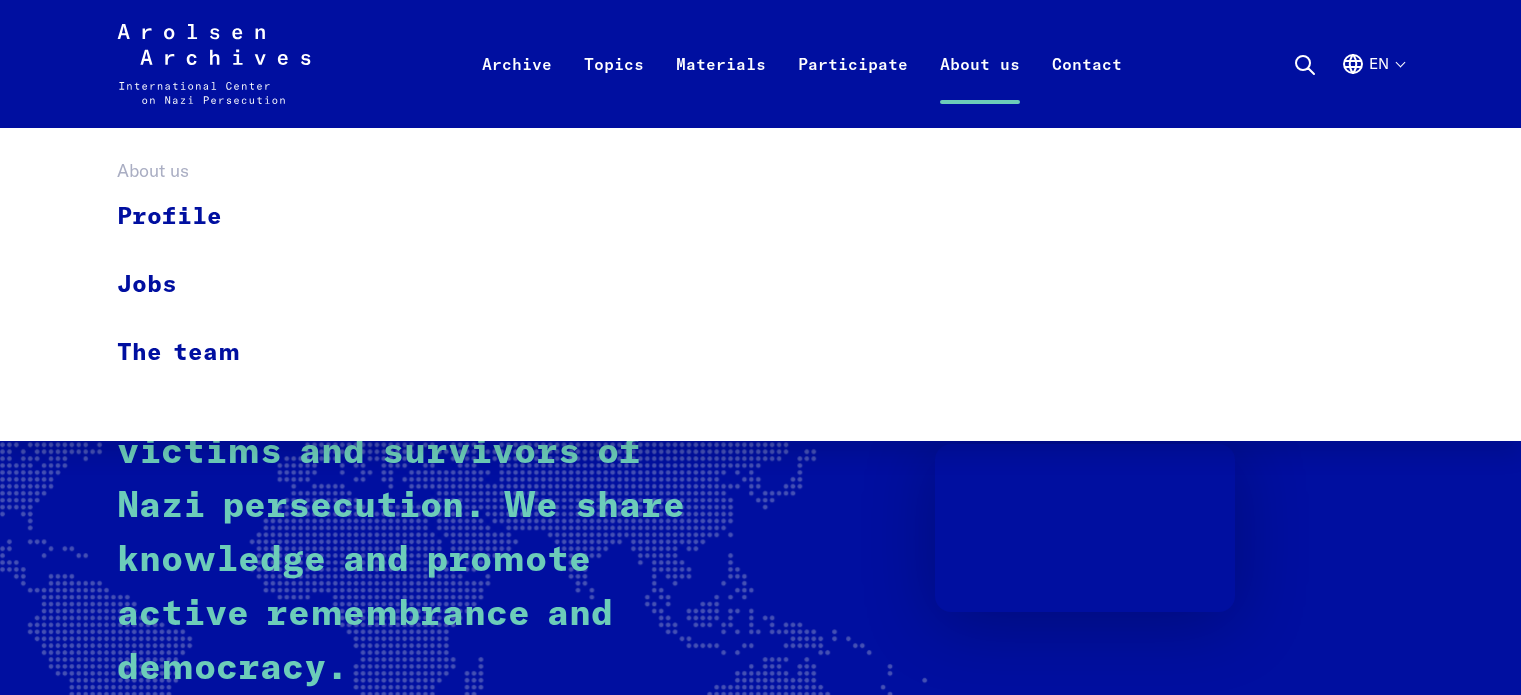 scroll, scrollTop: 0, scrollLeft: 0, axis: both 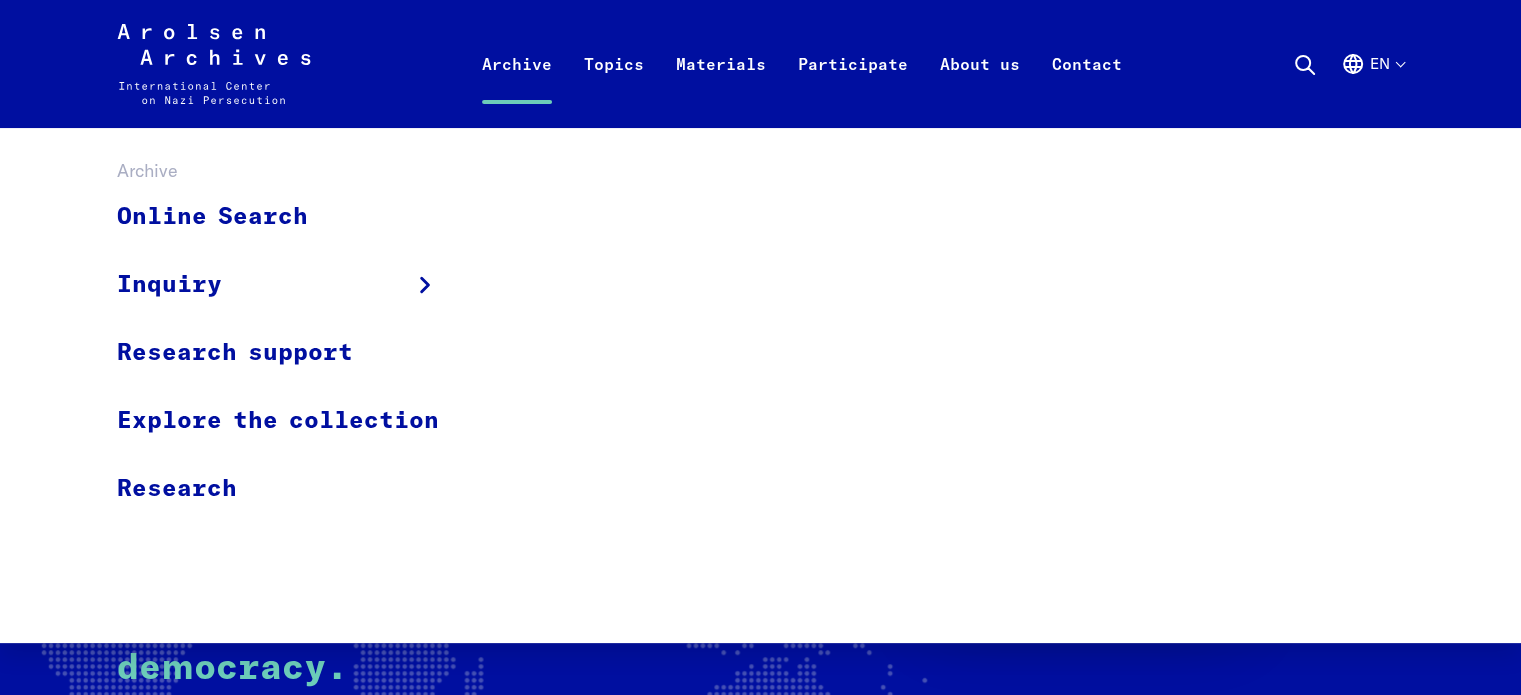 click on "Archive" at bounding box center (517, 88) 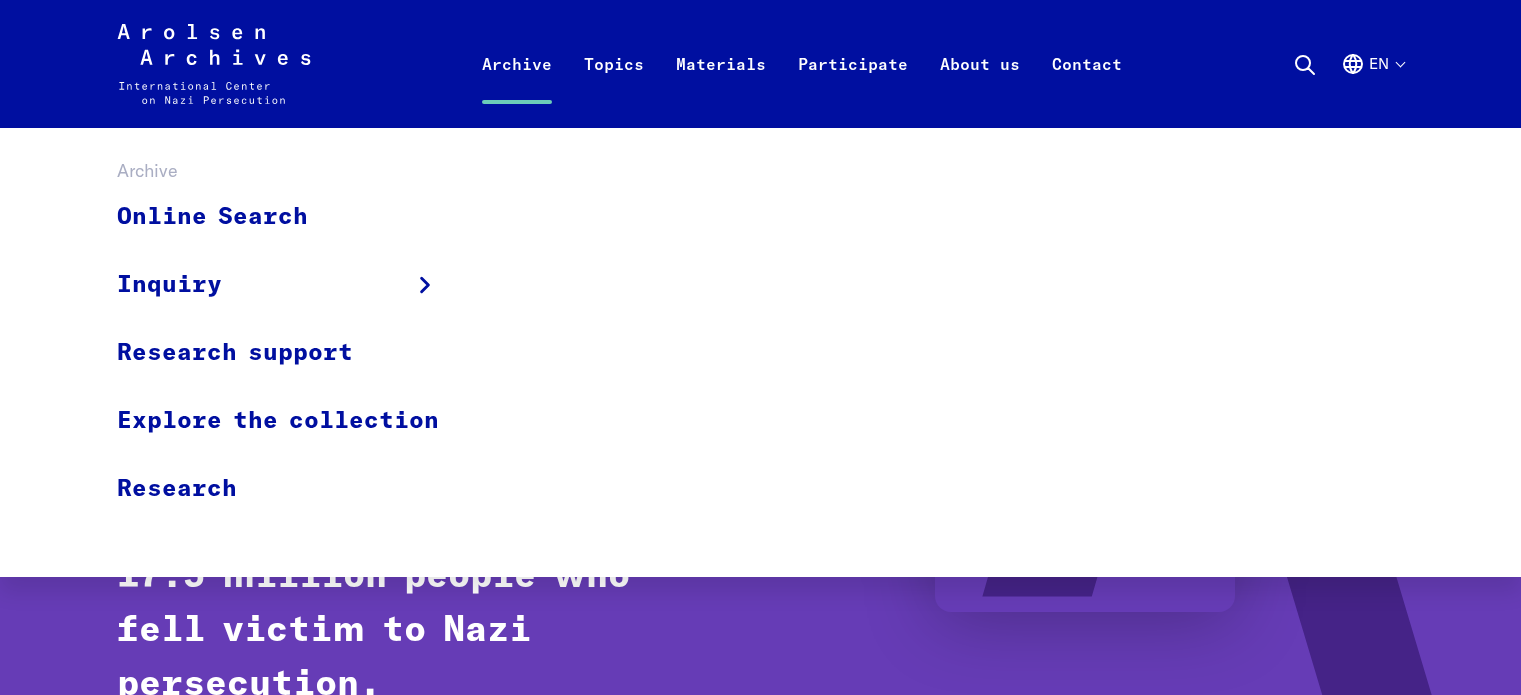 scroll, scrollTop: 0, scrollLeft: 0, axis: both 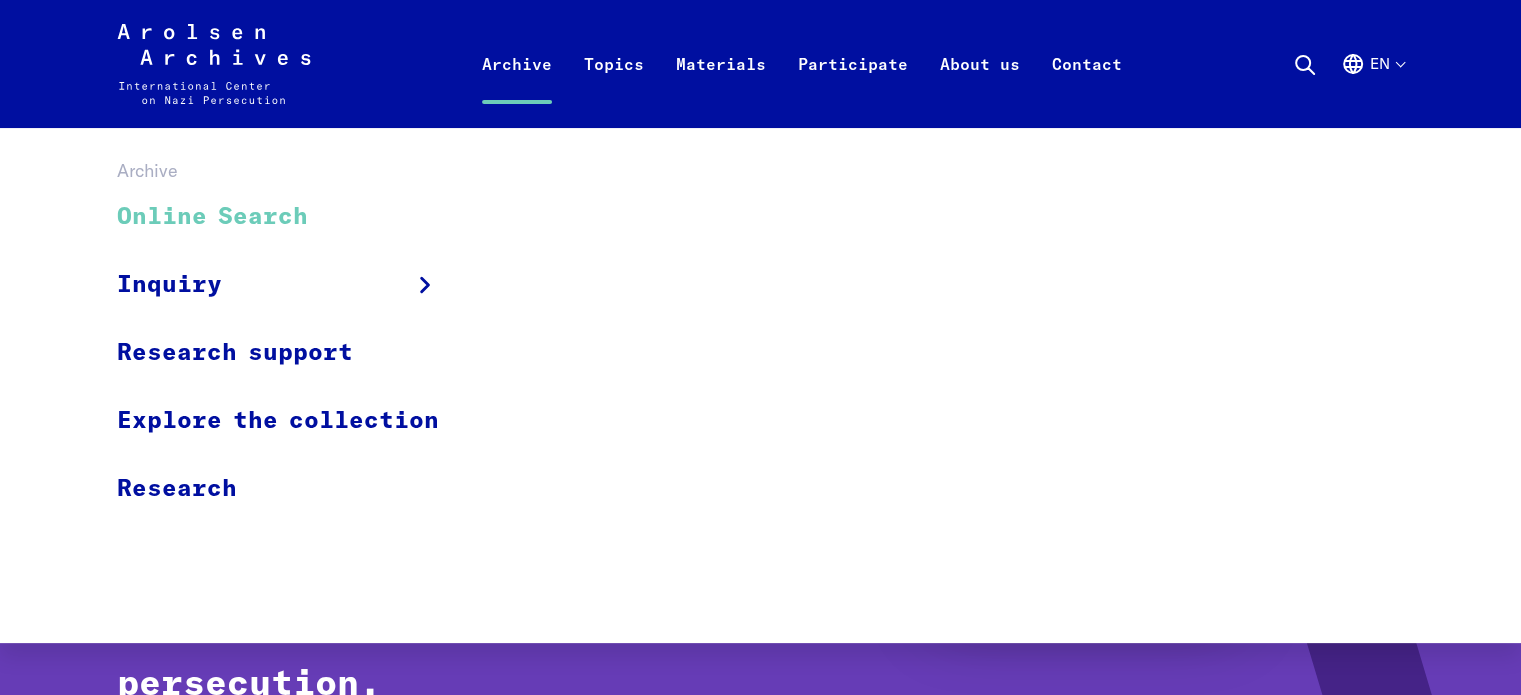 click on "Online Search" at bounding box center [291, 217] 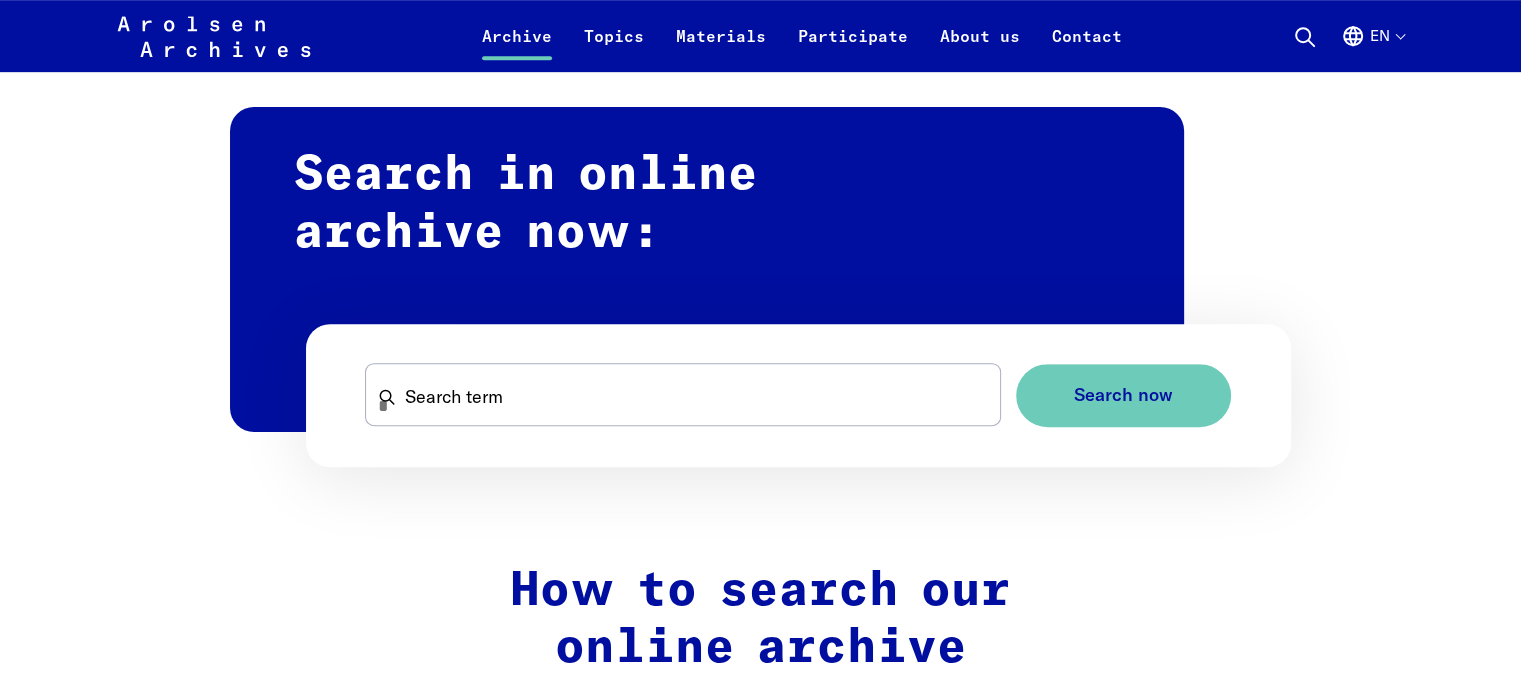 scroll, scrollTop: 1160, scrollLeft: 0, axis: vertical 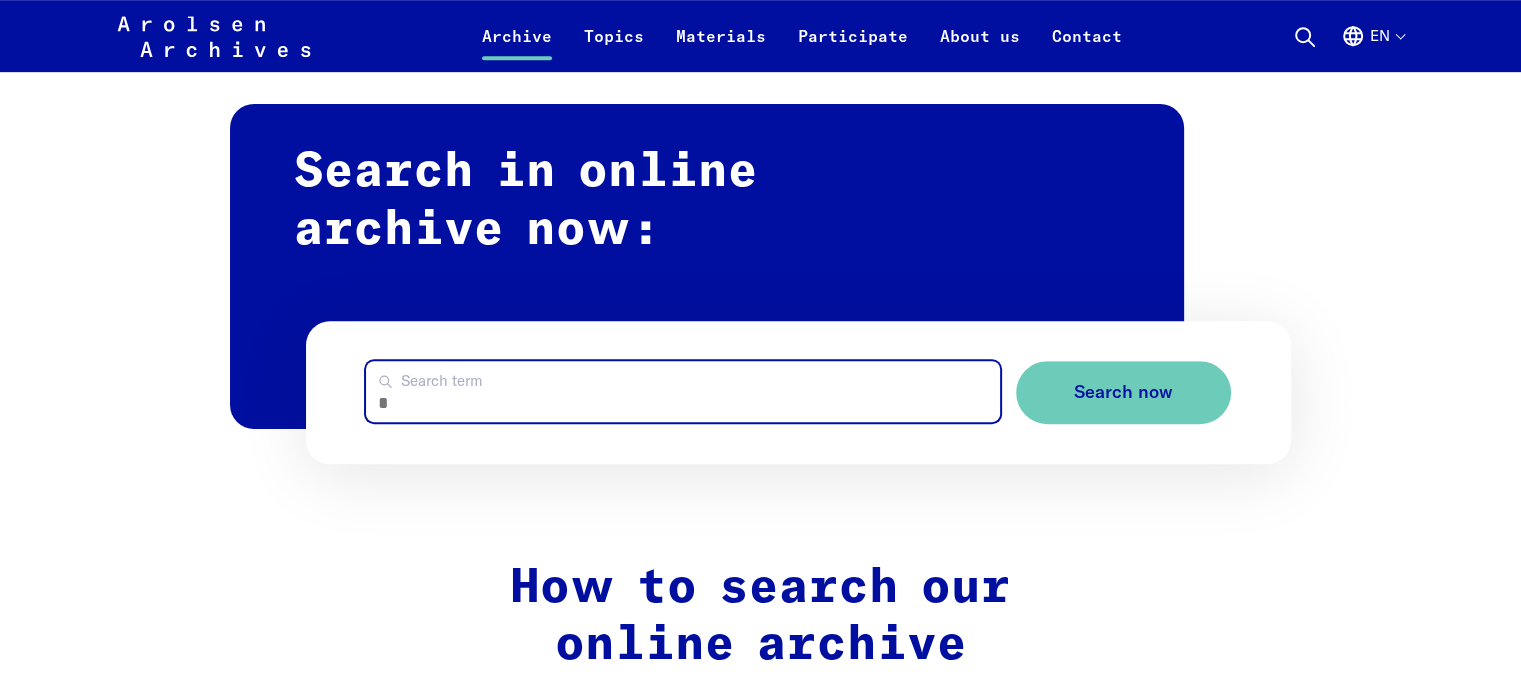 click on "Search term" at bounding box center [682, 391] 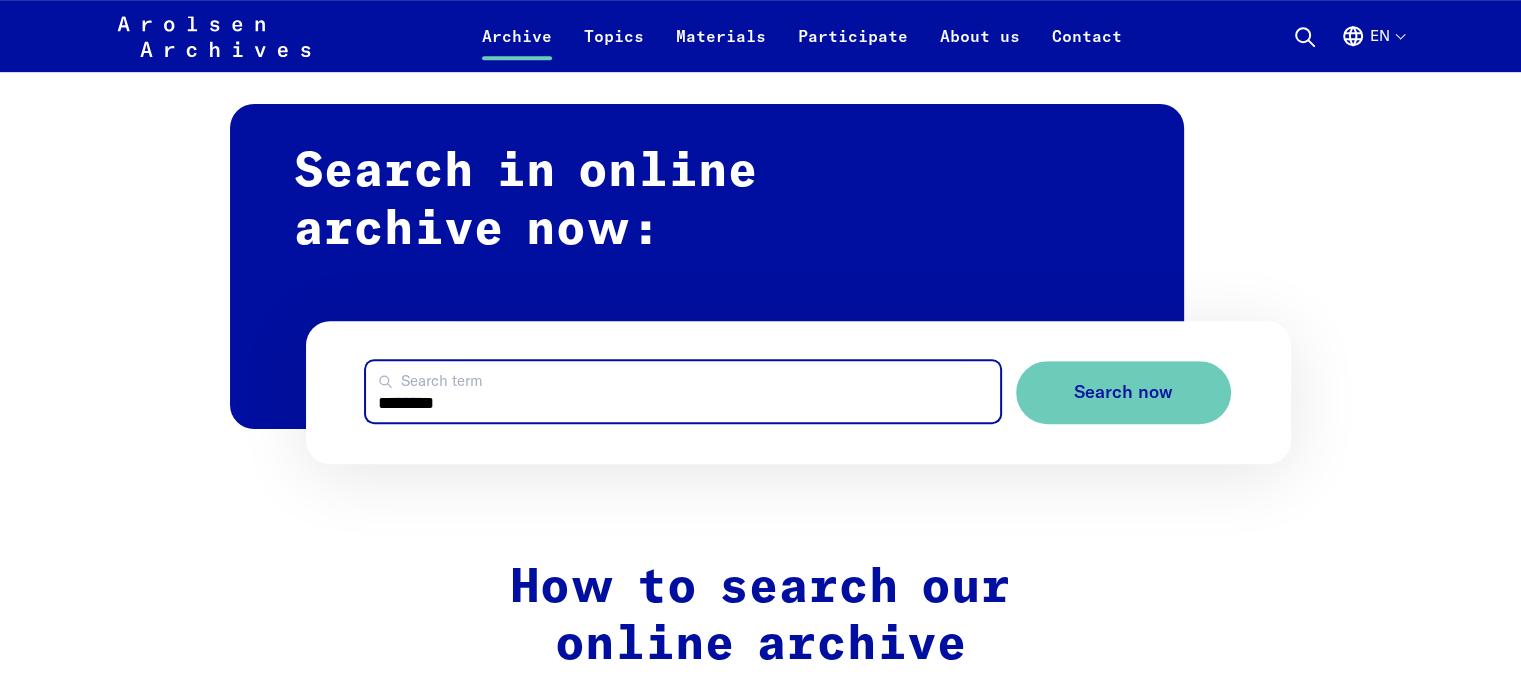 click on "Search now" at bounding box center [1123, 392] 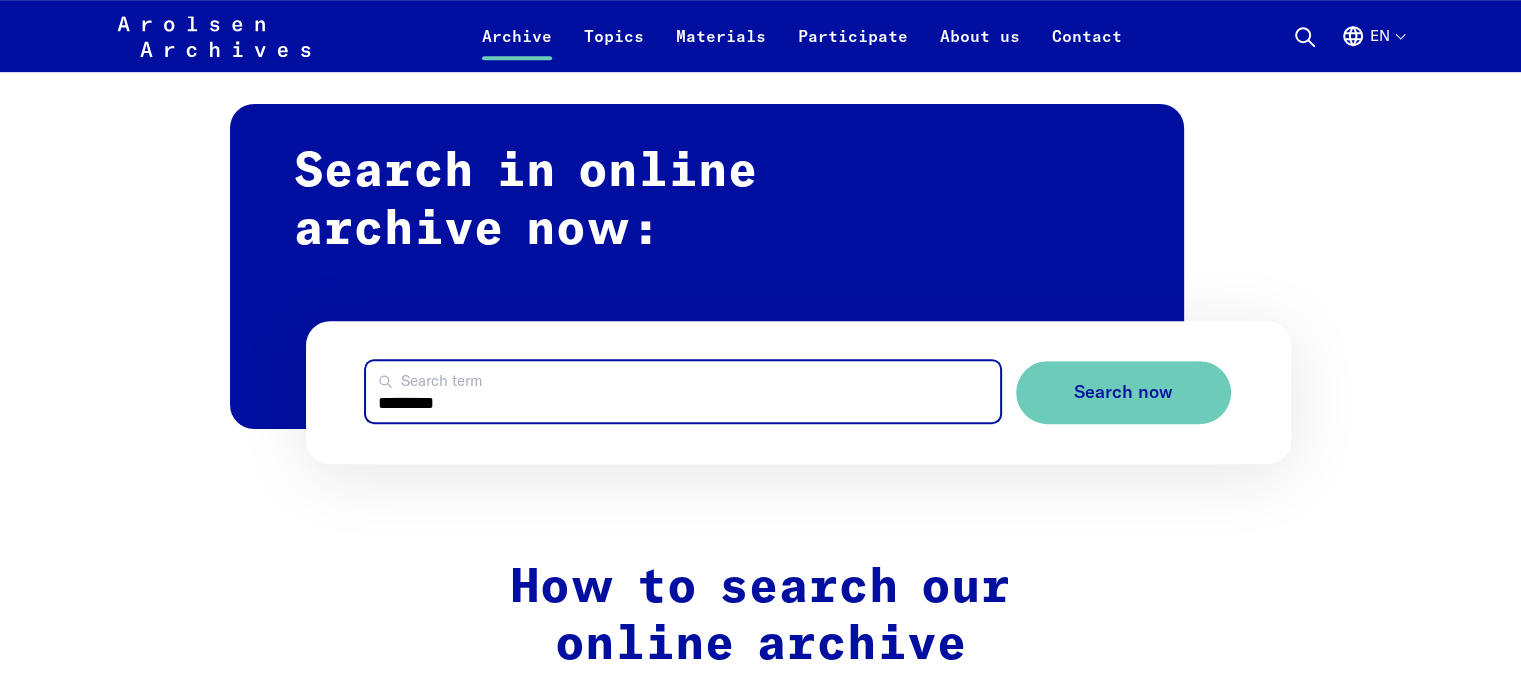 drag, startPoint x: 544, startPoint y: 404, endPoint x: 235, endPoint y: 404, distance: 309 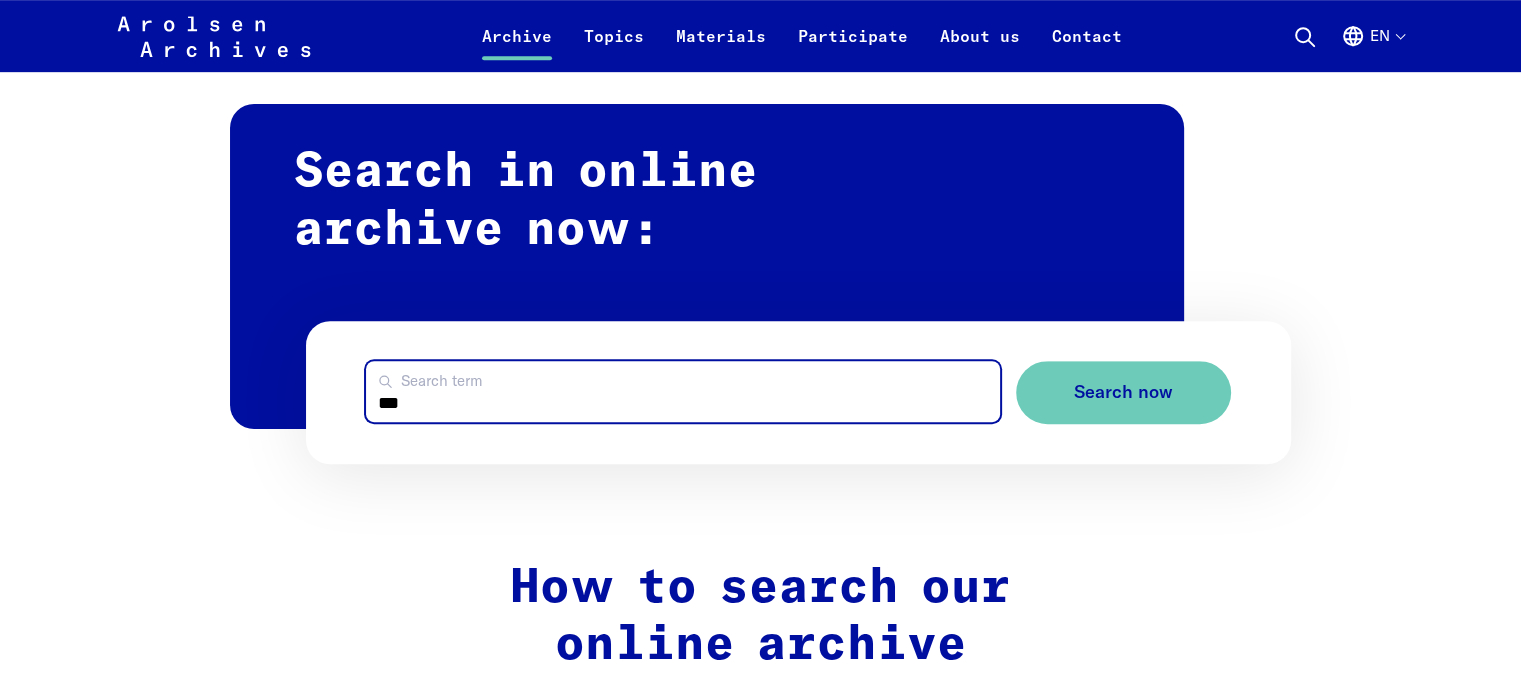 type on "***" 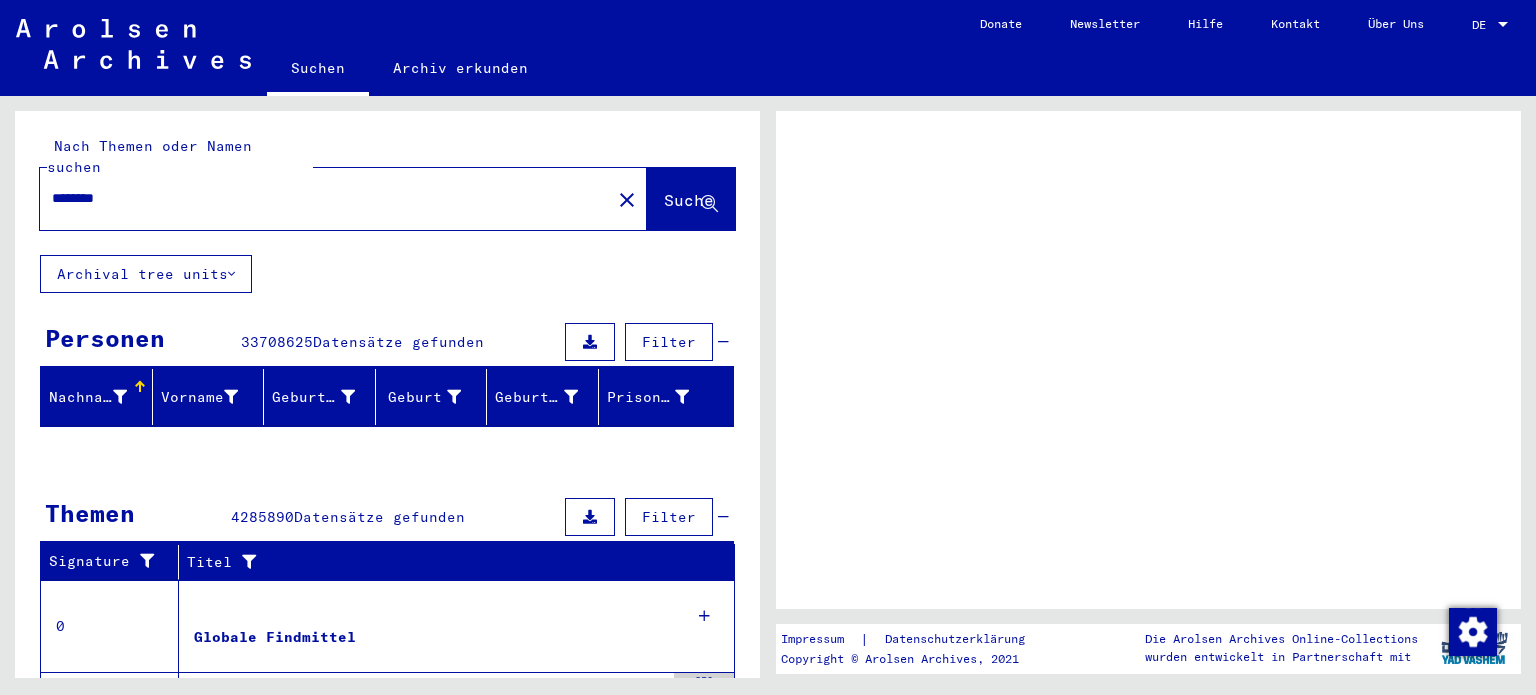 scroll, scrollTop: 0, scrollLeft: 0, axis: both 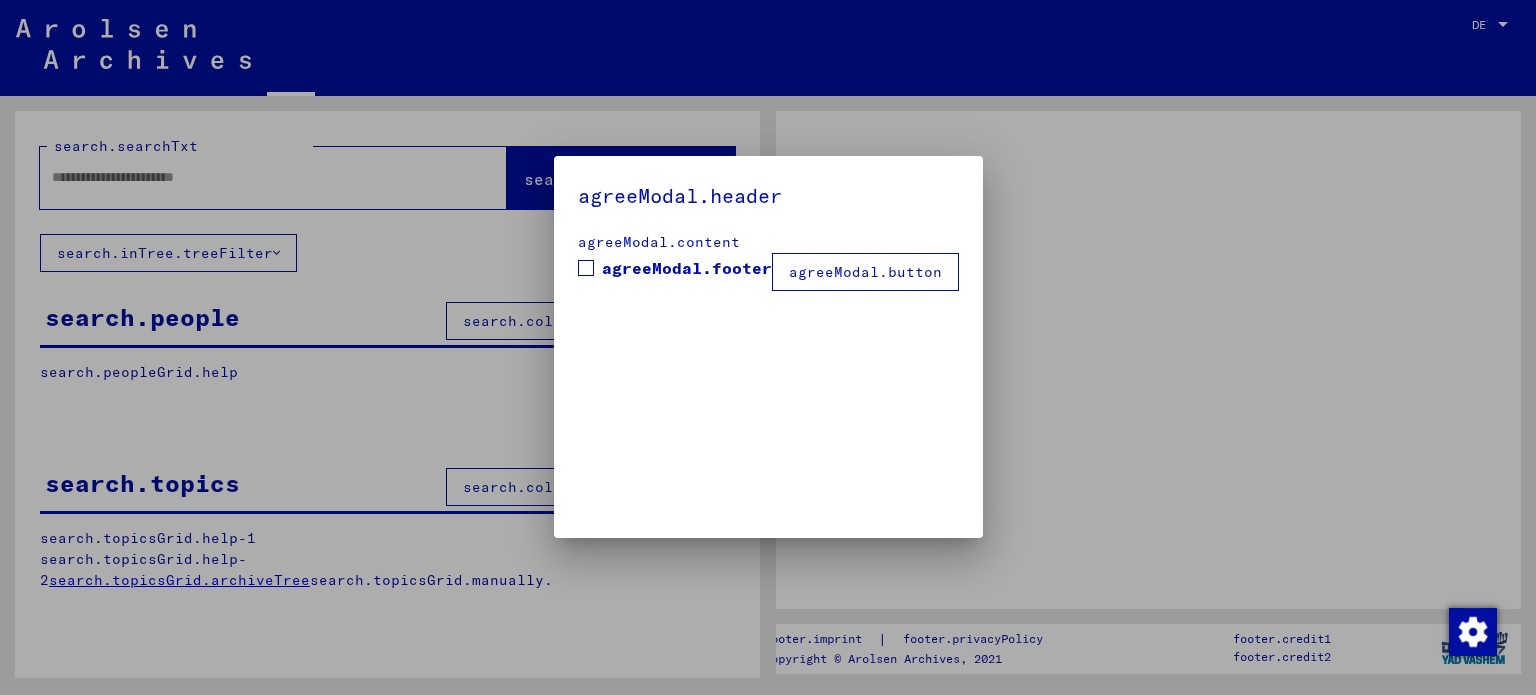type on "********" 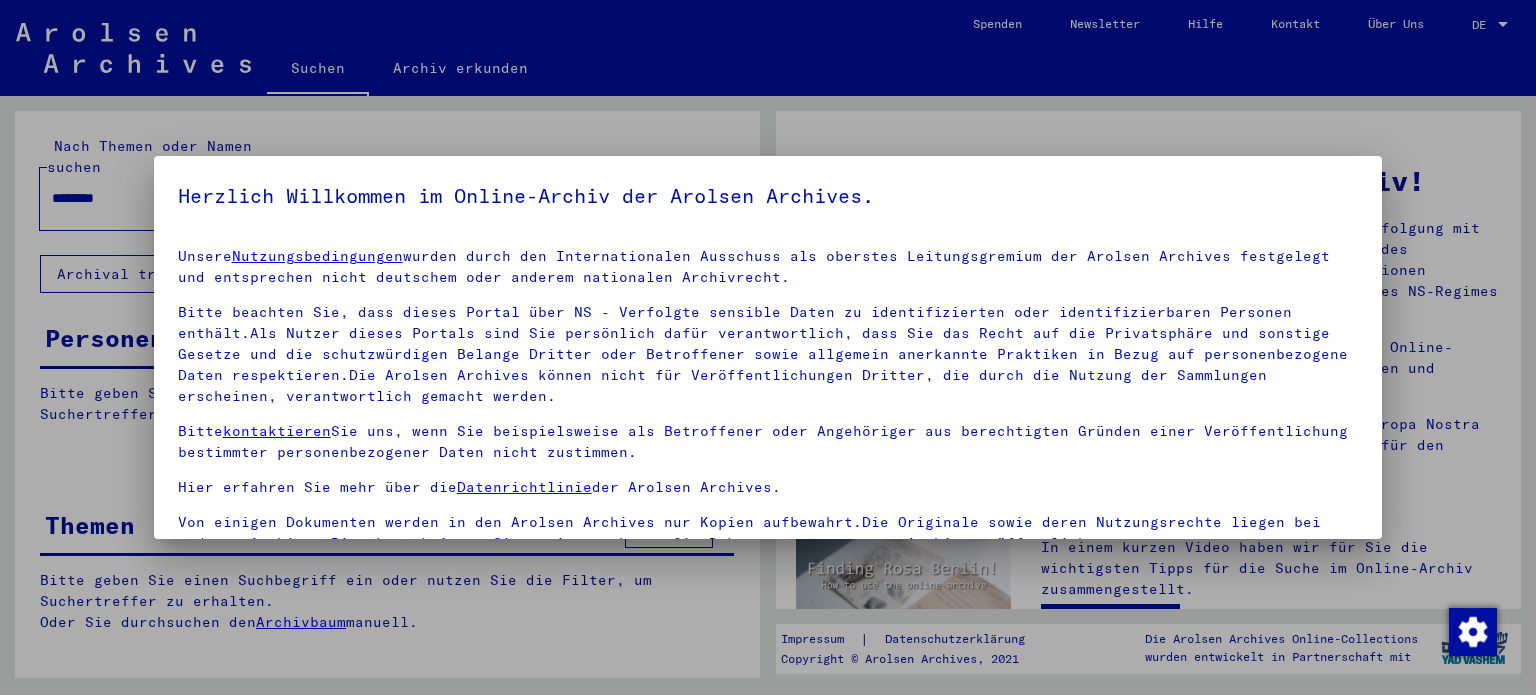 drag, startPoint x: 747, startPoint y: 315, endPoint x: 785, endPoint y: 374, distance: 70.178345 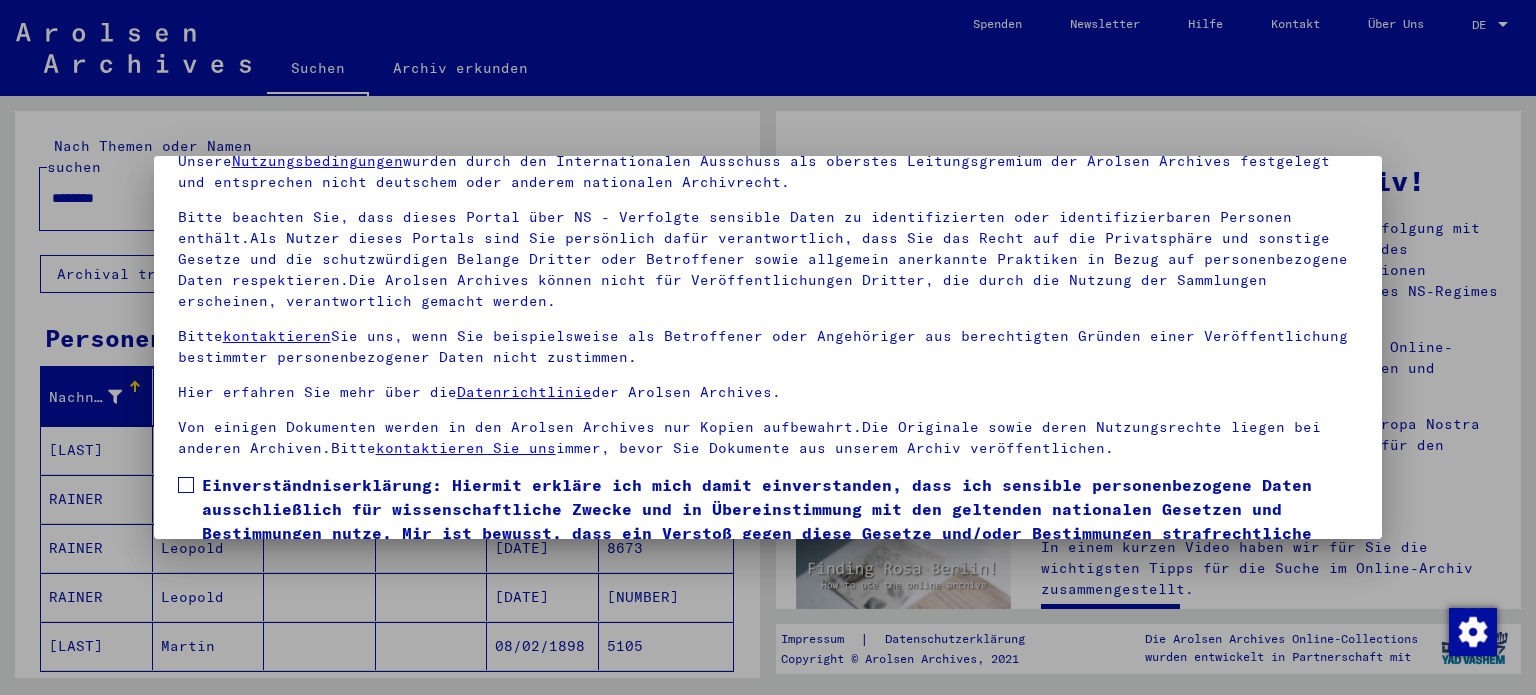 scroll, scrollTop: 169, scrollLeft: 0, axis: vertical 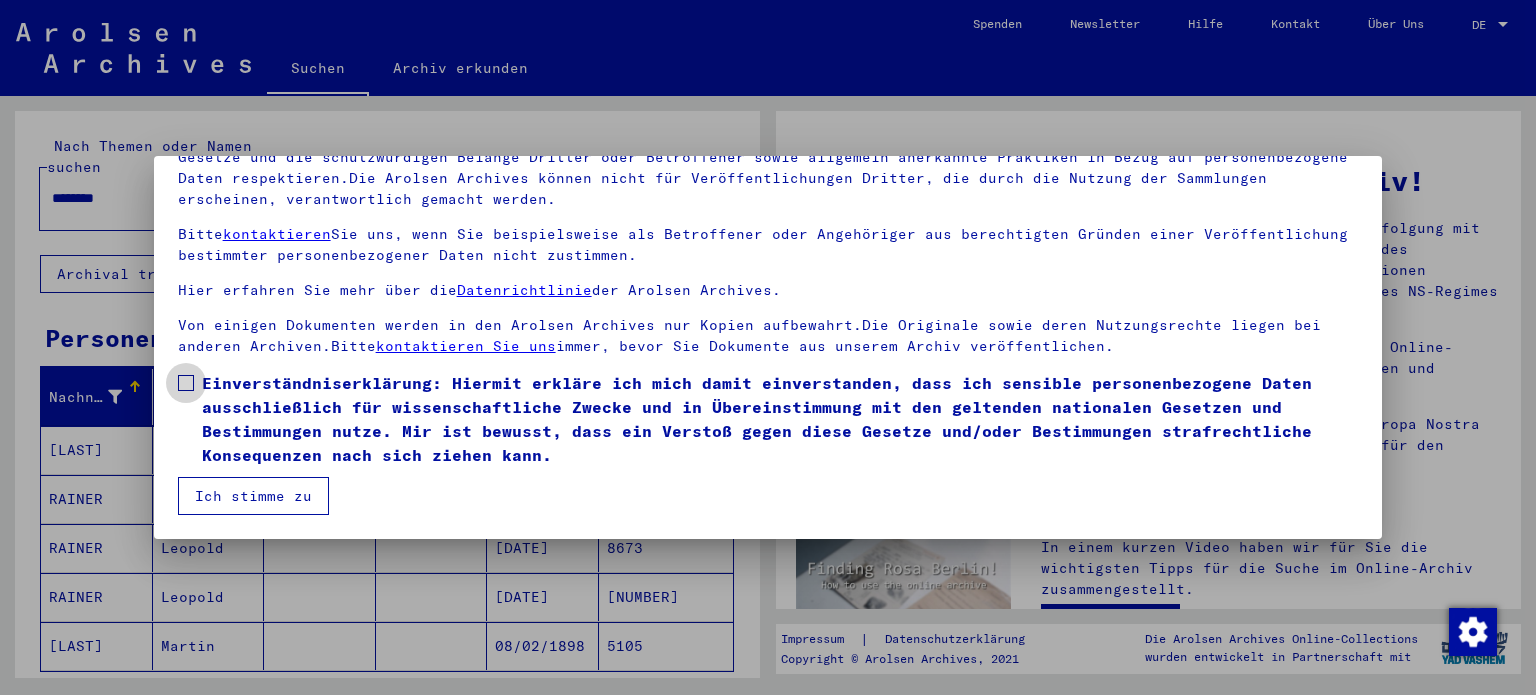 click on "Einverständniserklärung: Hiermit erkläre ich mich damit einverstanden, dass ich sensible personenbezogene Daten ausschließlich für wissenschaftliche Zwecke und in Übereinstimmung mit den geltenden nationalen Gesetzen und Bestimmungen nutze. Mir ist bewusst, dass ein Verstoß gegen diese Gesetze und/oder Bestimmungen strafrechtliche Konsequenzen nach sich ziehen kann." at bounding box center (780, 419) 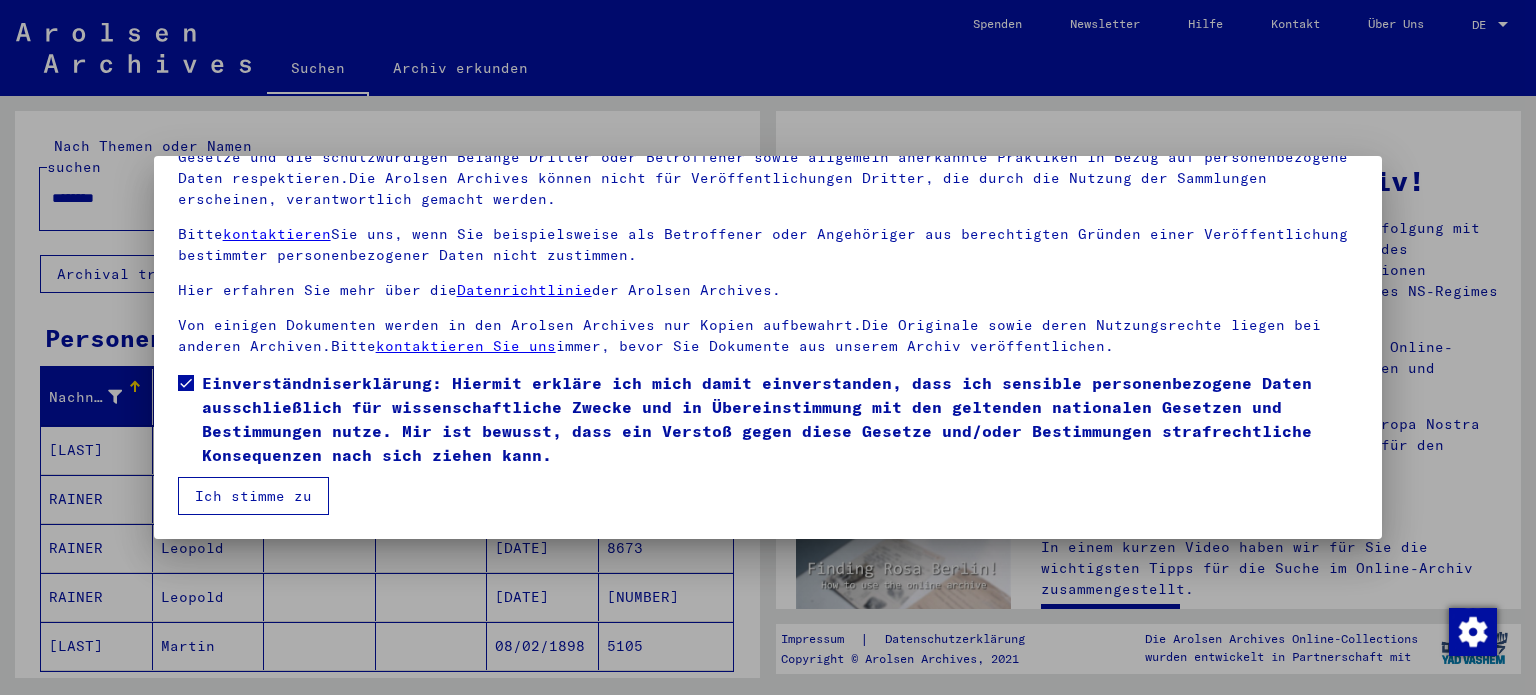 click on "Ich stimme zu" at bounding box center (253, 496) 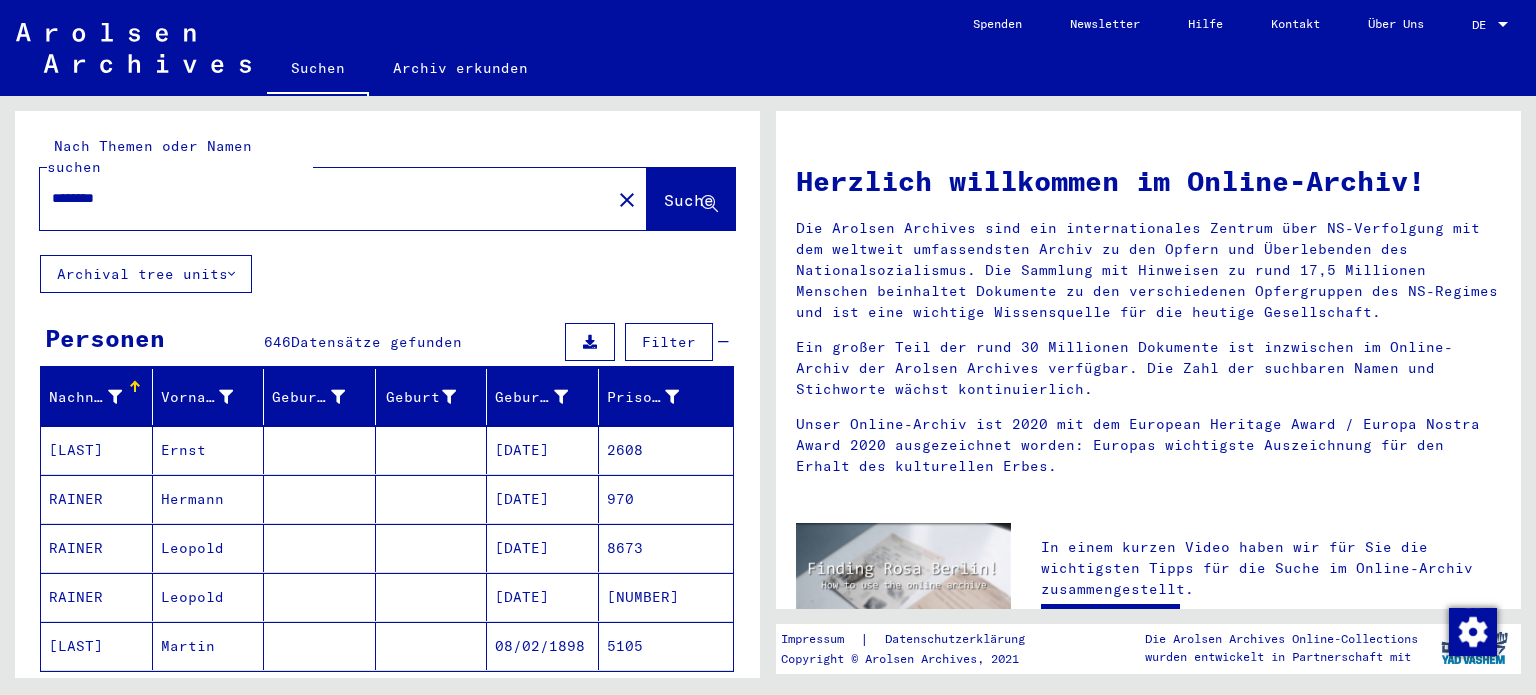 click on "Nachname   Vorname   Geburtsname   Geburt‎   Geburtsdatum   Prisoner #   [LAST]   [FIRST]         [DATE]   [NUMBER]   [LAST]   [FIRST]         [DATE]   [NUMBER]   [LAST]   [FIRST]         [DATE]   [NUMBER]   [LAST]   [FIRST]         [DATE]   [NUMBER]   [LAST]   [FIRST]         [DATE]   [NUMBER]  Alle Ergebnisse anzeigen  Signature Nachname Vorname Geburtsname Geburt‎ Geburtsdatum Prisoner # Vater (Adoptivvater) Mutter (Adoptivmutter) Religion Nationalität Beruf Haftstätte Sterbedatum Letzter Wohnort Letzter Wohnort (Land) Haftstätte Letzter Wohnort (Provinz) Letzter Wohnort (Ort) Letzter Wohnort (Stadtteil) Letzter Wohnort (Straße) Letzter Wohnort (Hausnummer) 2.3.1.2 - Karteikarten vom Amt für die Erfassung von Kriegsopfern, Berlin [LAST] [FIRST] [DATE] [NUMBER] 2.3.1.2 - Karteikarten vom Amt für die Erfassung von Kriegsopfern, Berlin [LAST] [FIRST] [DATE] [NUMBER] [LAST] [FIRST]" at bounding box center (387, 557) 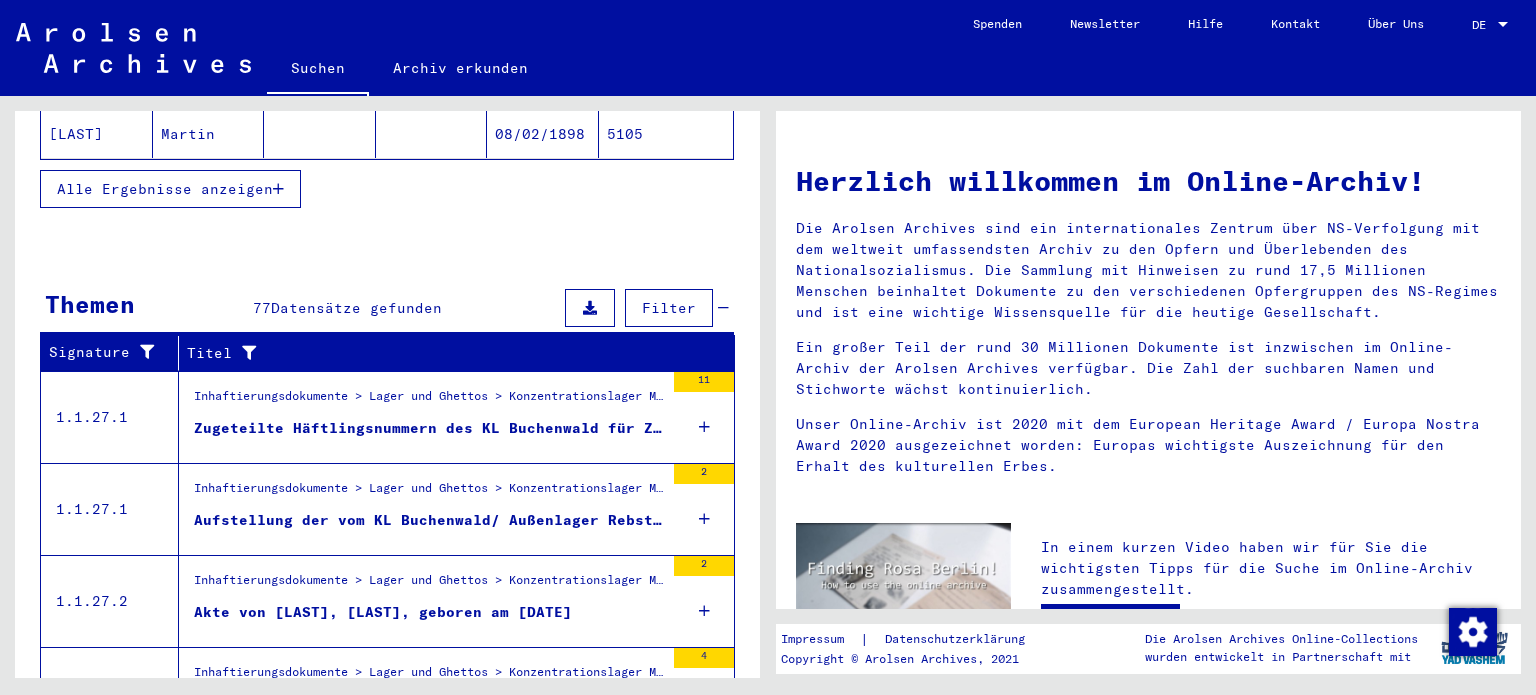 scroll, scrollTop: 560, scrollLeft: 0, axis: vertical 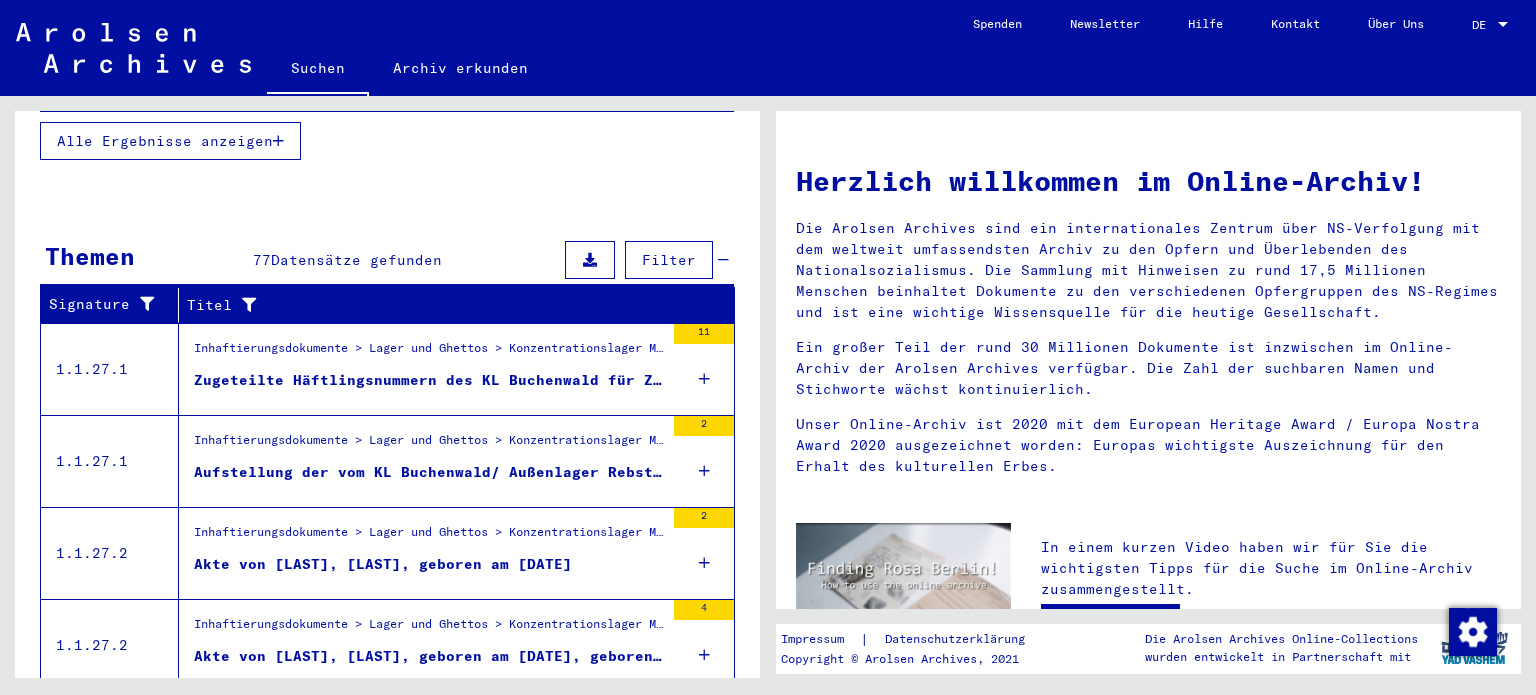 drag, startPoint x: 429, startPoint y: 443, endPoint x: 357, endPoint y: 349, distance: 118.40608 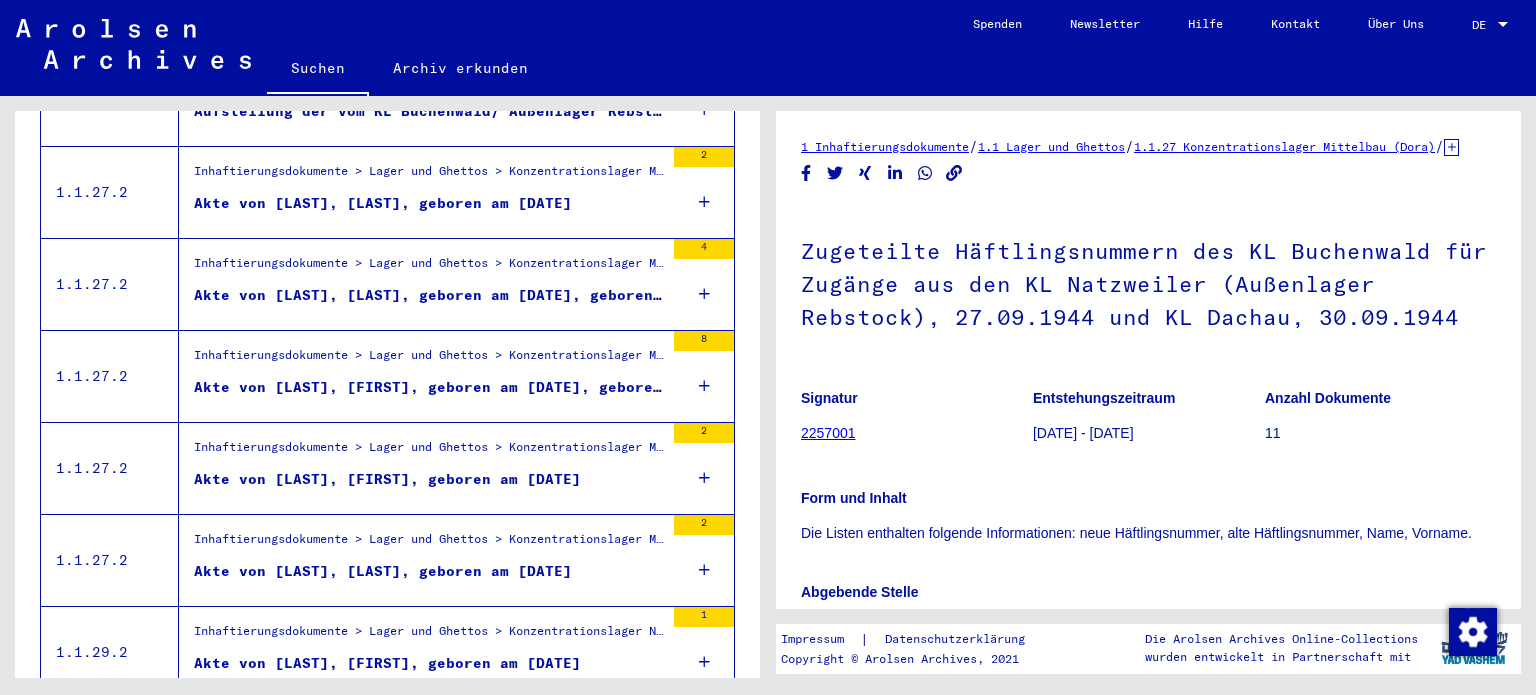 click on "Zugeteilte Häftlingsnummern des KL Buchenwald für Zugänge aus den KL      Natzweiler (Außenlager Rebstock), 27.09.1944 und KL Dachau, 30.09.1944" 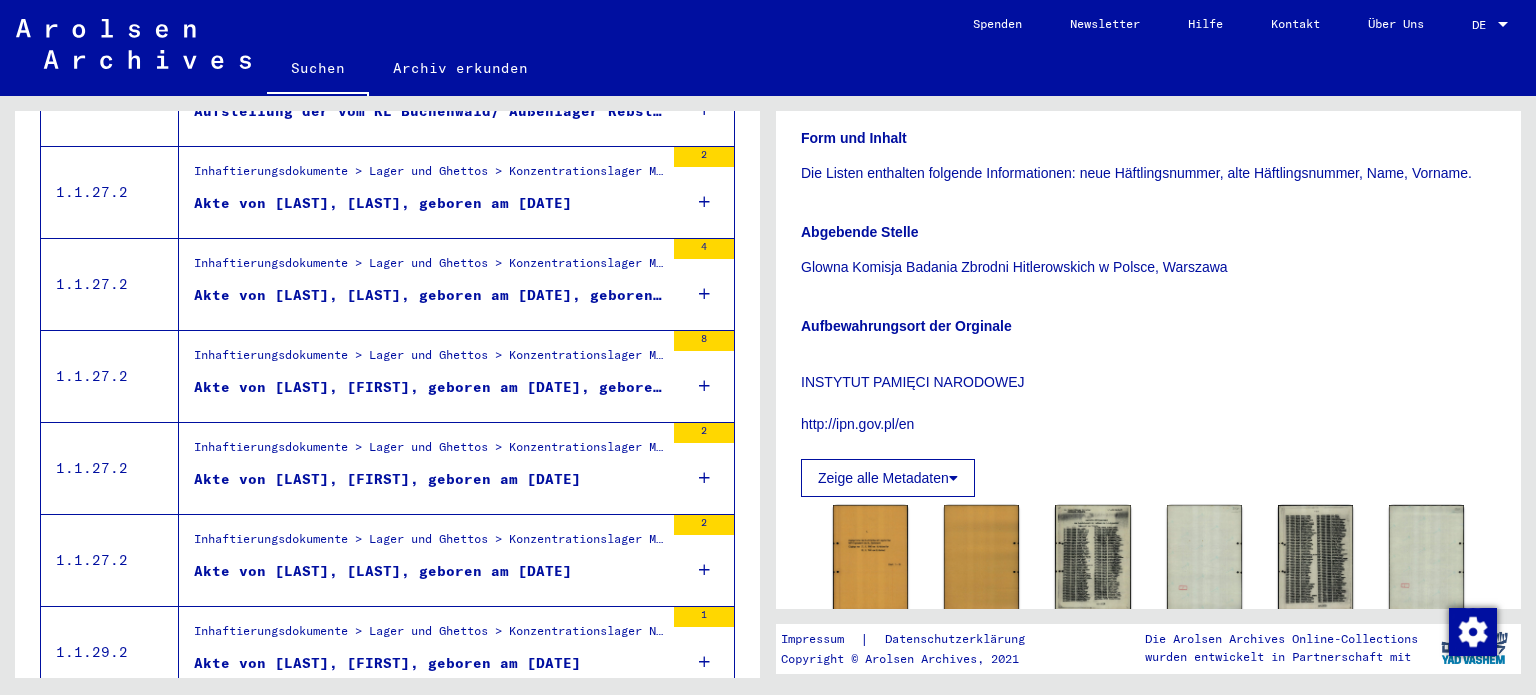 scroll, scrollTop: 400, scrollLeft: 0, axis: vertical 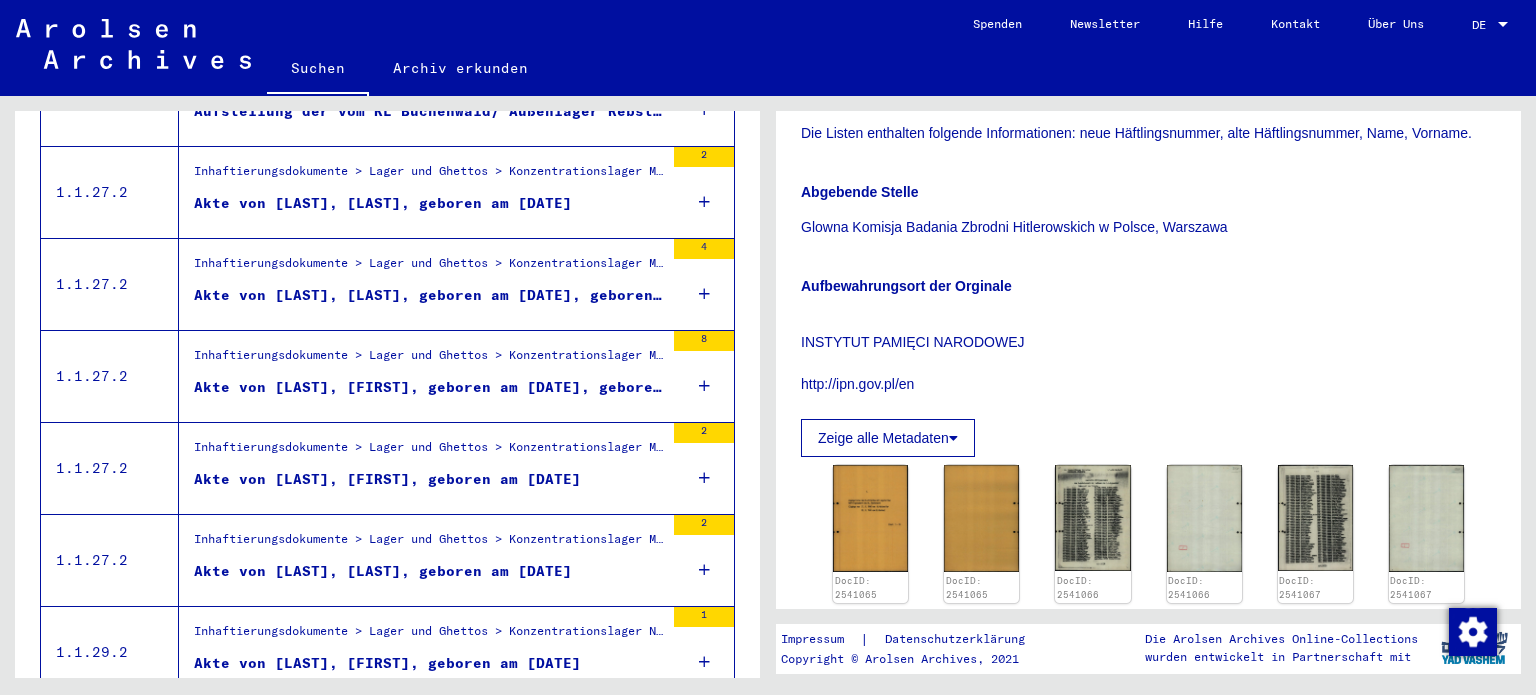 click on "INSTYTUT PAMIĘCI NARODOWEJ http://ipn.gov.pl/en" 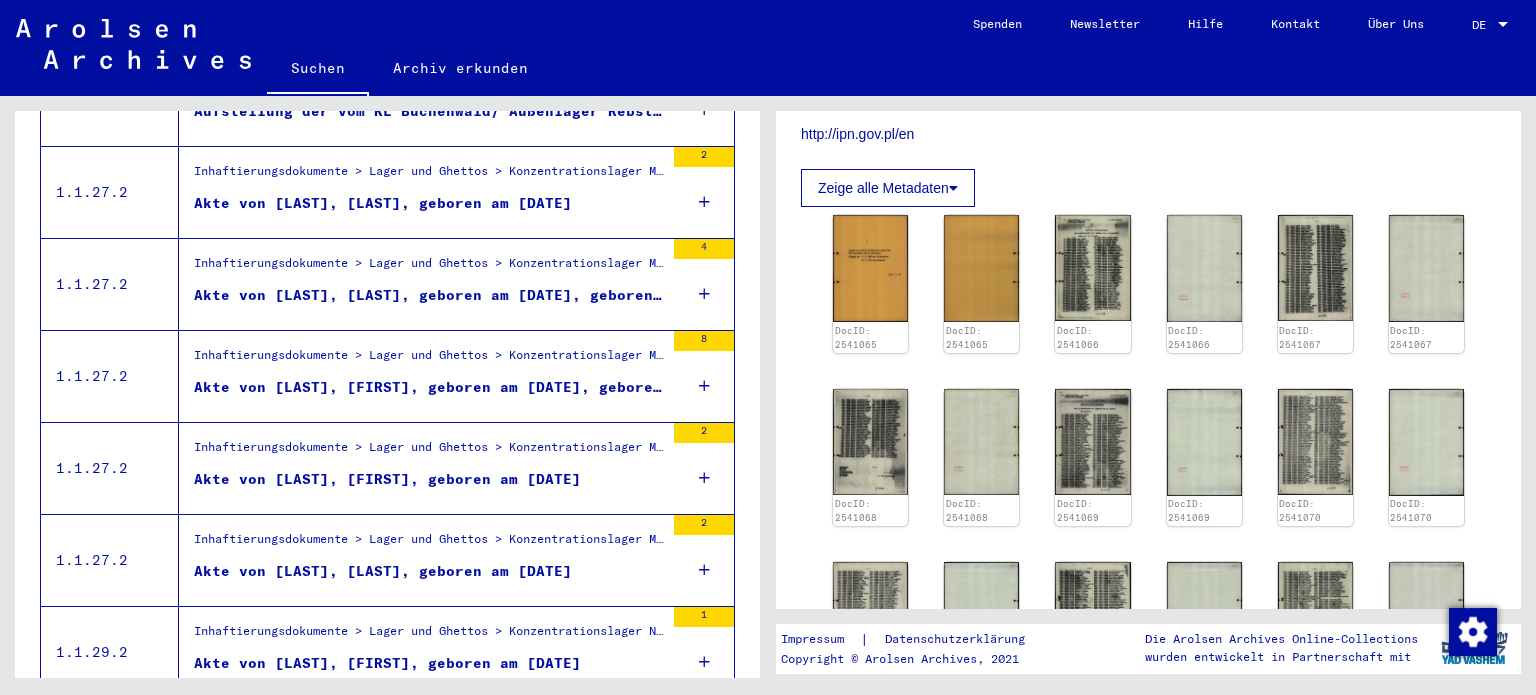 scroll, scrollTop: 680, scrollLeft: 0, axis: vertical 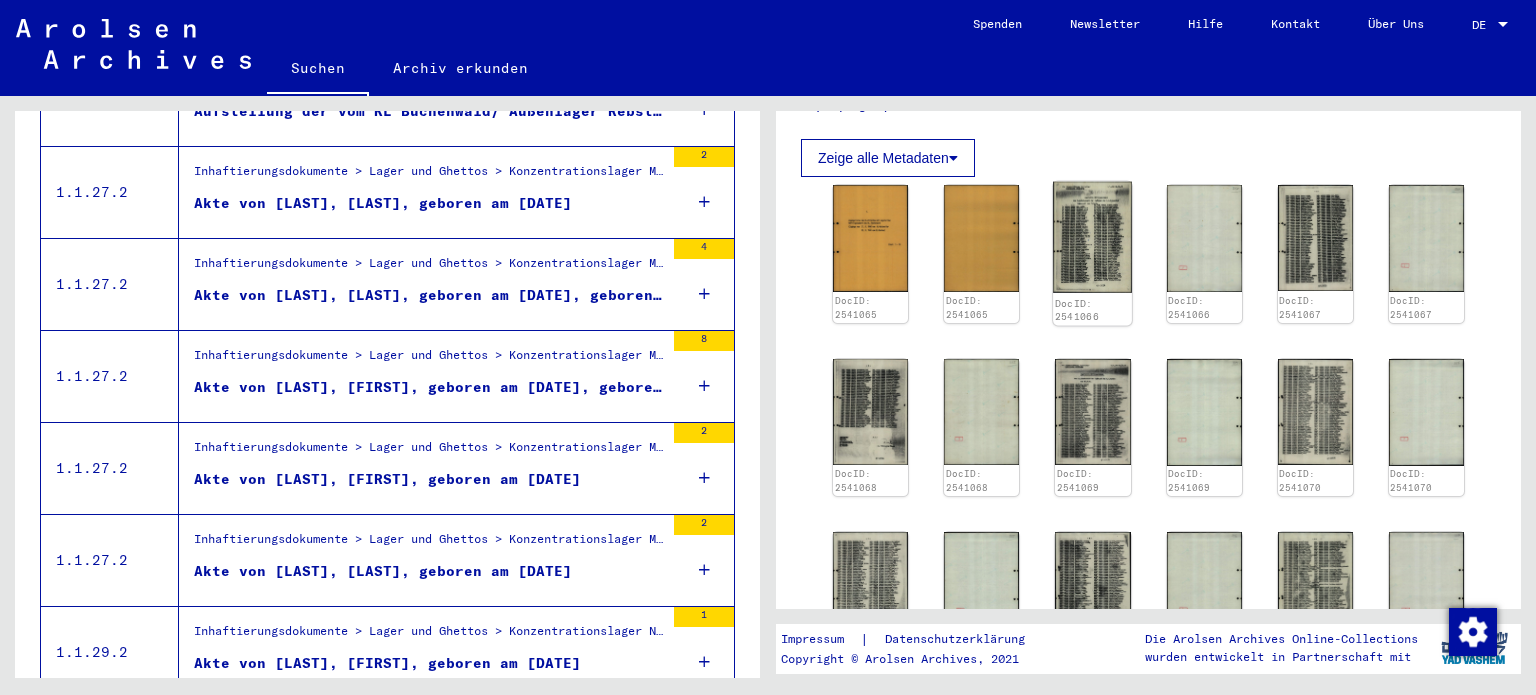 click 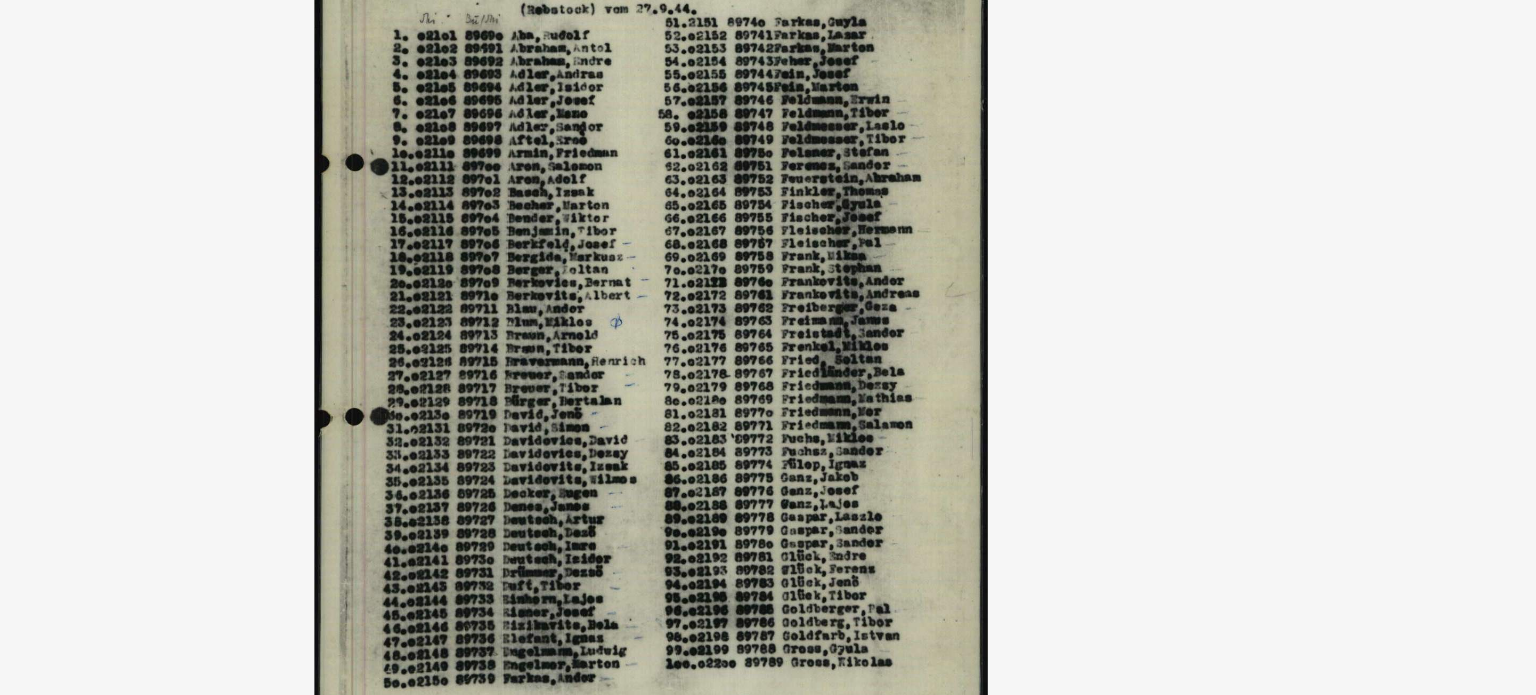 type 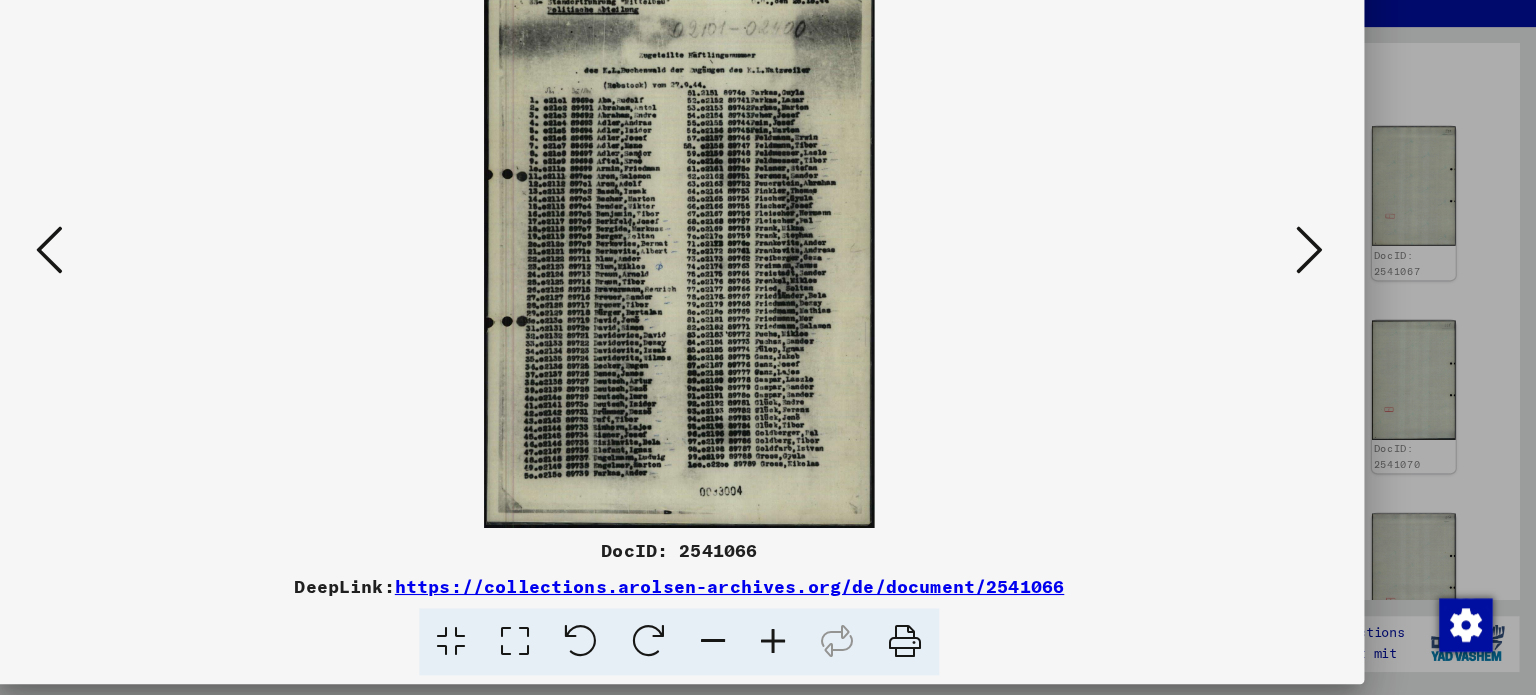 scroll, scrollTop: 0, scrollLeft: 0, axis: both 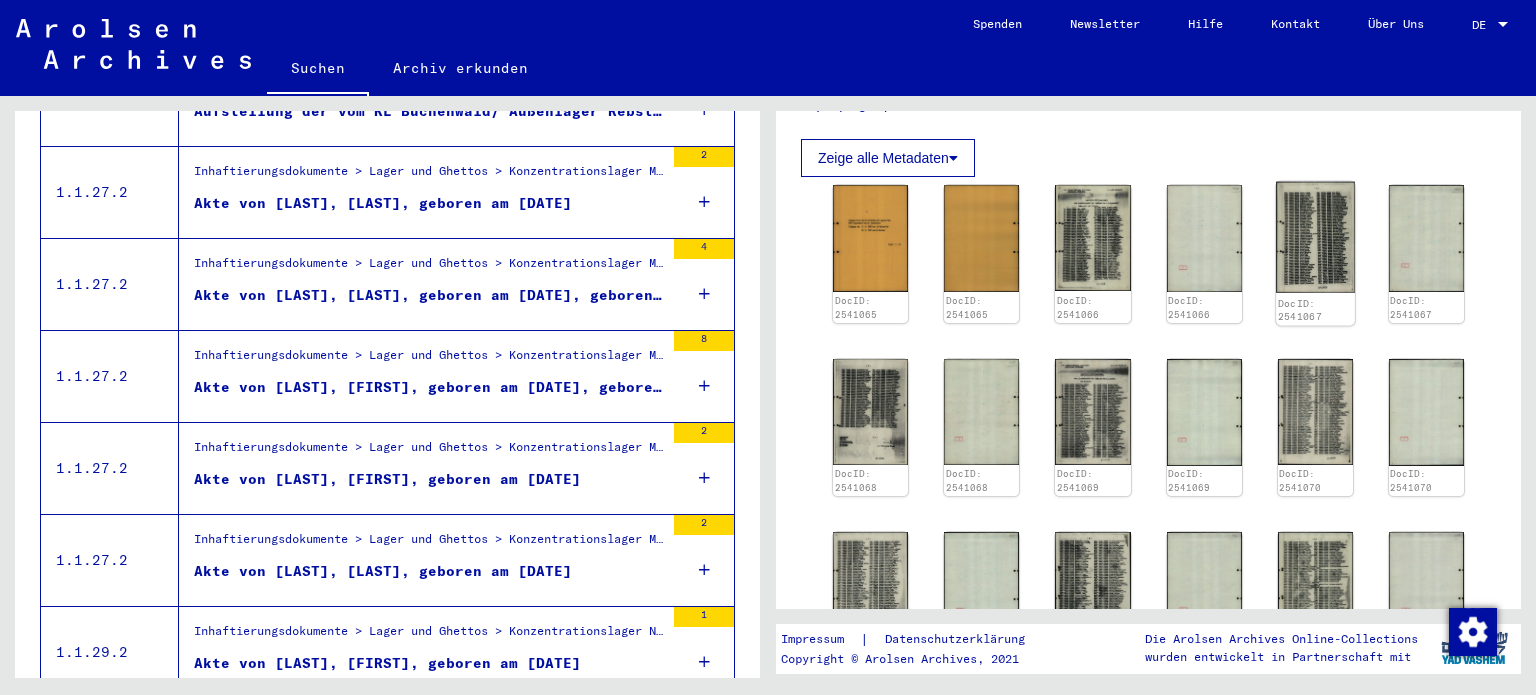 click 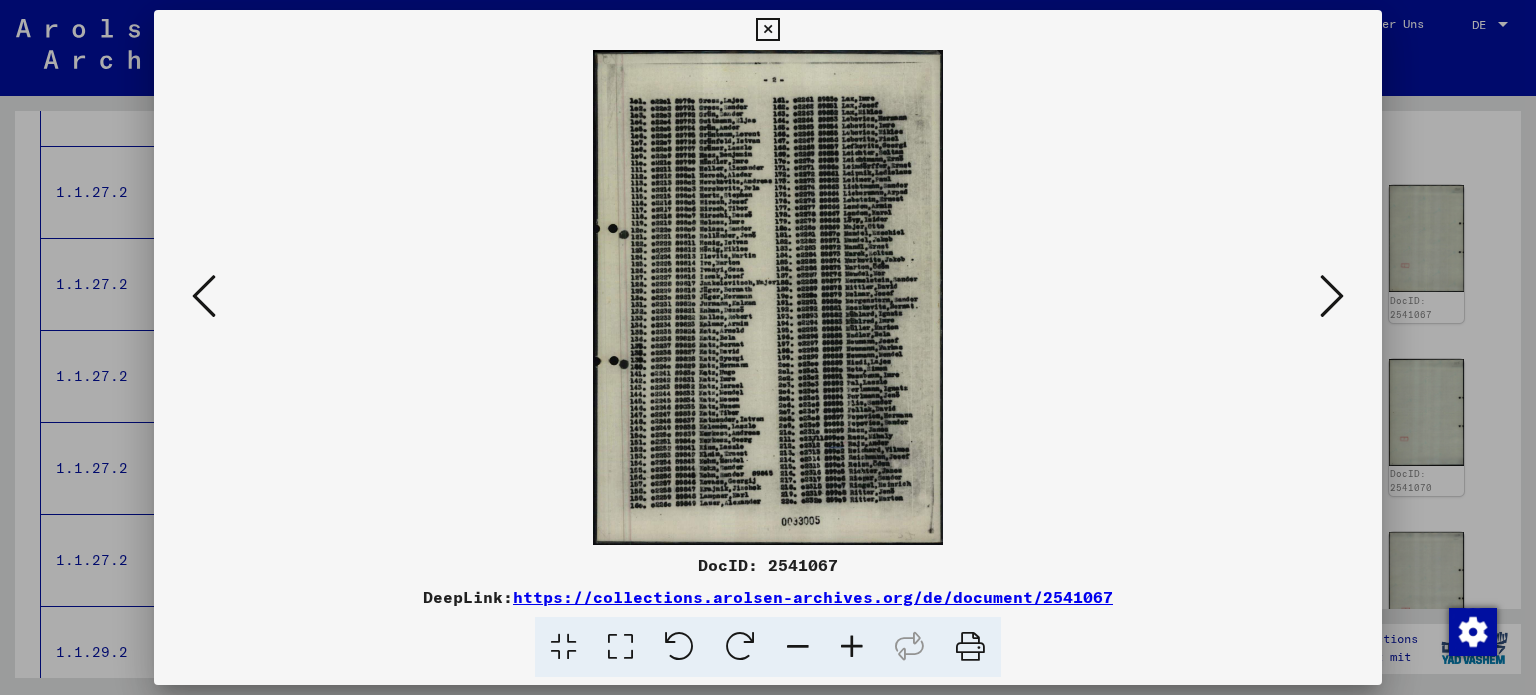 type 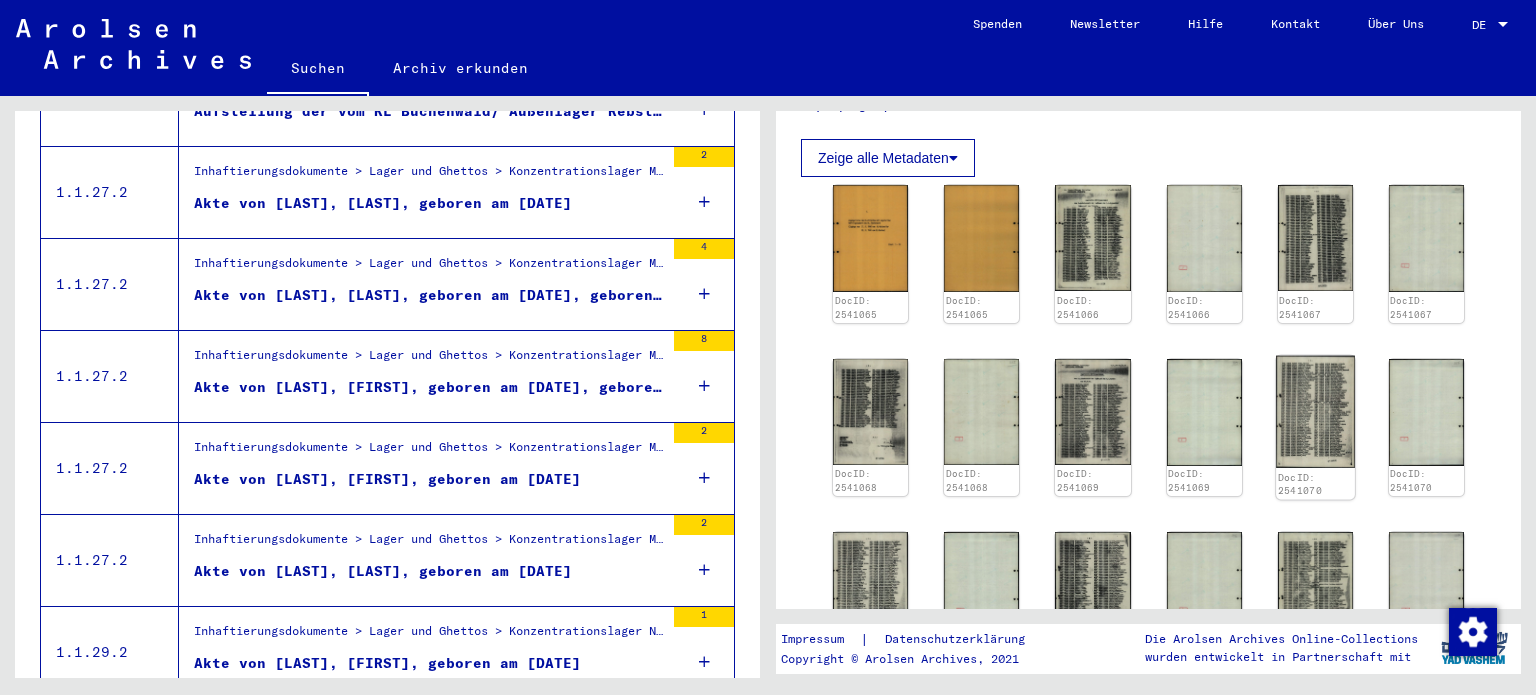 click 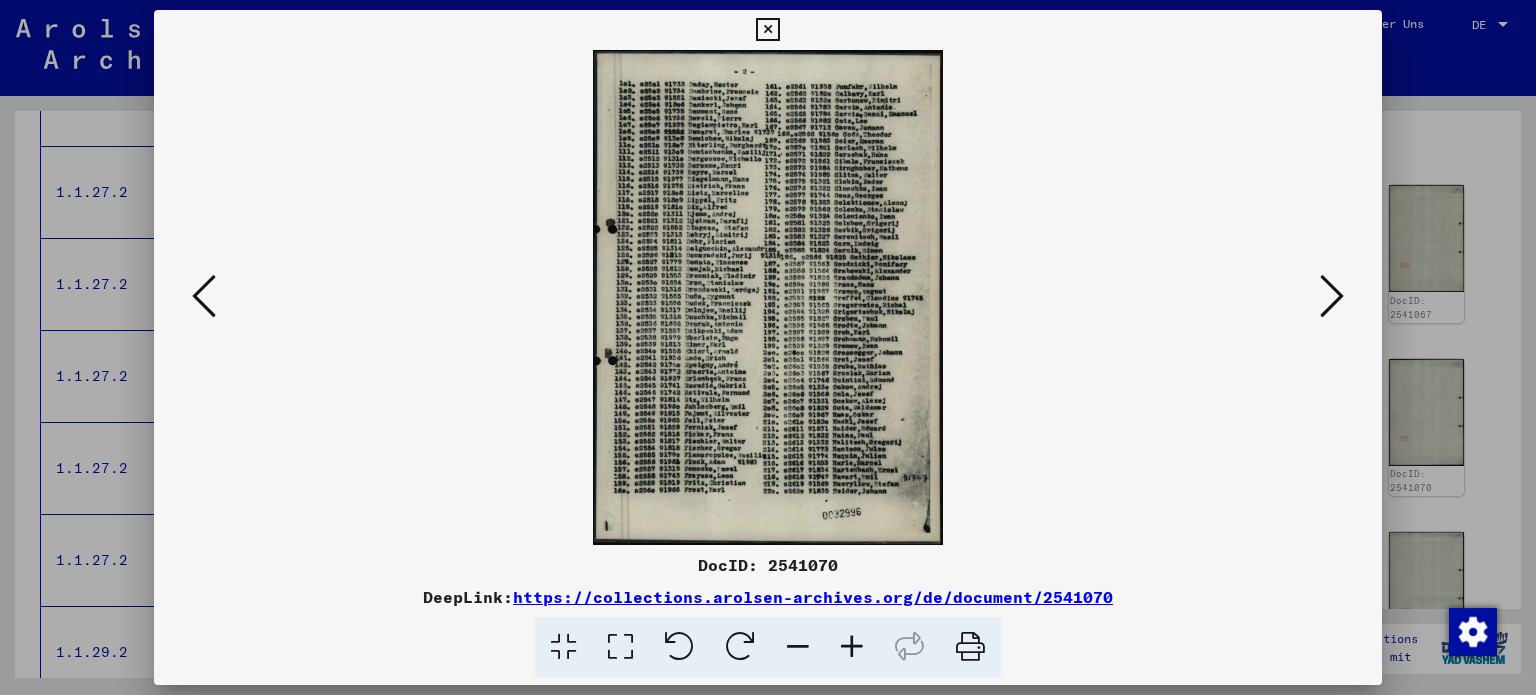 type 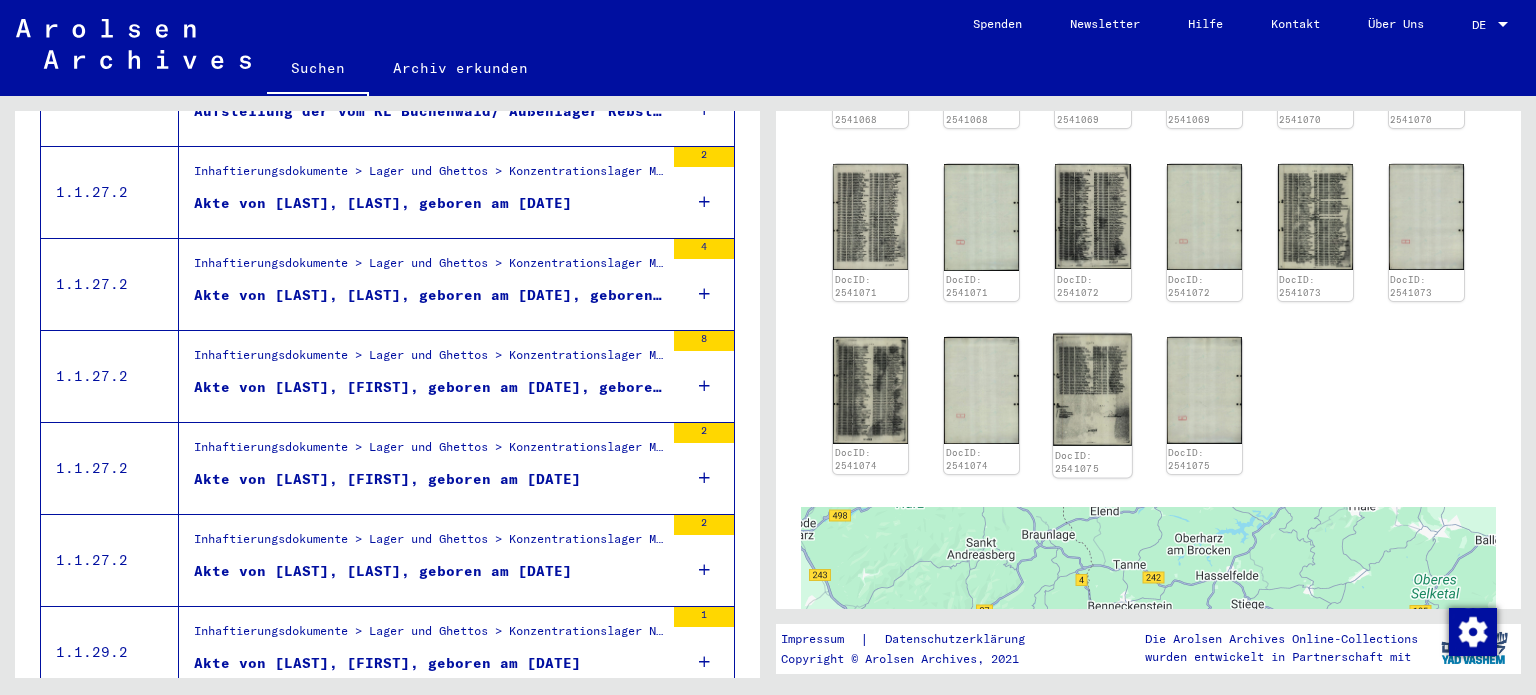 scroll, scrollTop: 1000, scrollLeft: 0, axis: vertical 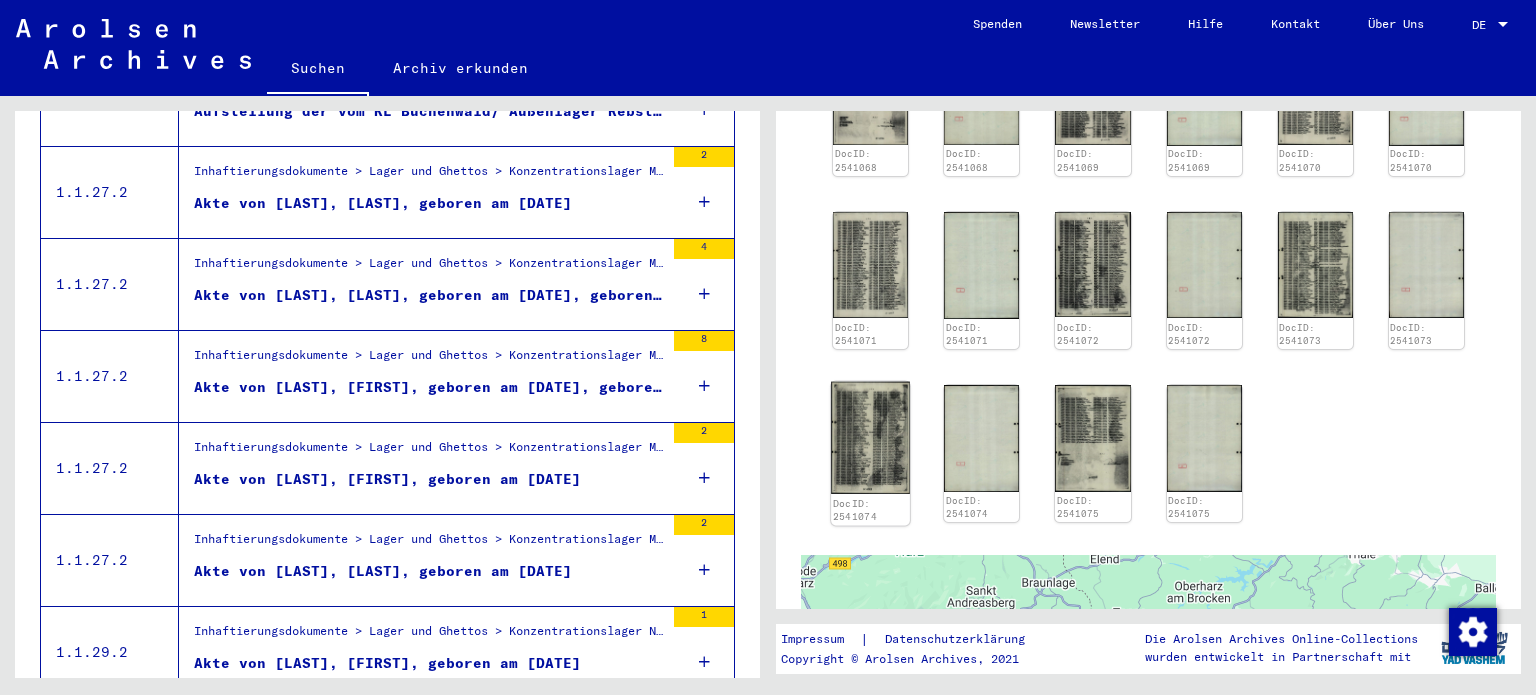 click 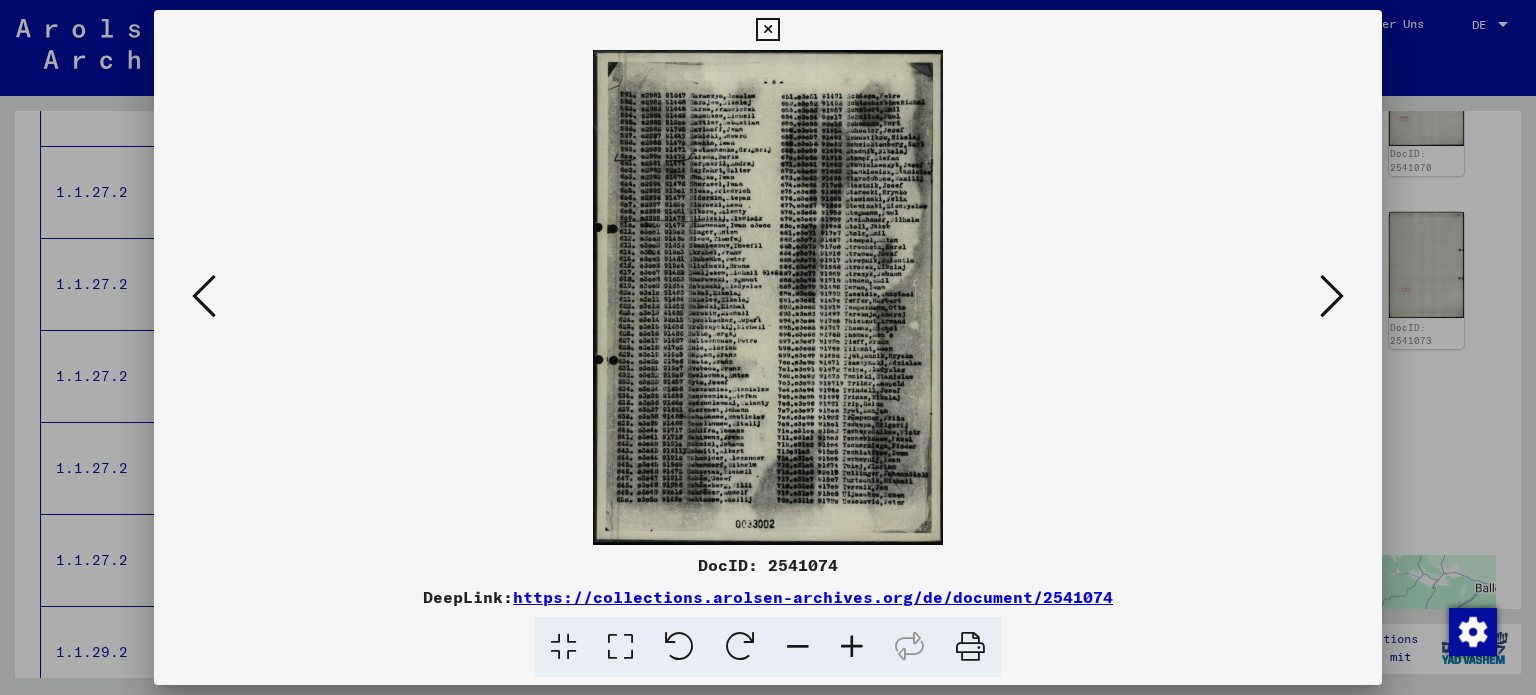type 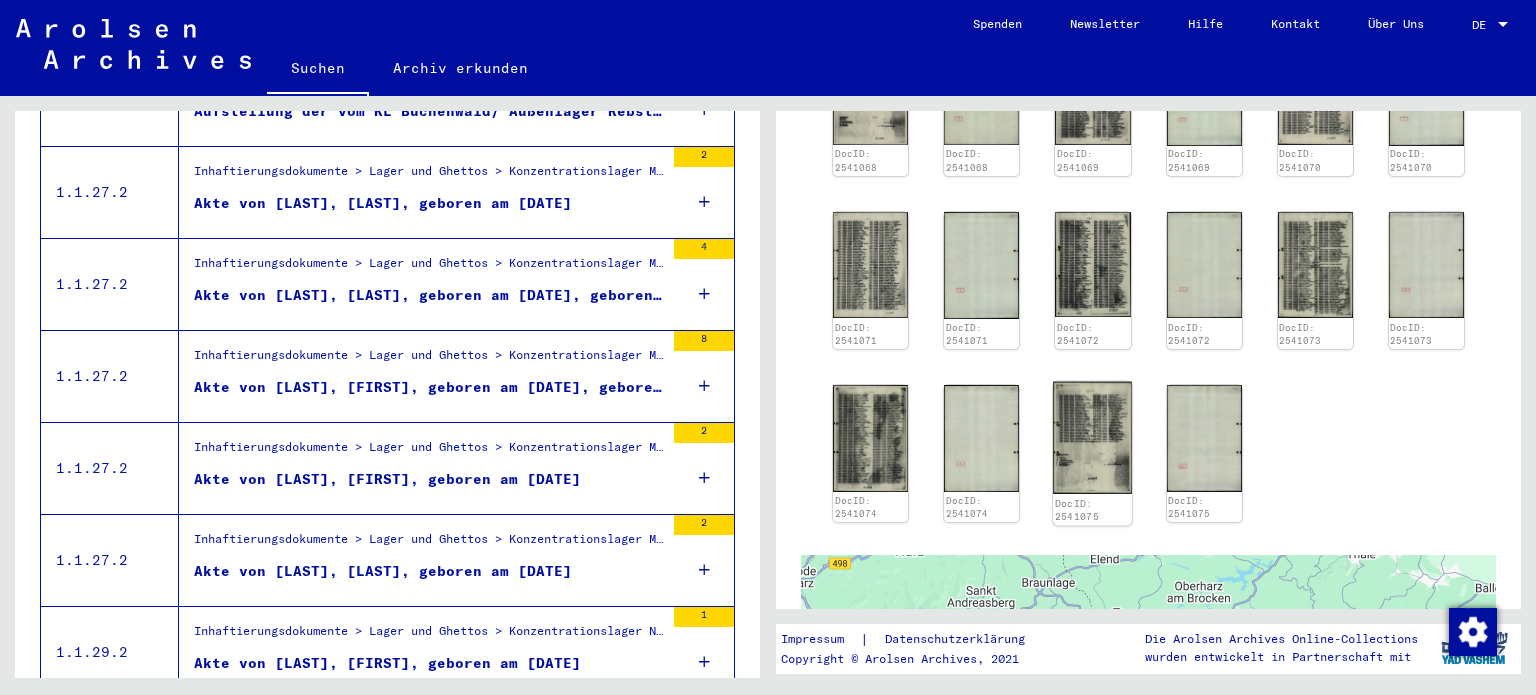 click 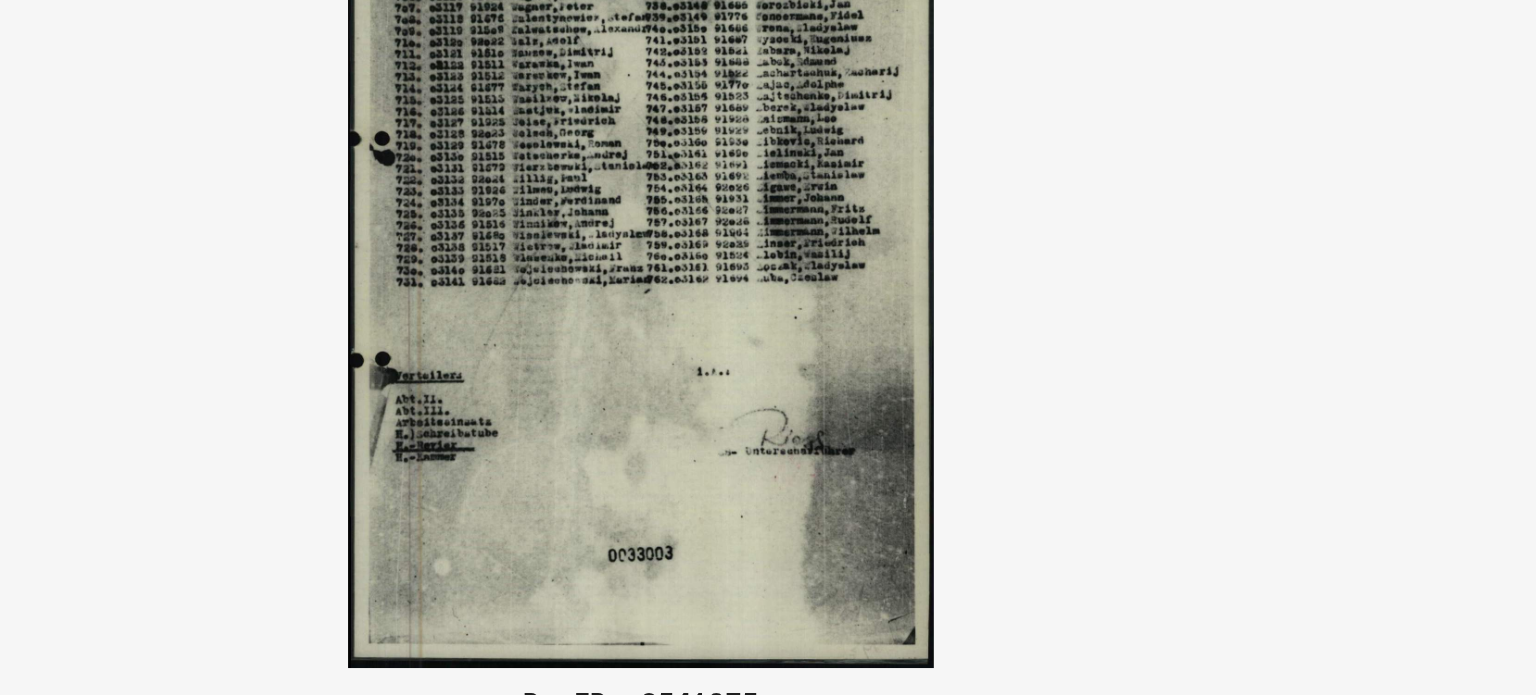 type 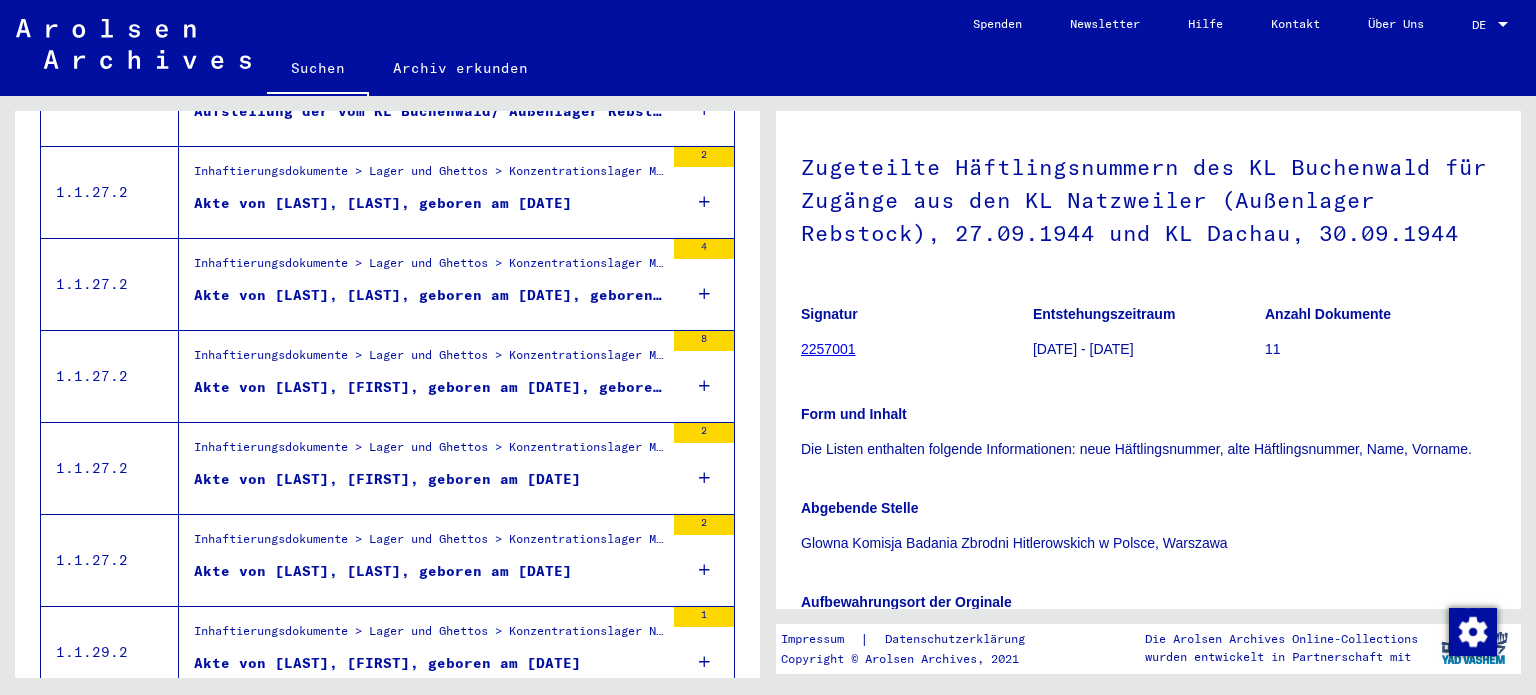 scroll, scrollTop: 80, scrollLeft: 0, axis: vertical 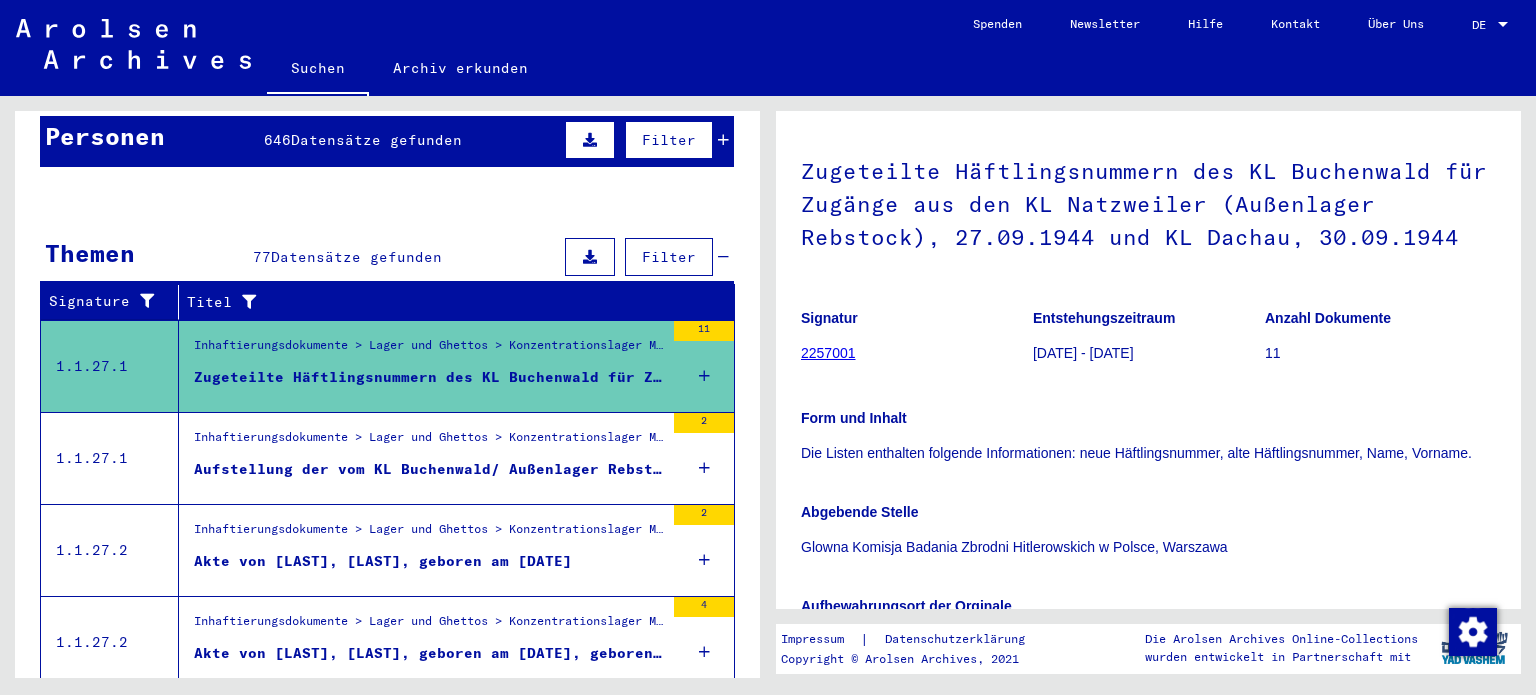 click on "Zugeteilte Häftlingsnummern des KL Buchenwald für Zugänge aus den KL Natzweiler (Außenlager [LAST]), [DATE] und KL Dachau, [DATE] Signatur [NUMBER] Entstehungszeitraum [DATE] - [DATE] Anzahl Dokumente [NUMBER] Form und Inhalt Die Listen enthalten folgende Informationen: neue Häftlingsnummer, alte Häftlingsnummer, Name, Vorname. Abgebende Stelle Glowna Komisja Badania Zbrodni Hitlerowskich w Polsce, Warszawa Aufbewahrungsort der Orginale INSTYTUT PAMIĘCI NARODOWEJ [URL] Zeige alle Metadaten" 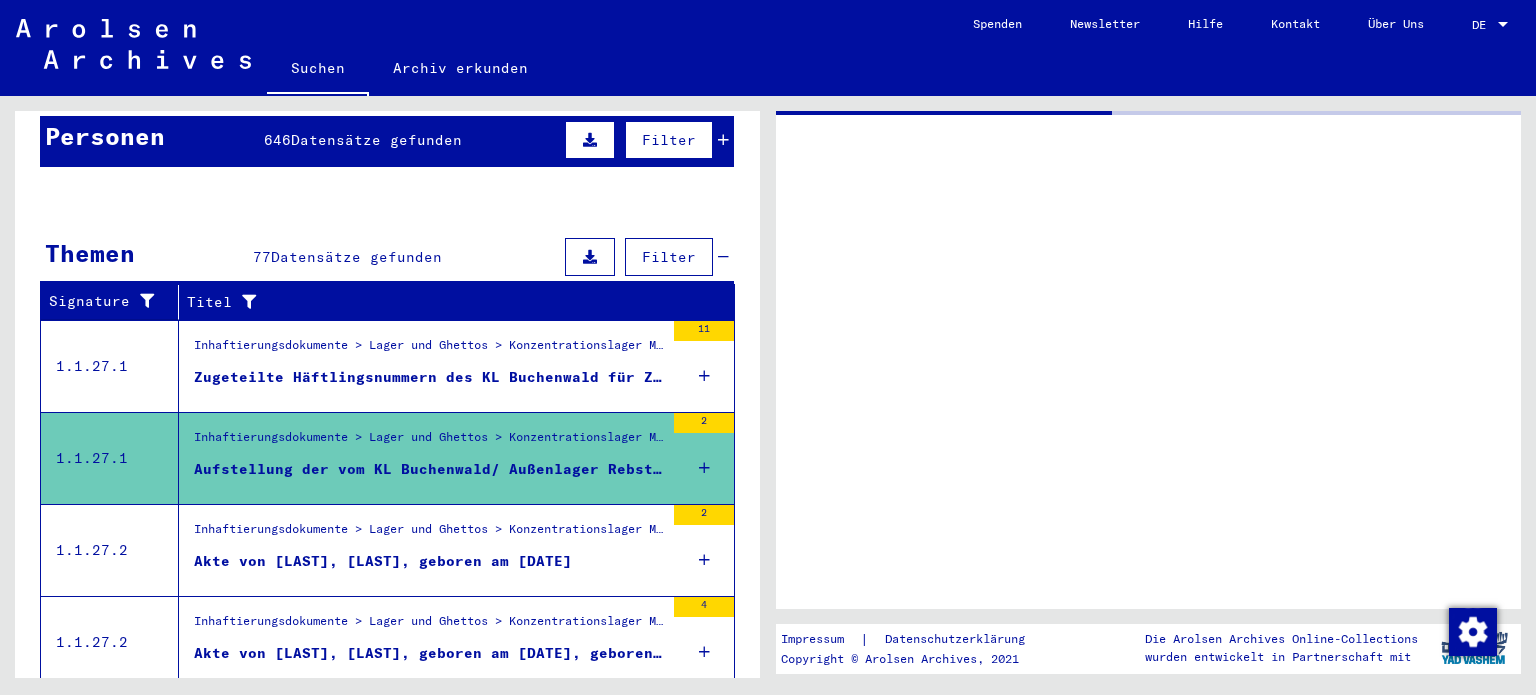 scroll, scrollTop: 0, scrollLeft: 0, axis: both 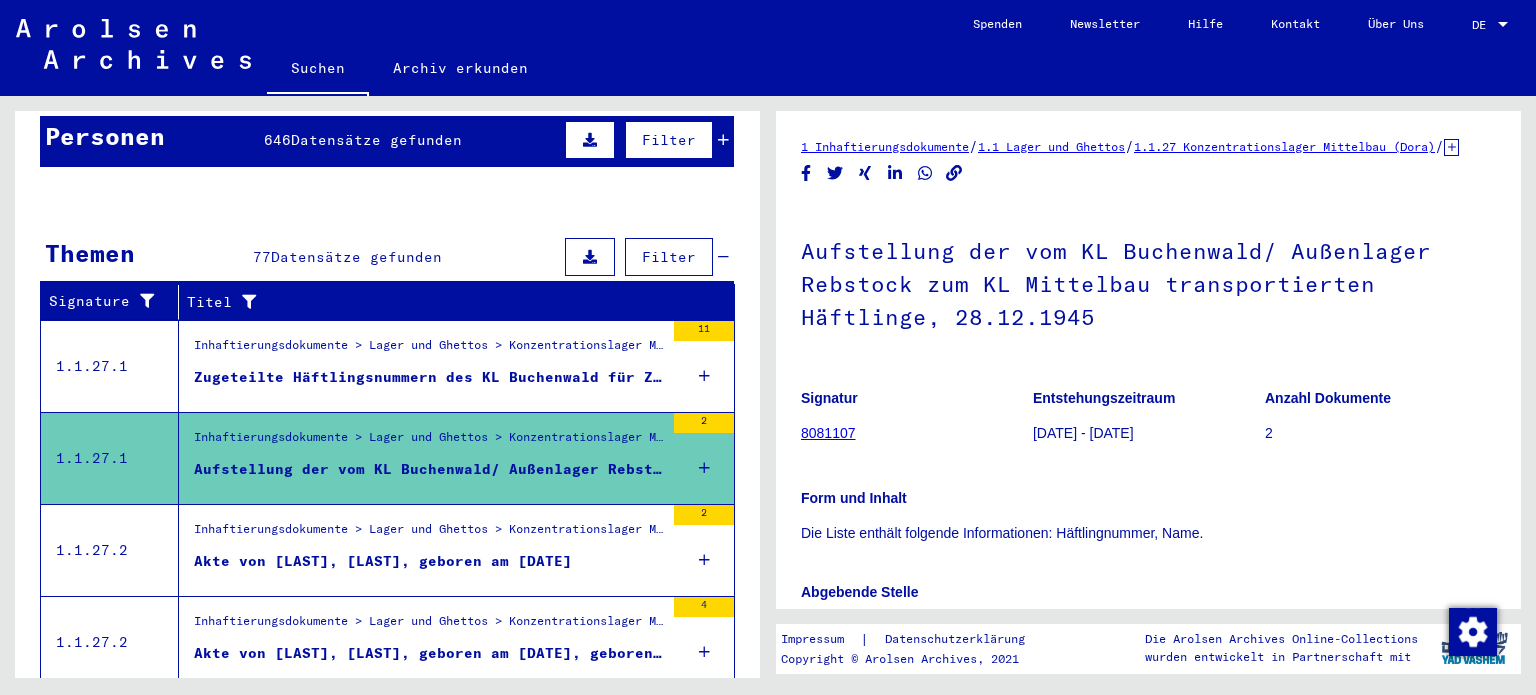 click on "Aufstellung der vom KL Buchenwald/ Außenlager Rebstock zum KL Mittelbau      transportierten Häftlinge, 28.12.1945" 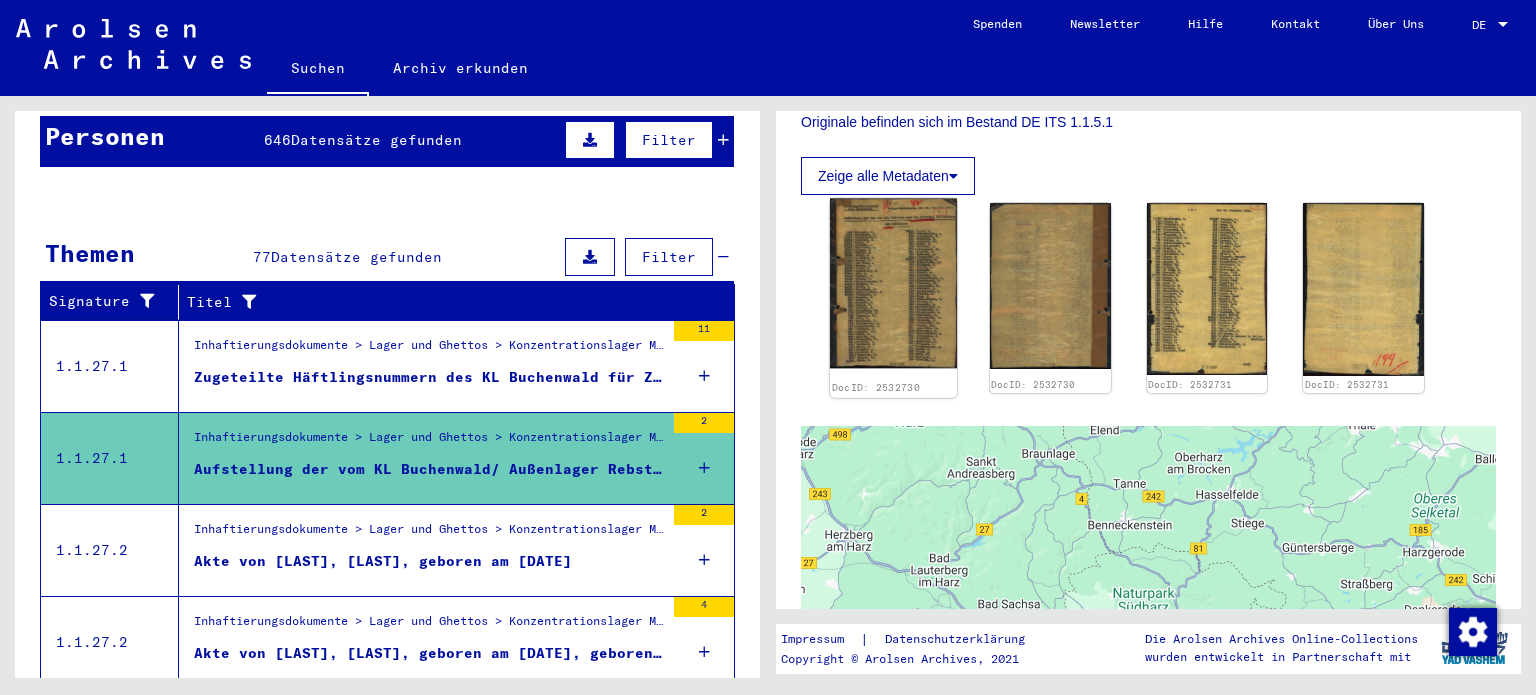 scroll, scrollTop: 600, scrollLeft: 0, axis: vertical 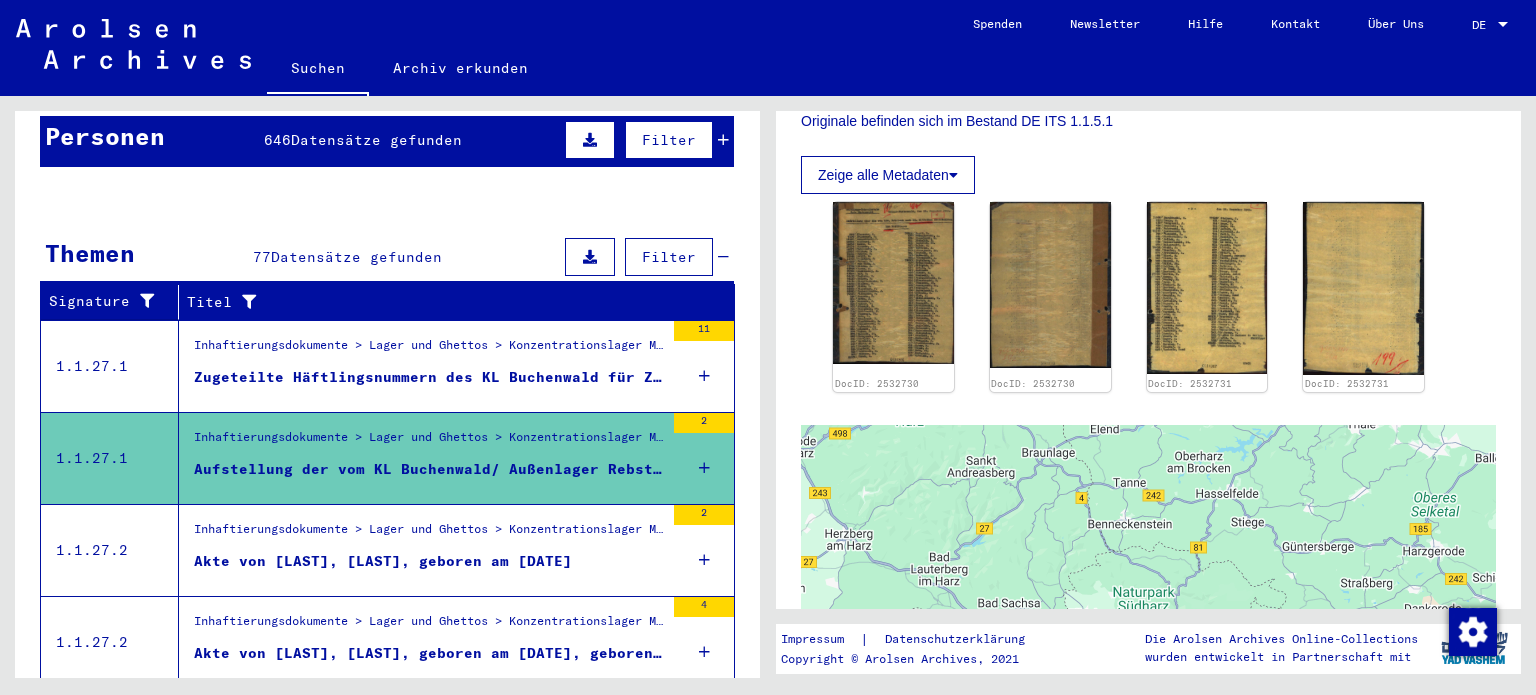 click on "Akte von [LAST], [LAST], geboren am [DATE]" at bounding box center (383, 561) 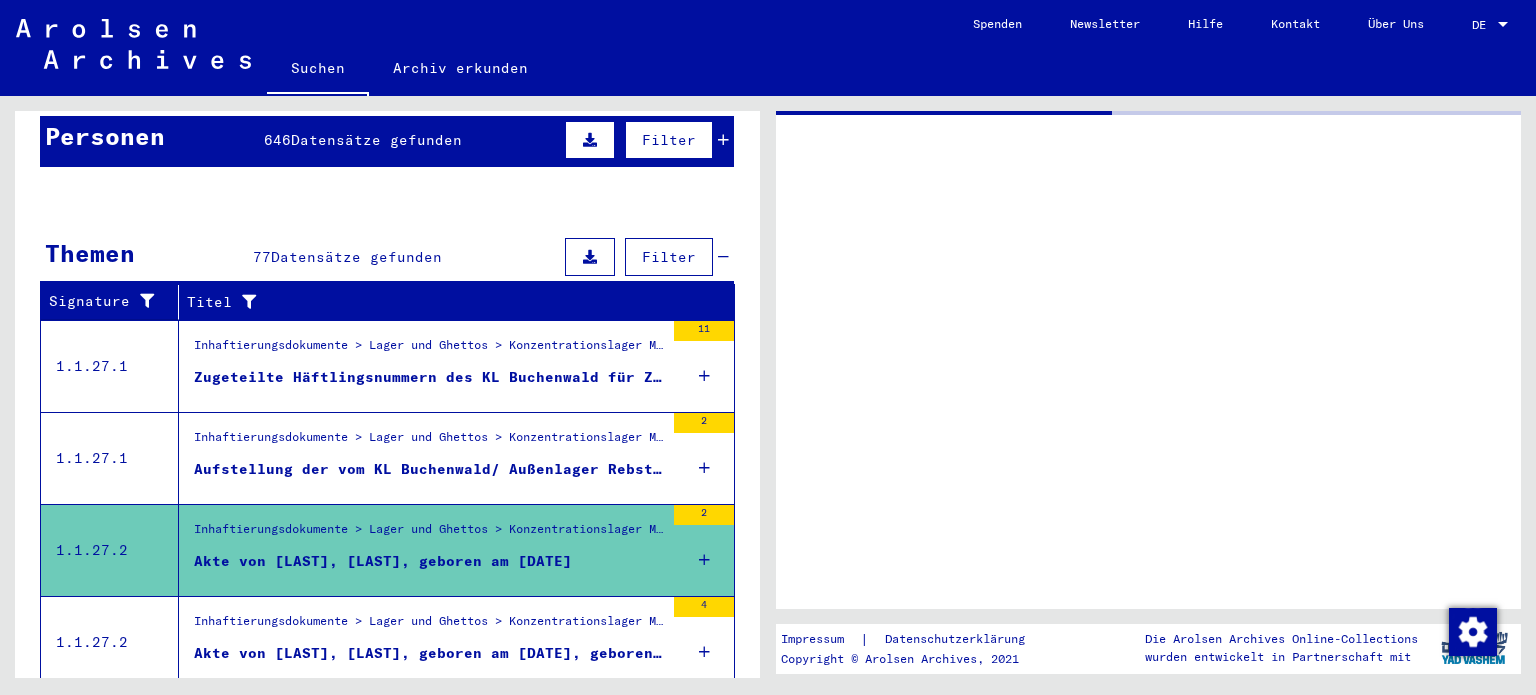 scroll, scrollTop: 0, scrollLeft: 0, axis: both 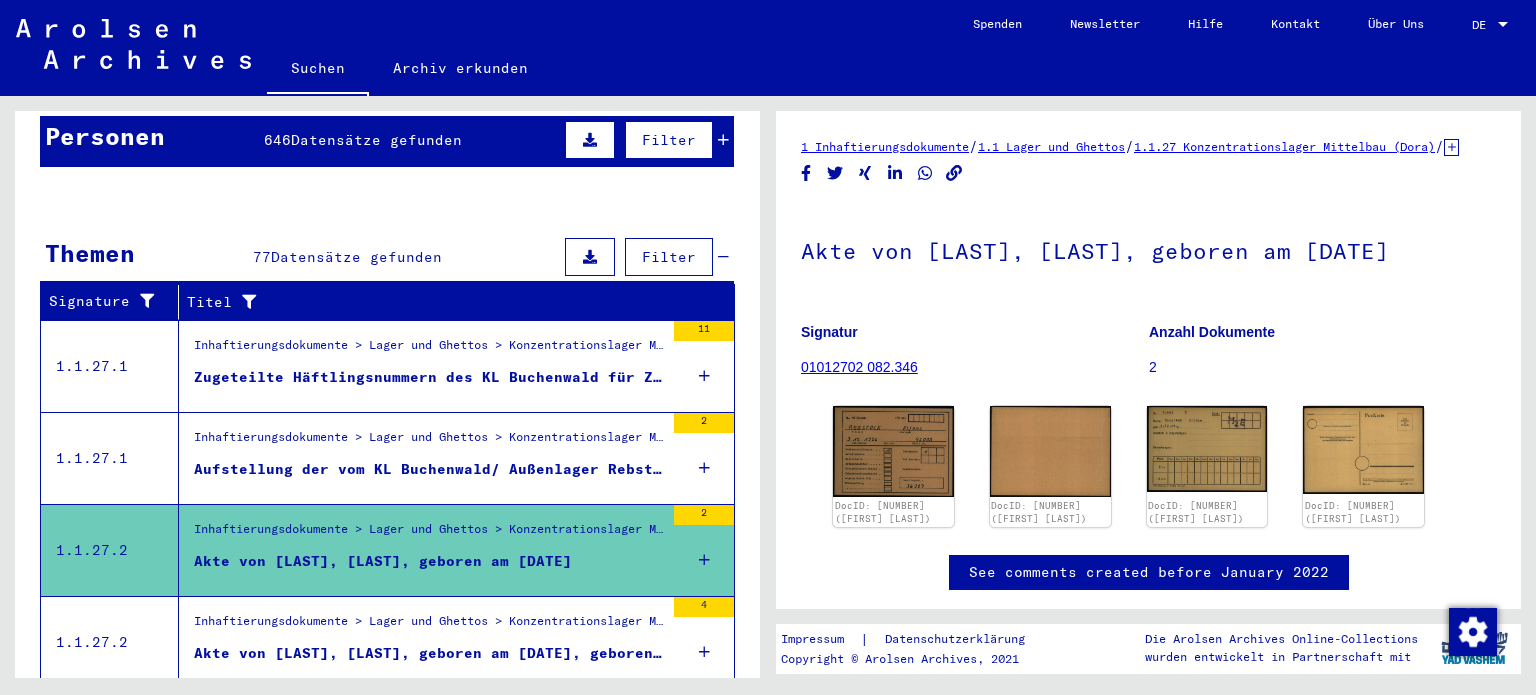 click on "Akte von [LAST], [LAST], geboren am [DATE]" 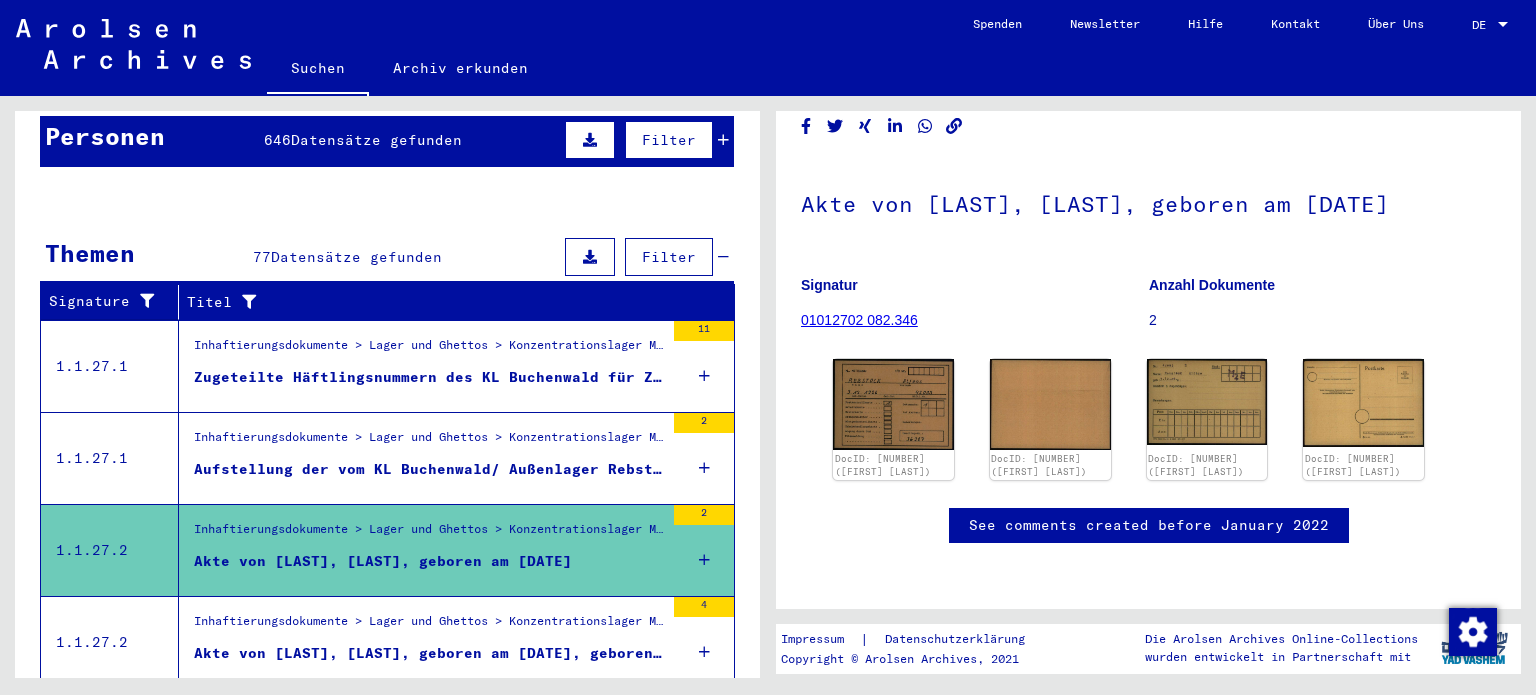 scroll, scrollTop: 280, scrollLeft: 0, axis: vertical 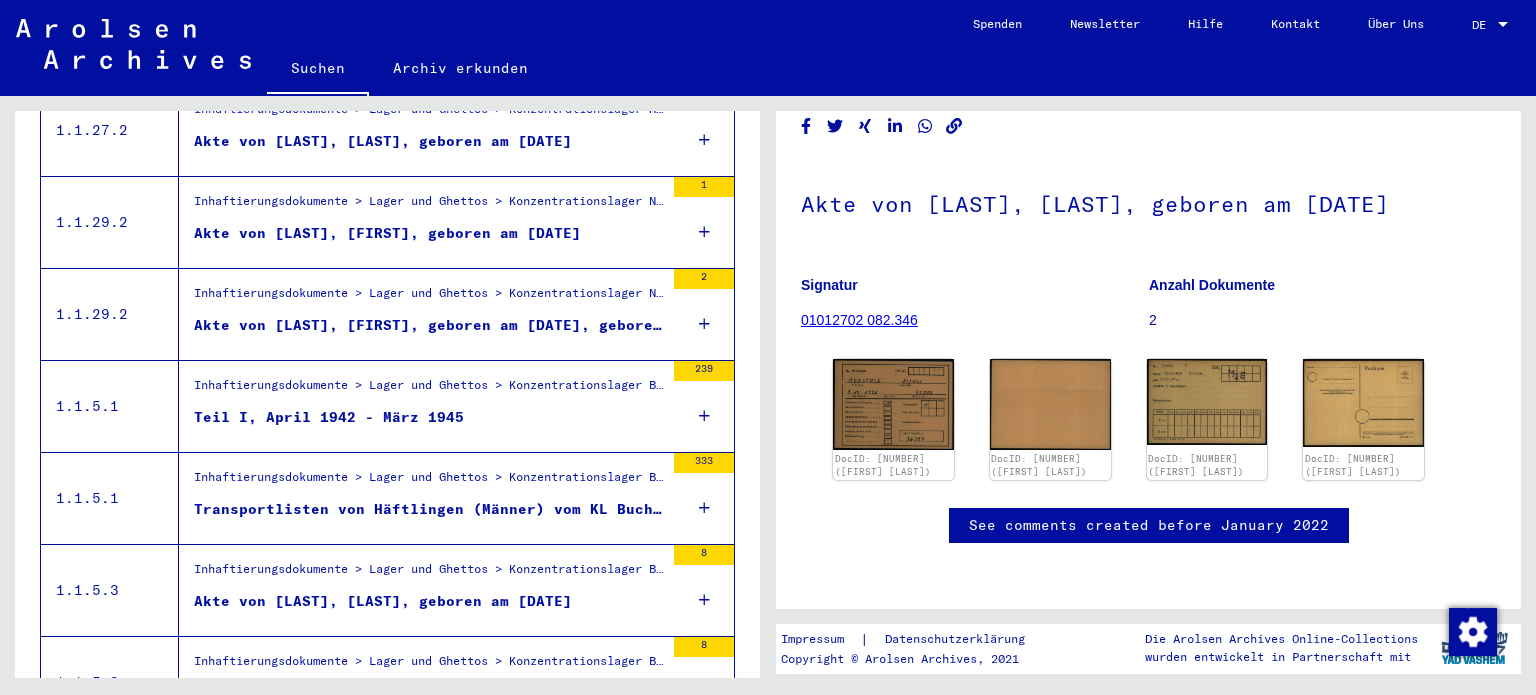 click on "Inhaftierungsdokumente > Lager und Ghettos > Konzentrationslager Buchenwald > Listenmaterial Buchenwald > Transportlisten von Häftlingen (Männer) vom KL Buchenwald in      Außenkommandos (Mühlhausen bis Suhl), April 1942 - März 1945" at bounding box center [429, 390] 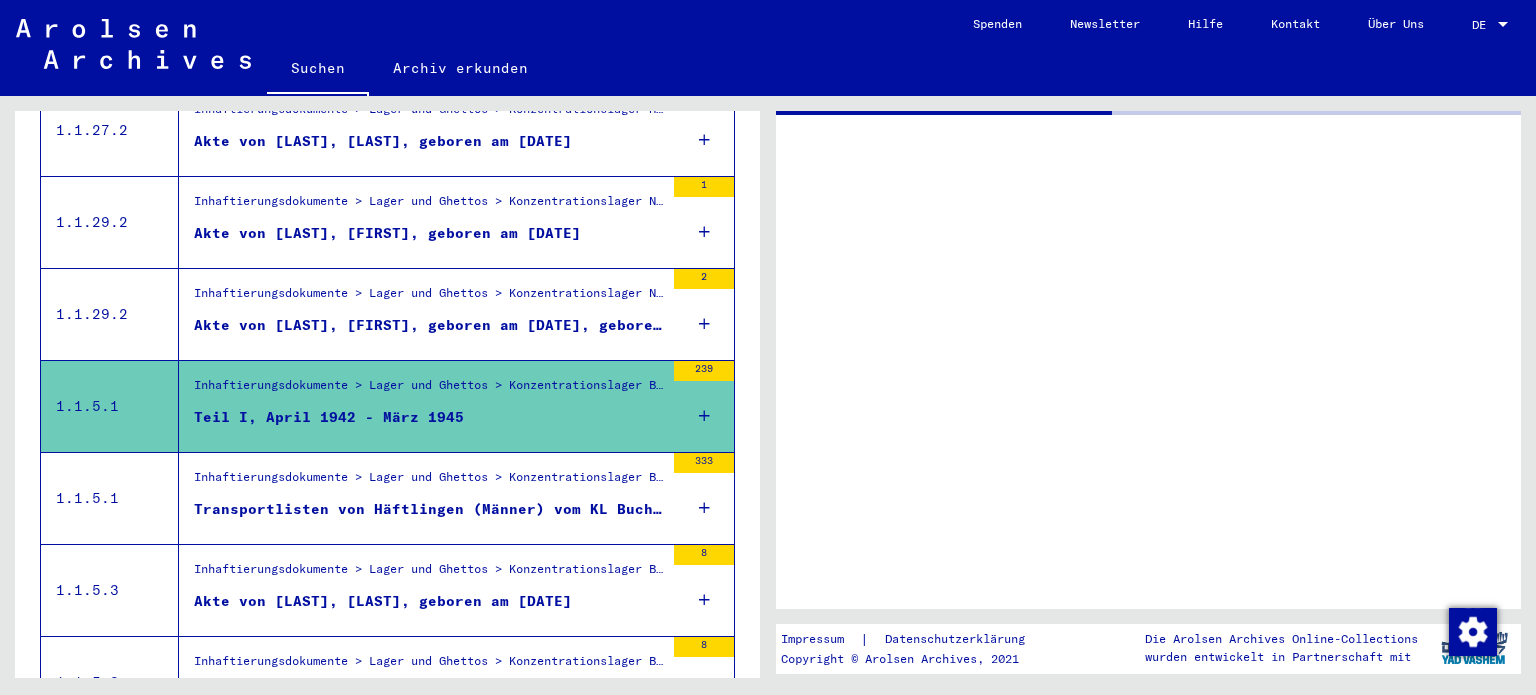 scroll, scrollTop: 0, scrollLeft: 0, axis: both 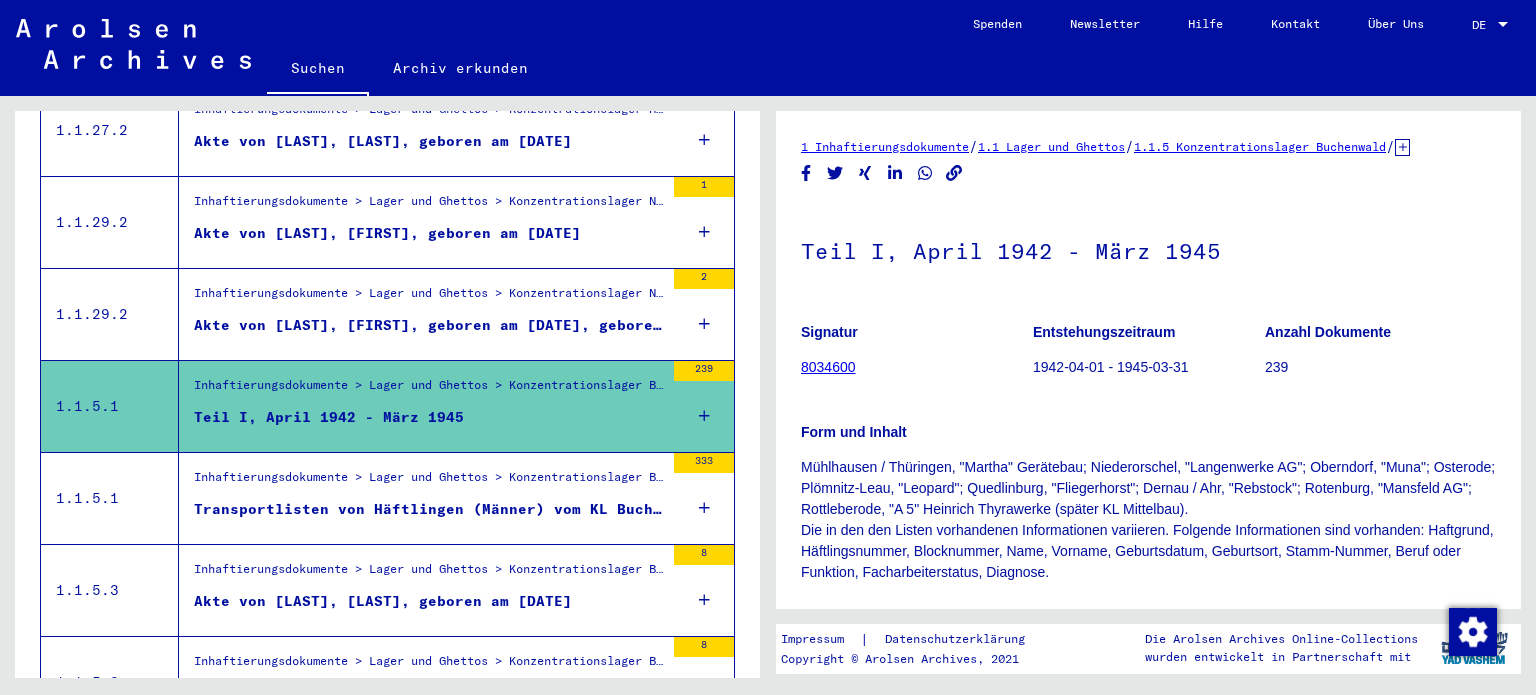 click on "Mühlhausen / Thüringen, "Martha" Gerätebau; Niederorschel, "Langenwerke AG"; Oberndorf, "Muna"; Osterode; Plömnitz-Leau, "Leopard"; Quedlinburg, "Fliegerhorst"; Dernau / Ahr, "[LAST]"; Rotenburg, "Mansfeld AG"; Rottleberode, "A 5" Heinrich Thyrawerke (später KL Mittelbau). Die in den den Listen vorhandenen Informationen variieren. Folgende Informationen sind vorhanden: Haftgrund, Häftlingsnummer, Blocknummer, Name, Vorname, Geburtsdatum, Geburtsort, Stamm-Nummer, Beruf oder Funktion, Facharbeiterstatus, Diagnose." 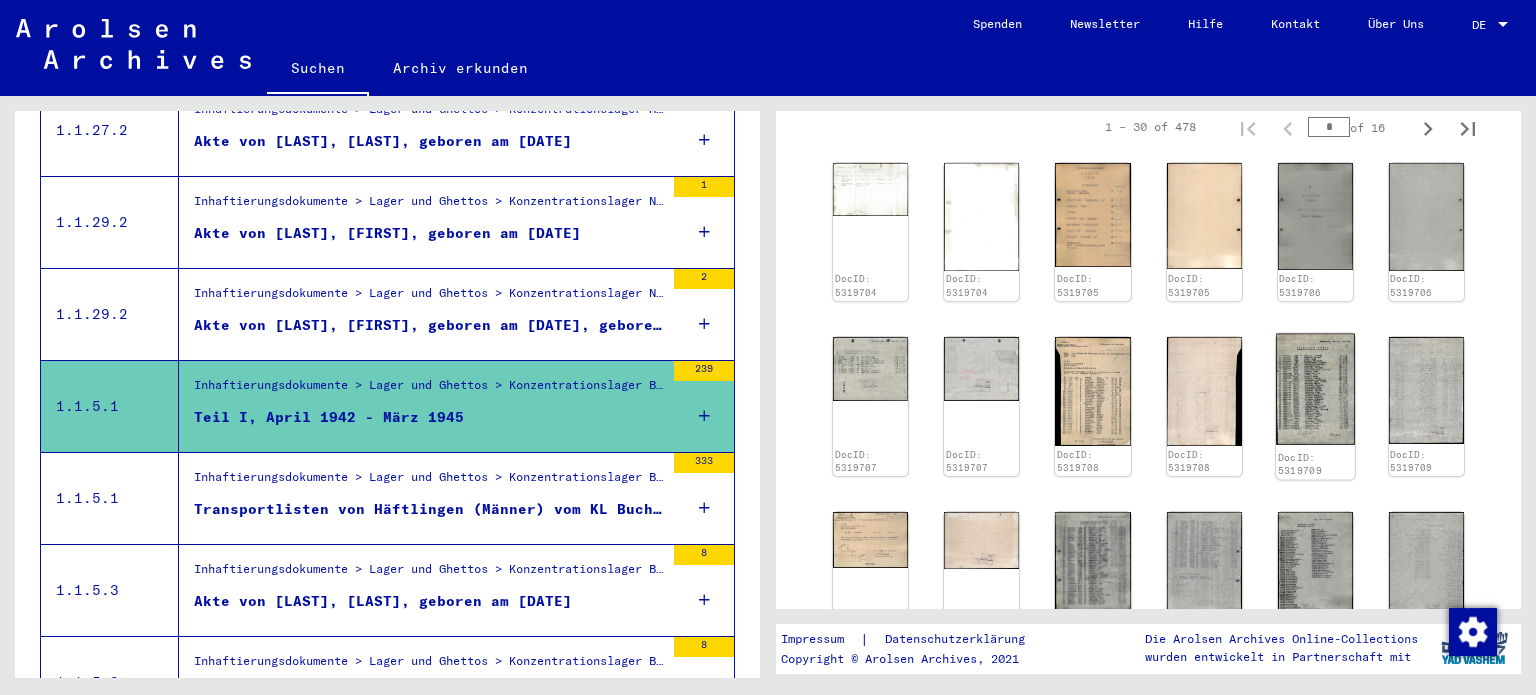 scroll, scrollTop: 600, scrollLeft: 0, axis: vertical 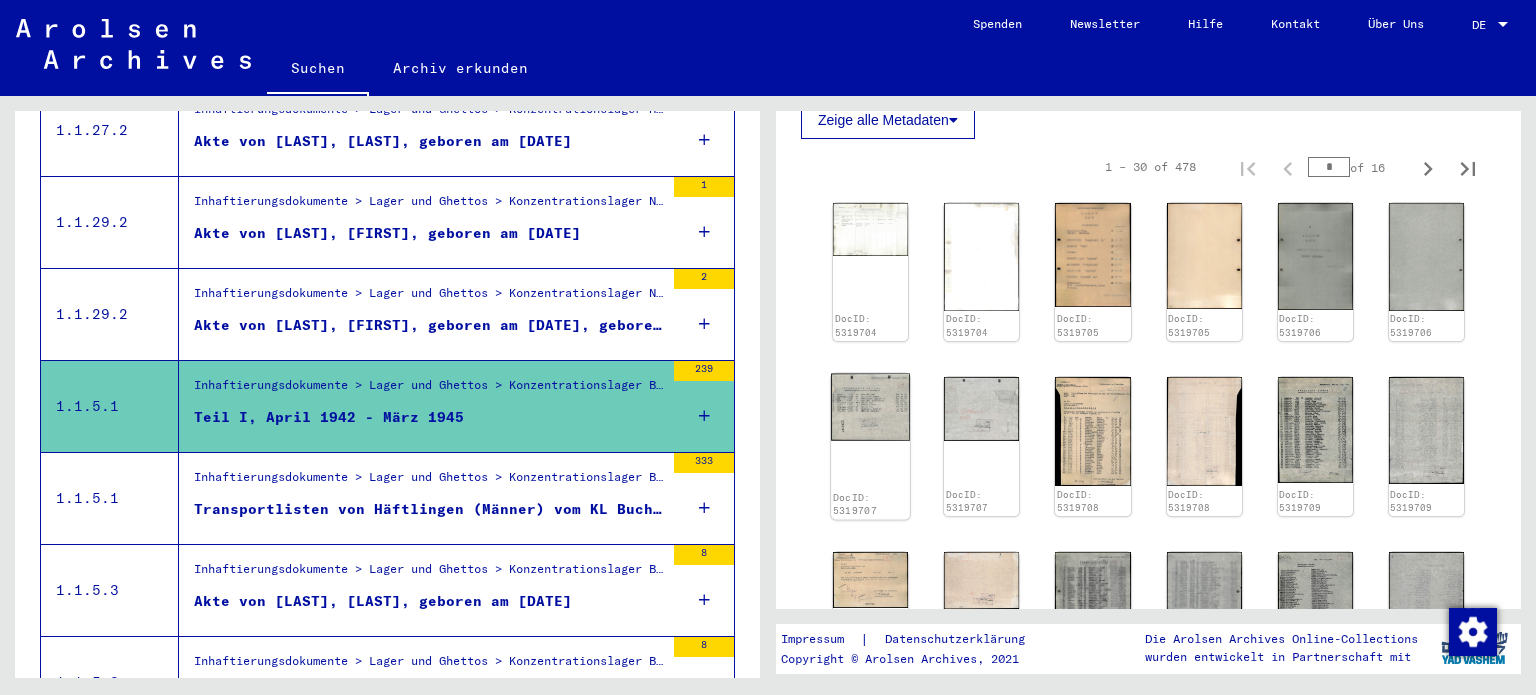 click 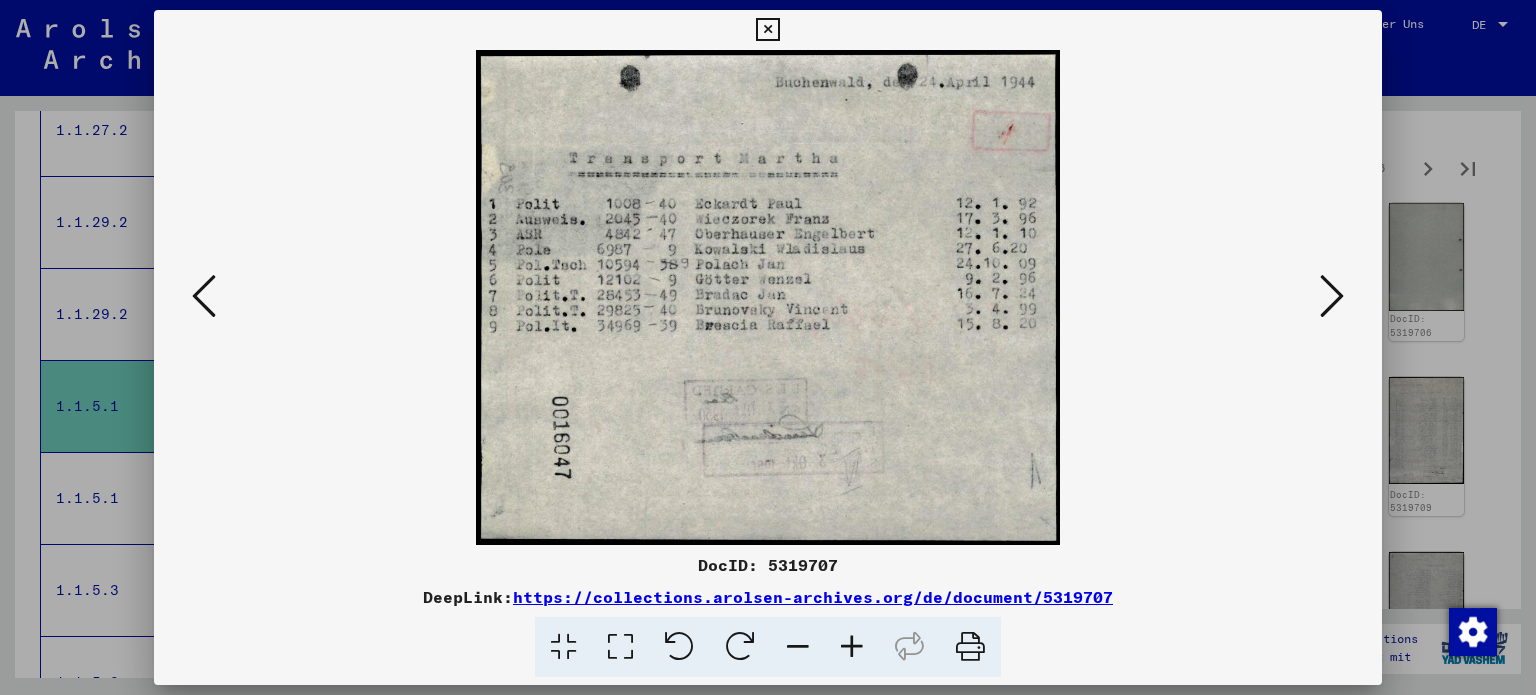 type 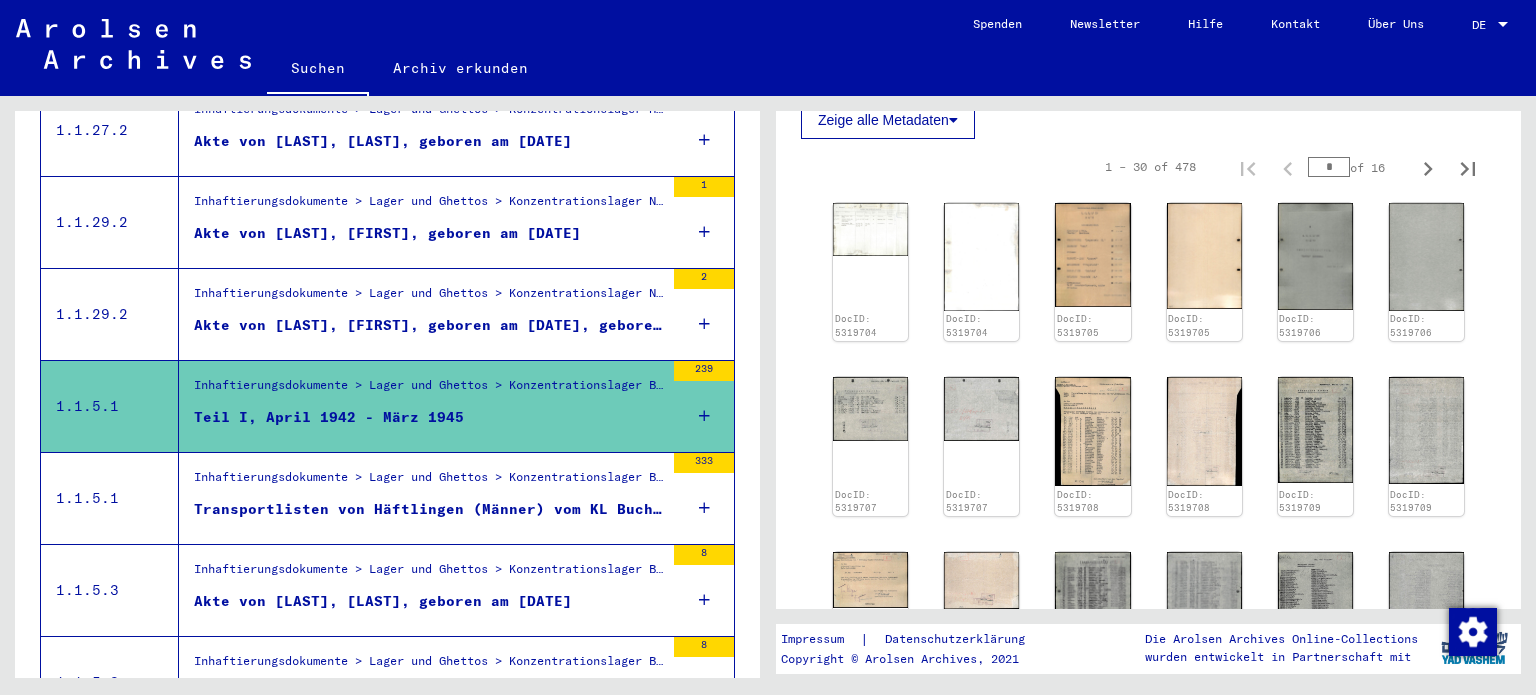 click on "DocID: 5319704 DocID: 5319704 DocID: 5319705 DocID: 5319705 DocID: 5319706 DocID: 5319706 DocID: 5319707 DocID: 5319707 DocID: 5319708 DocID: 5319708 DocID: 5319709 DocID: 5319709 DocID: 5319710 DocID: 5319710 DocID: 5319711 DocID: 5319711 DocID: 5319712 DocID: 5319712 DocID: 5319713 DocID: 5319713 DocID: 5319714 DocID: 5319714 DocID: 5319715 DocID: 5319715 DocID: 5319716 DocID: 5319716 DocID: 5319717 DocID: 5319717 DocID: 5319718 DocID: 5319718" 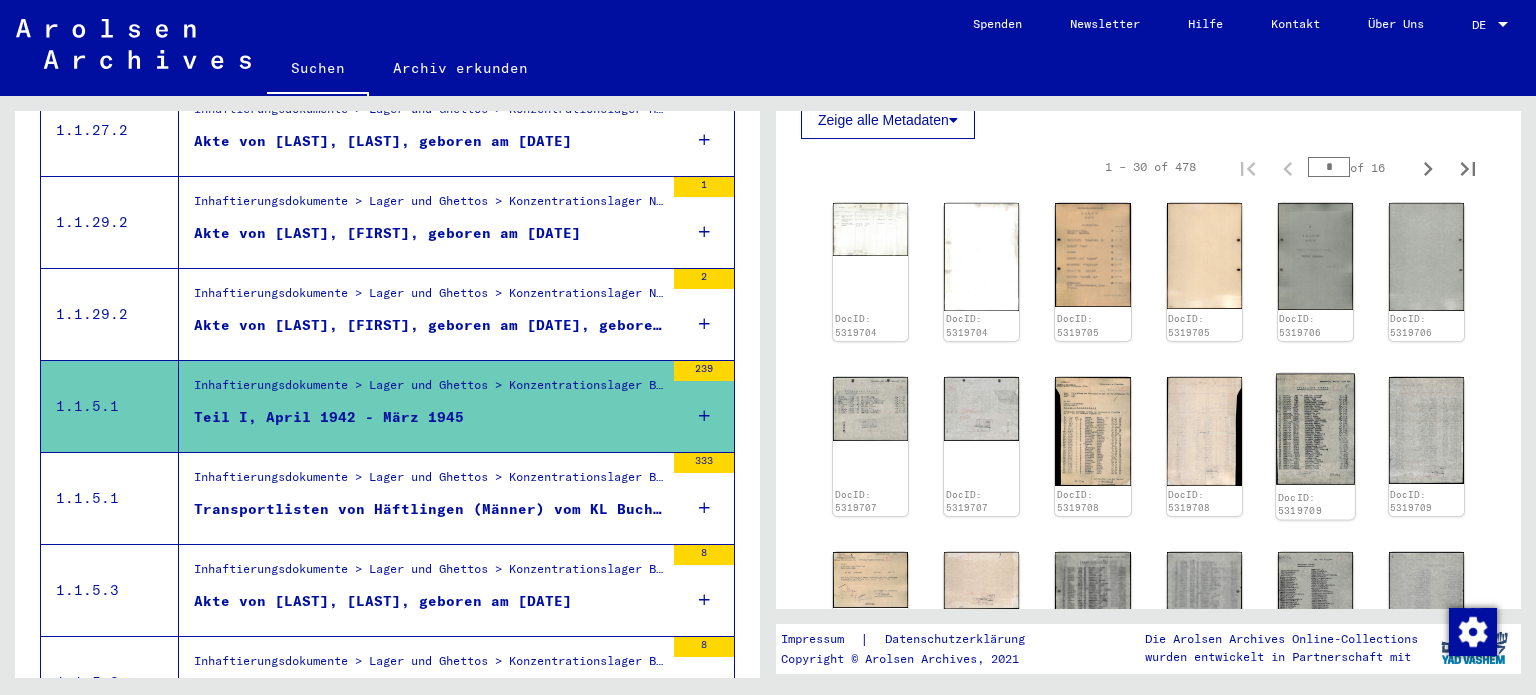 click 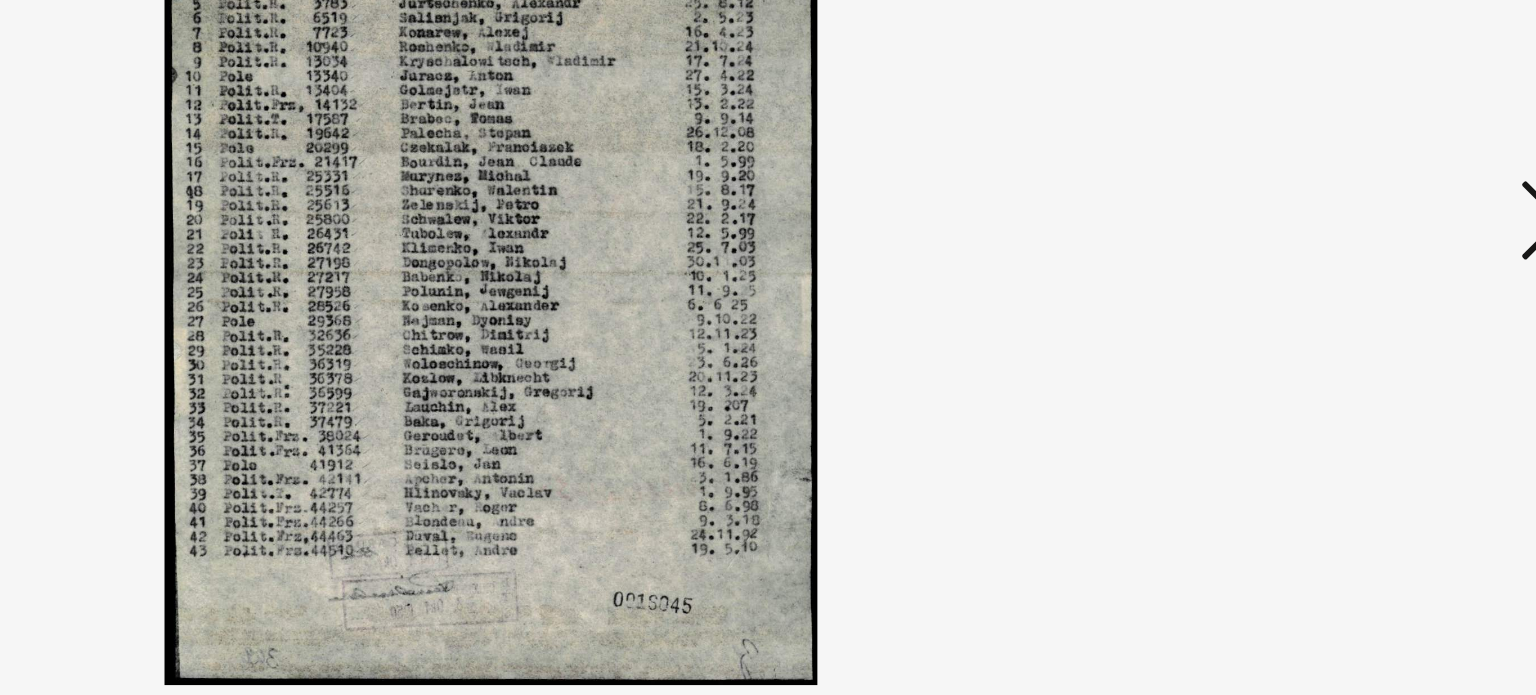 type 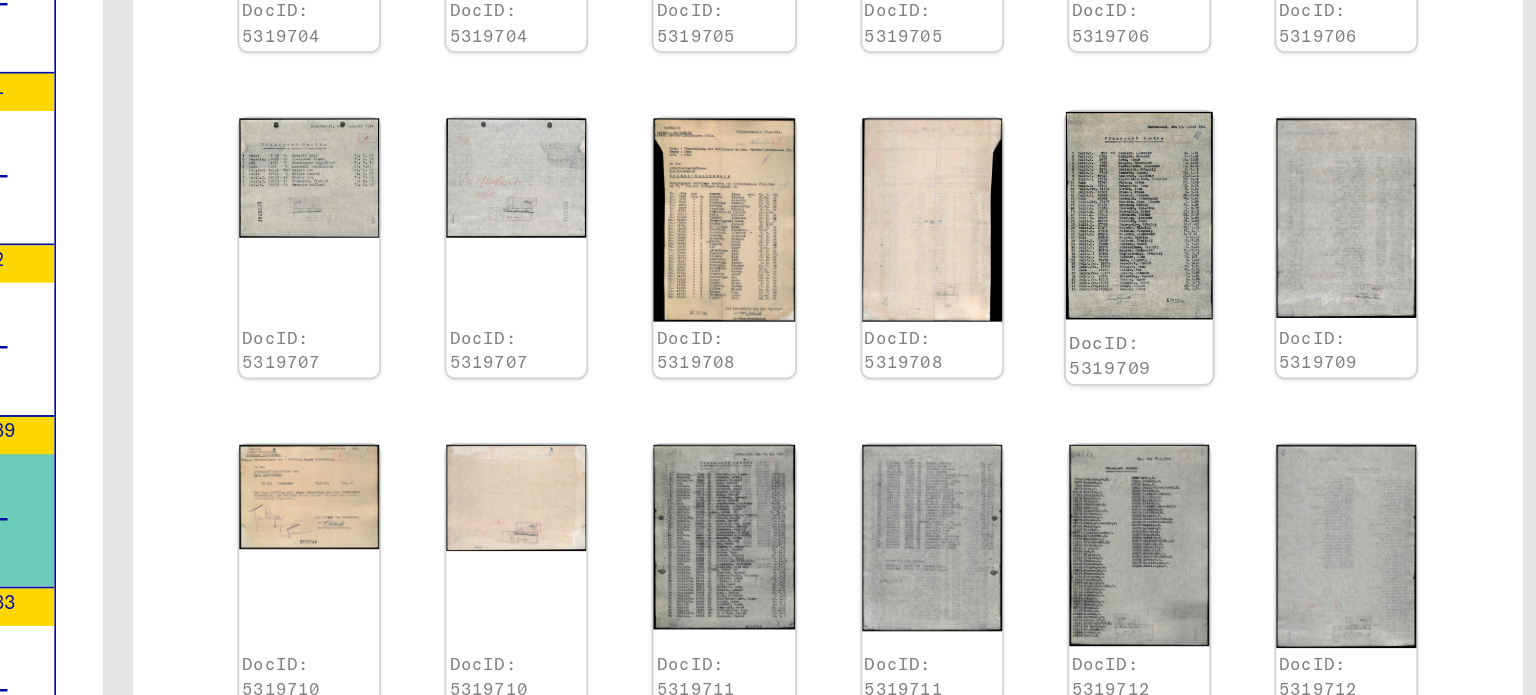 scroll, scrollTop: 800, scrollLeft: 0, axis: vertical 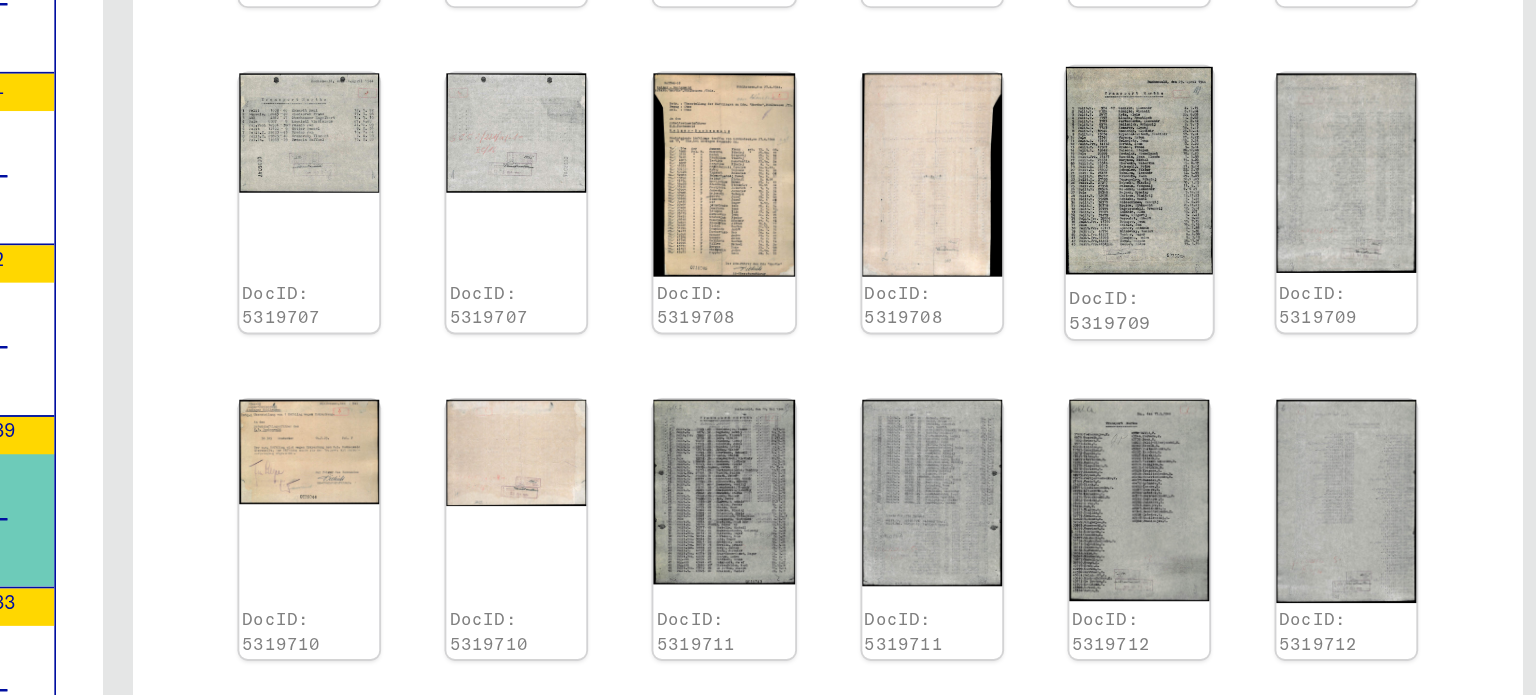 click 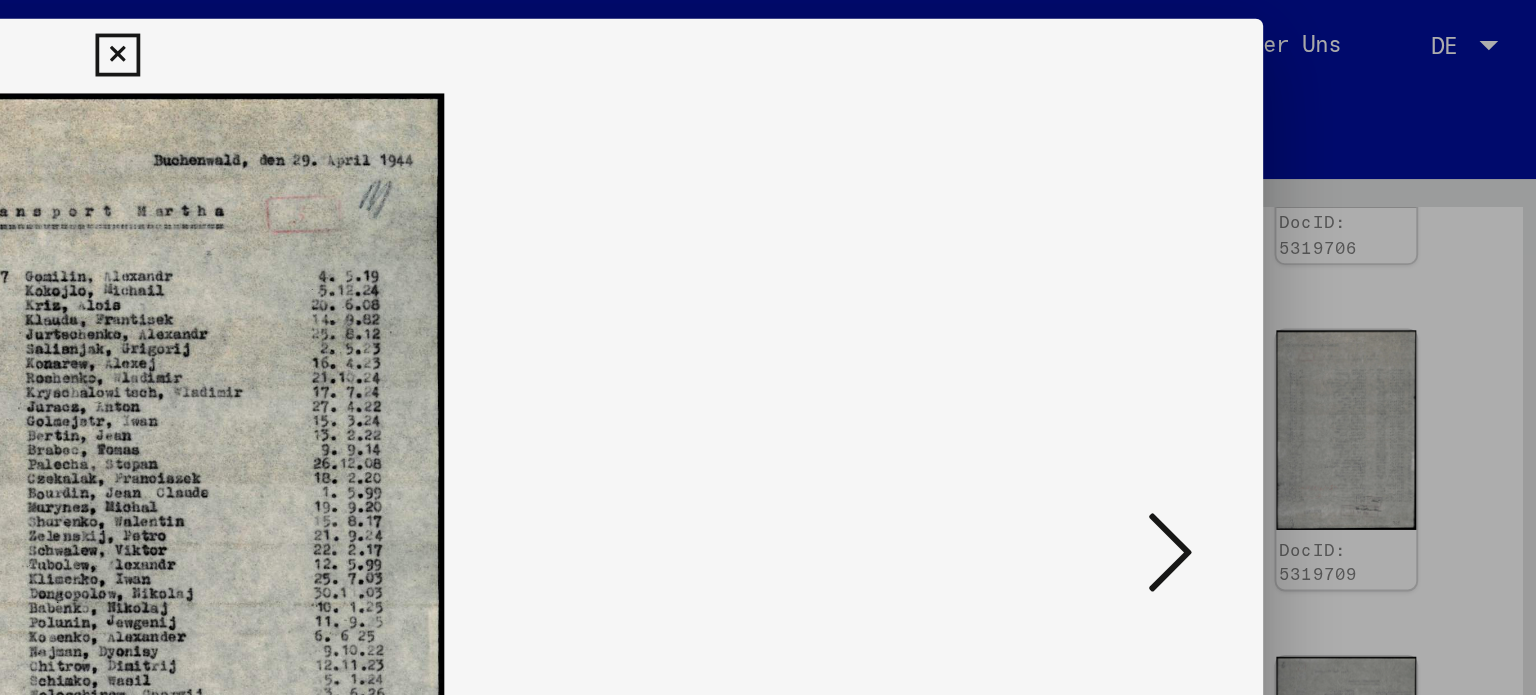 type 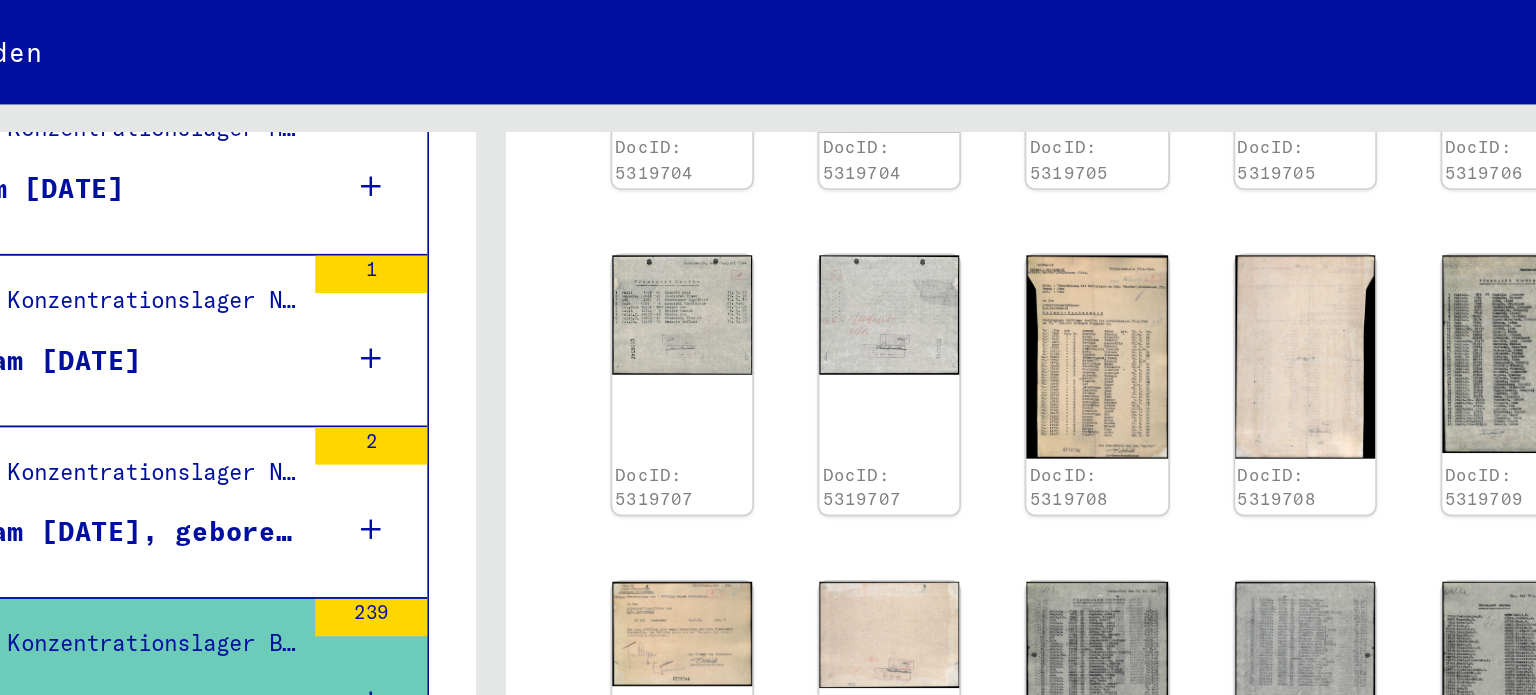 scroll, scrollTop: 840, scrollLeft: 0, axis: vertical 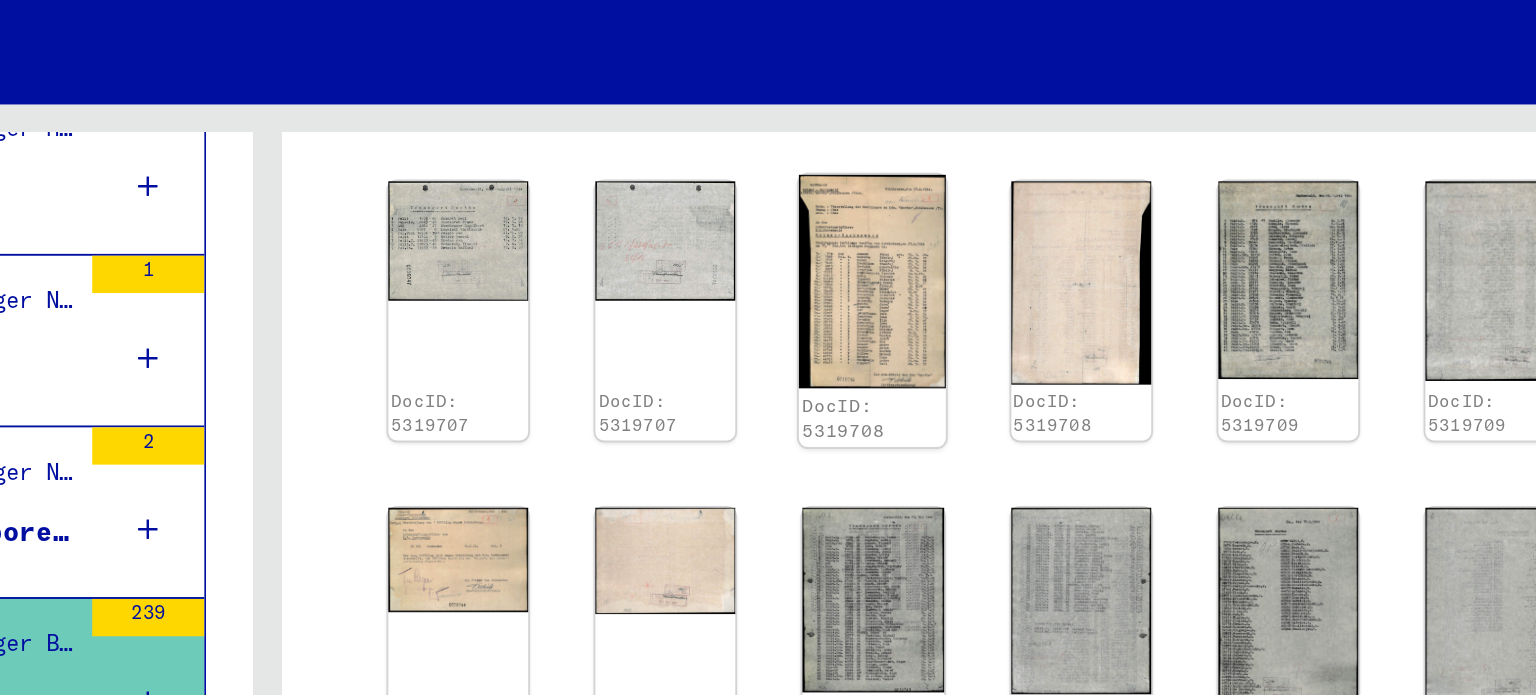 click 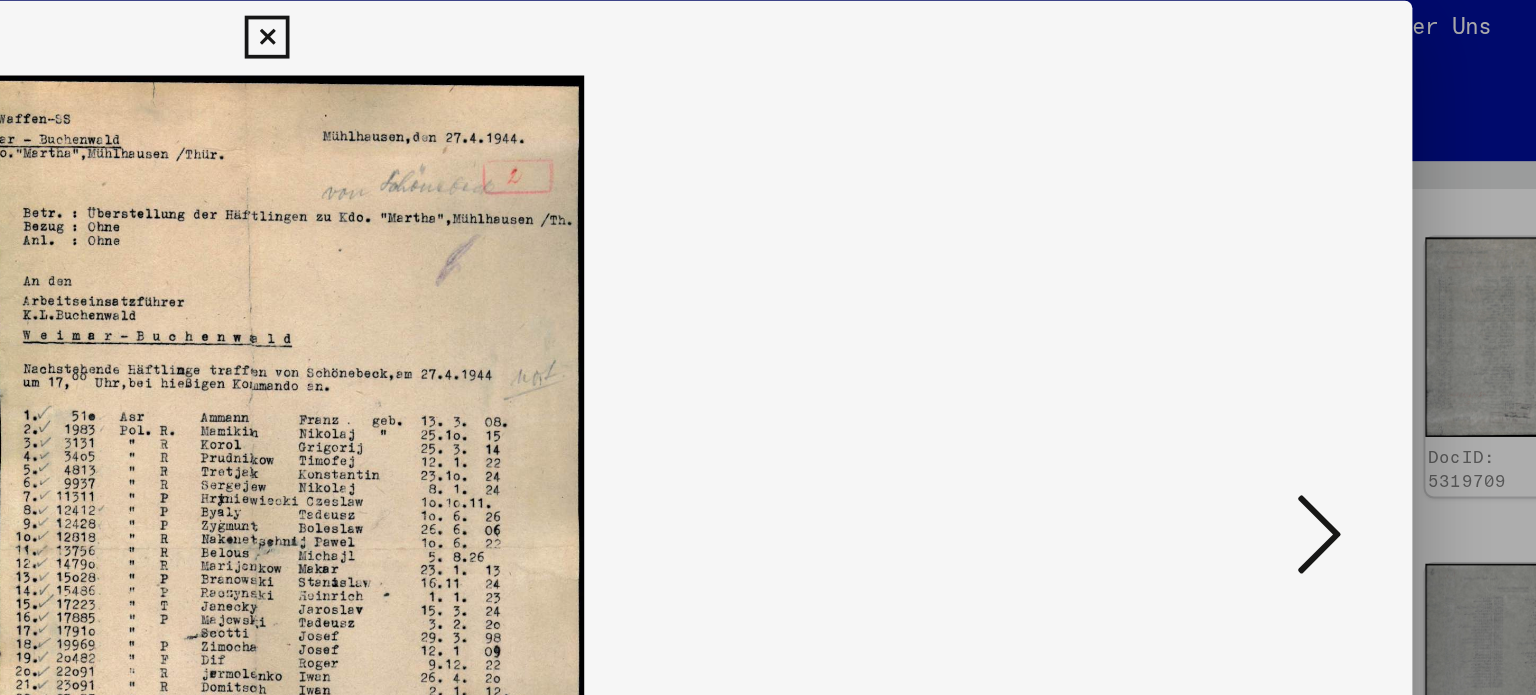 type 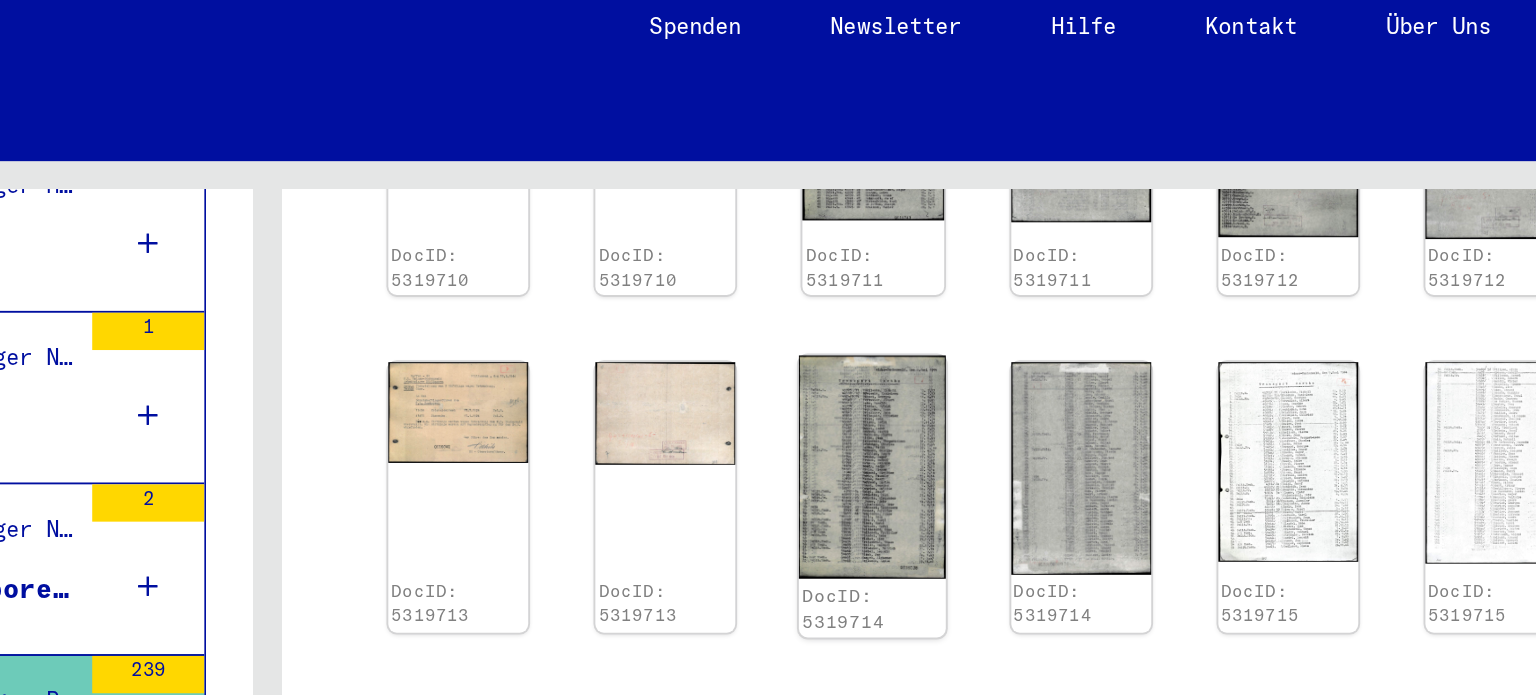 scroll, scrollTop: 1240, scrollLeft: 0, axis: vertical 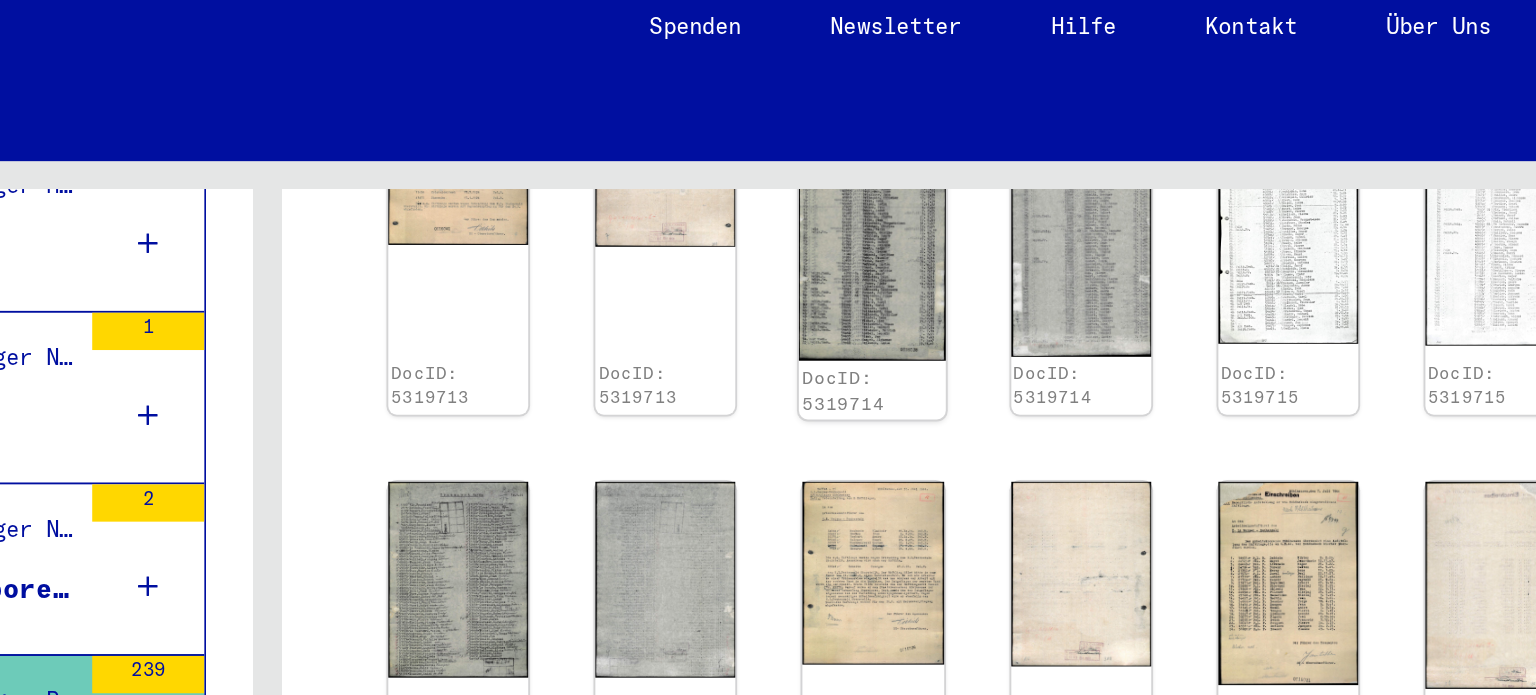 click 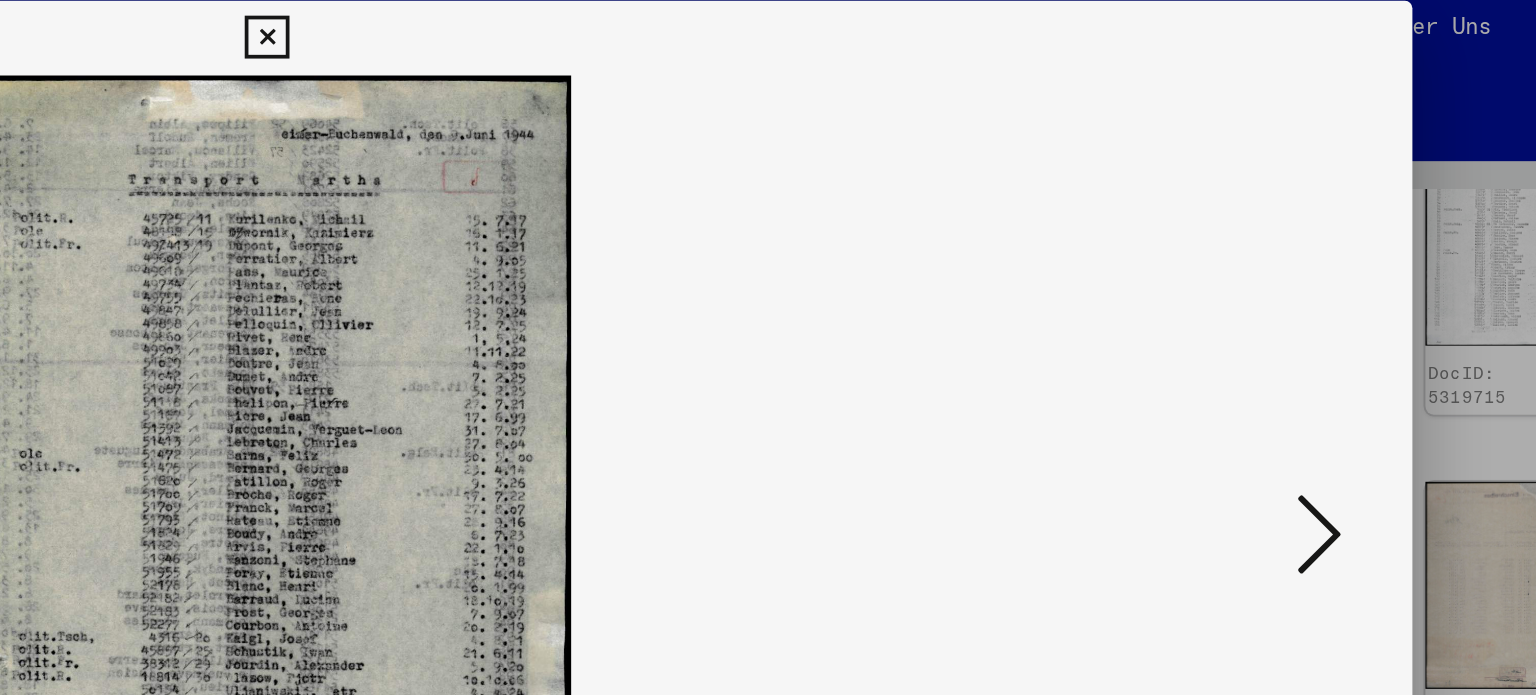 type 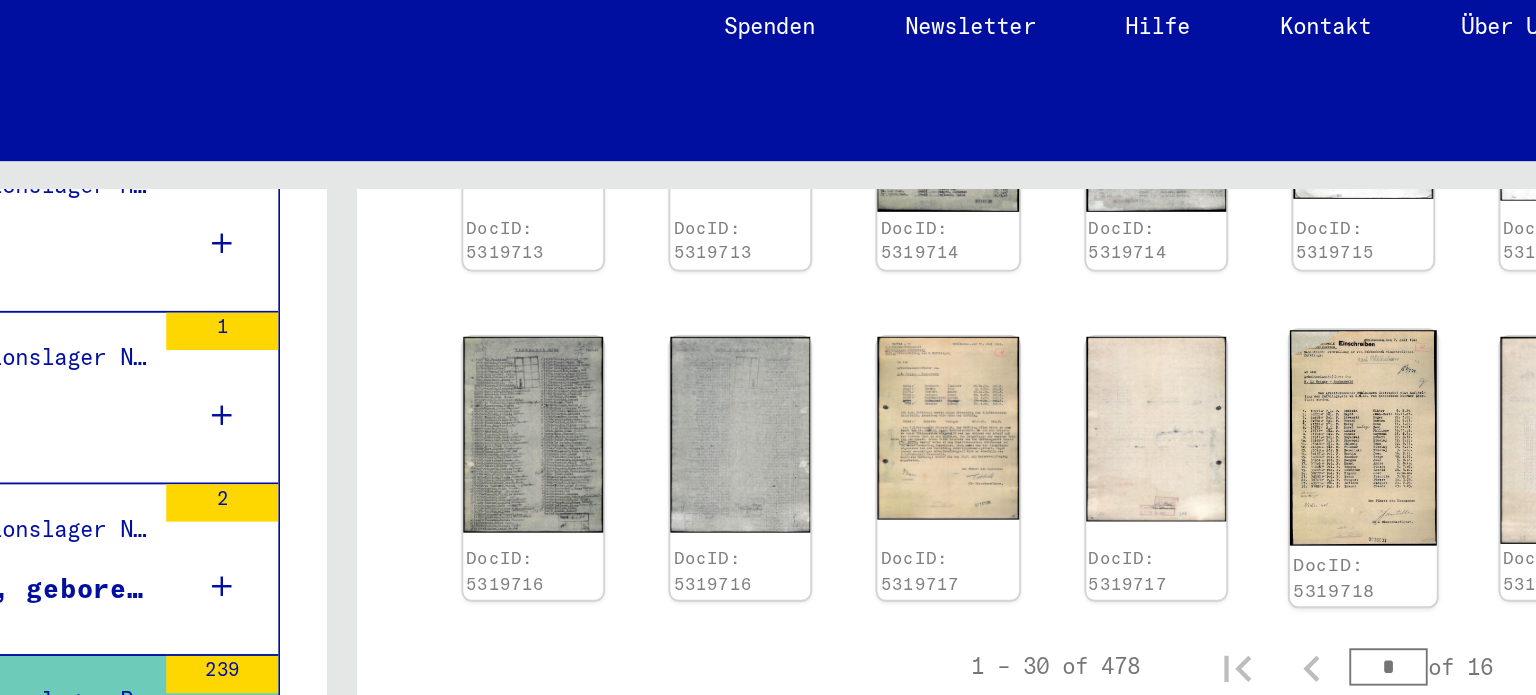 scroll, scrollTop: 1320, scrollLeft: 0, axis: vertical 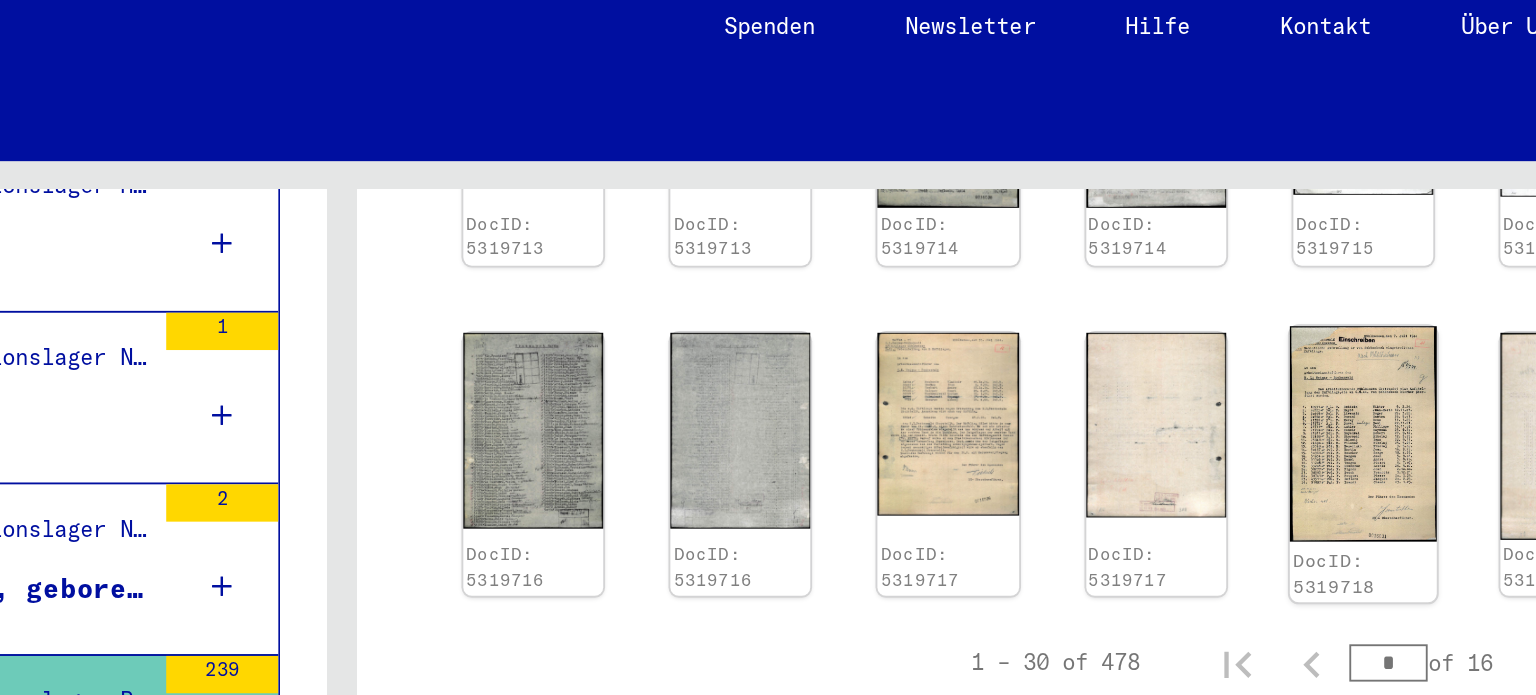 click 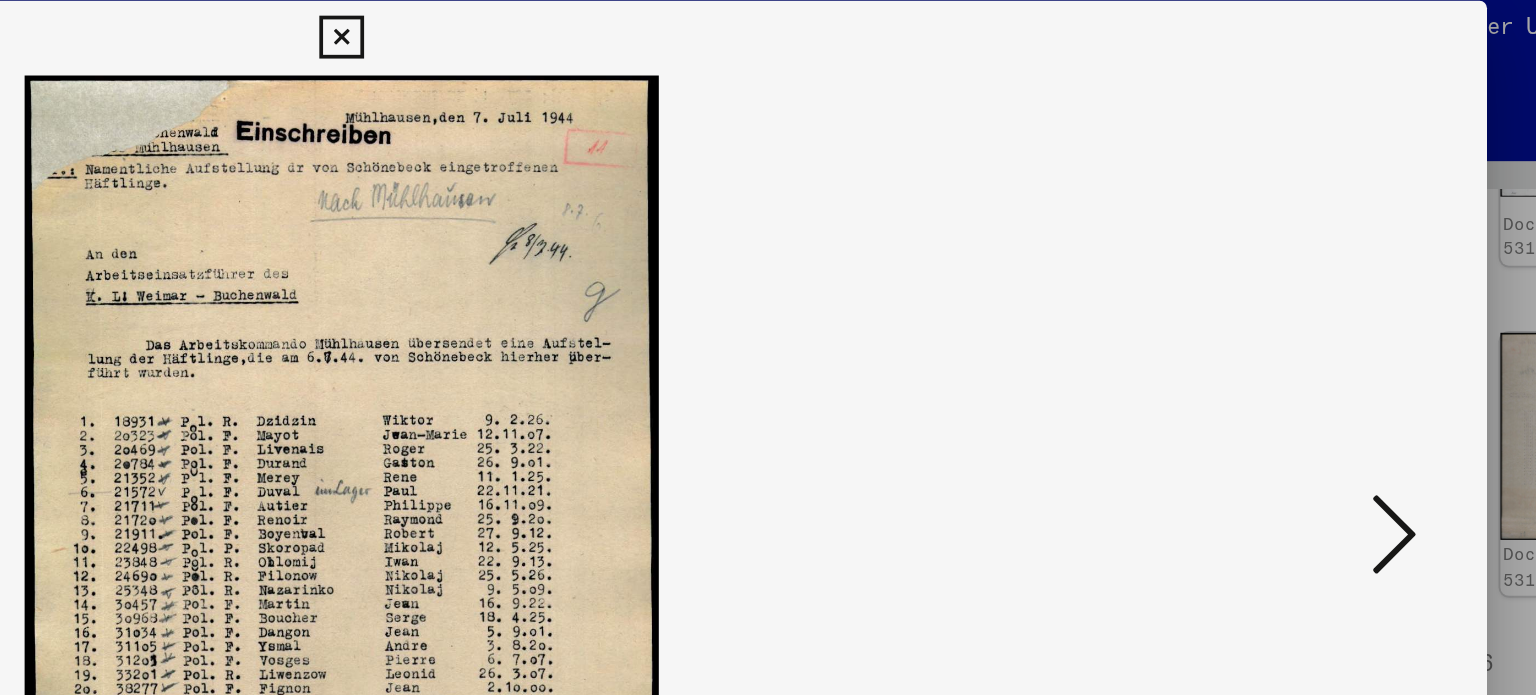 type 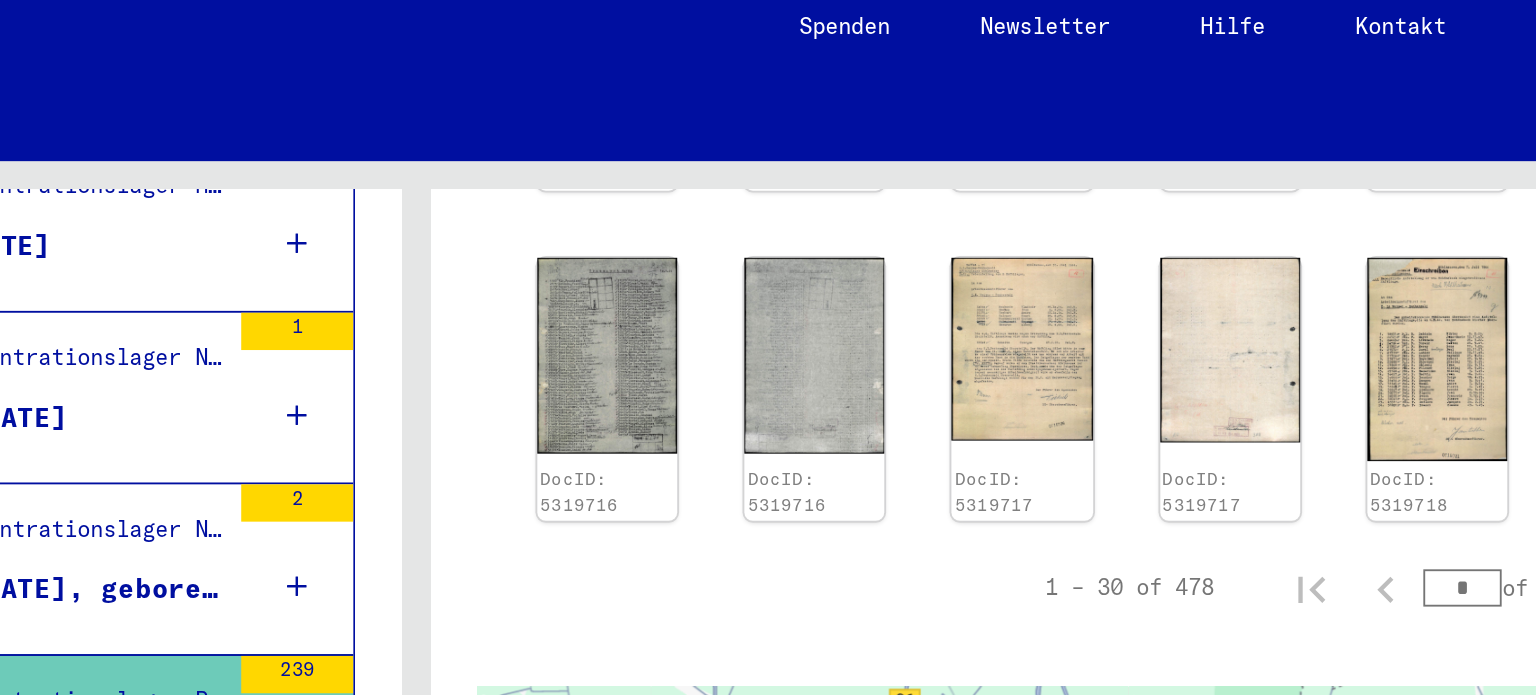 scroll, scrollTop: 1400, scrollLeft: 0, axis: vertical 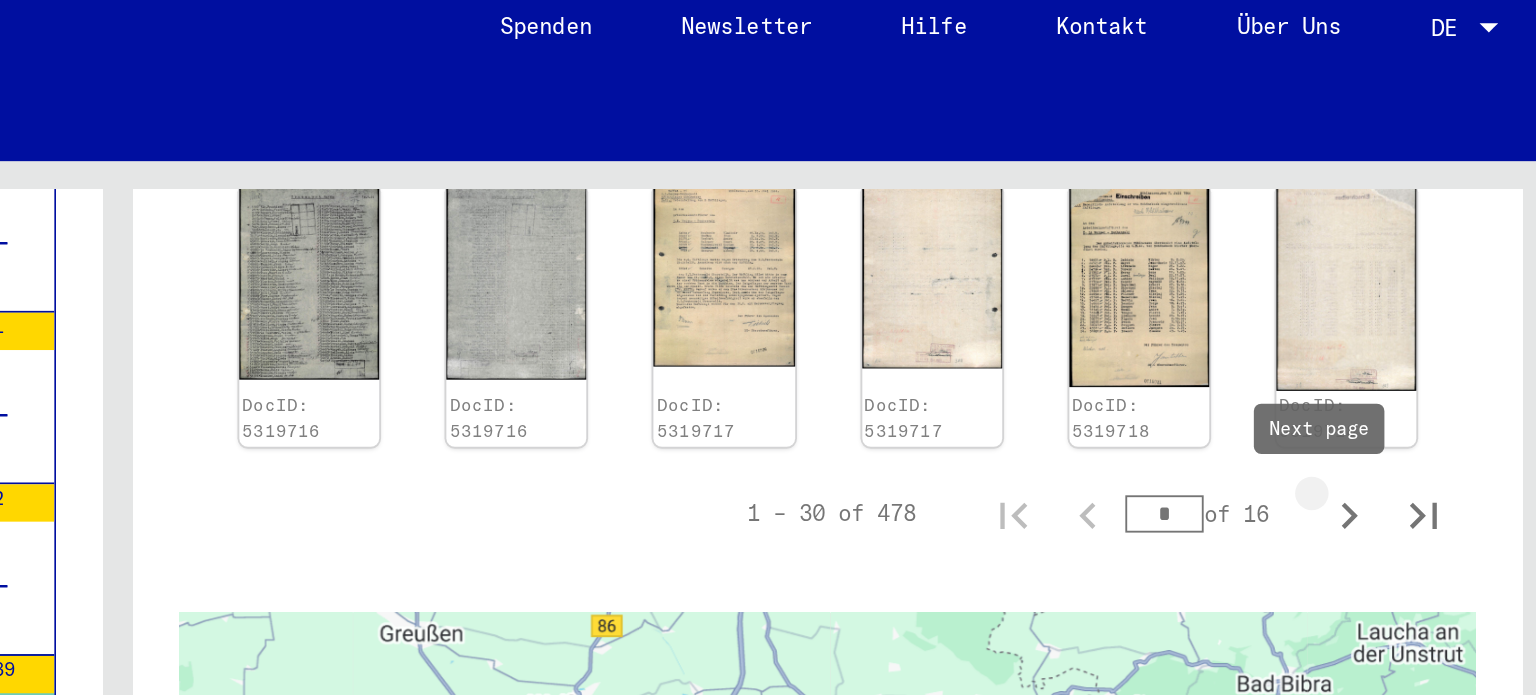 click 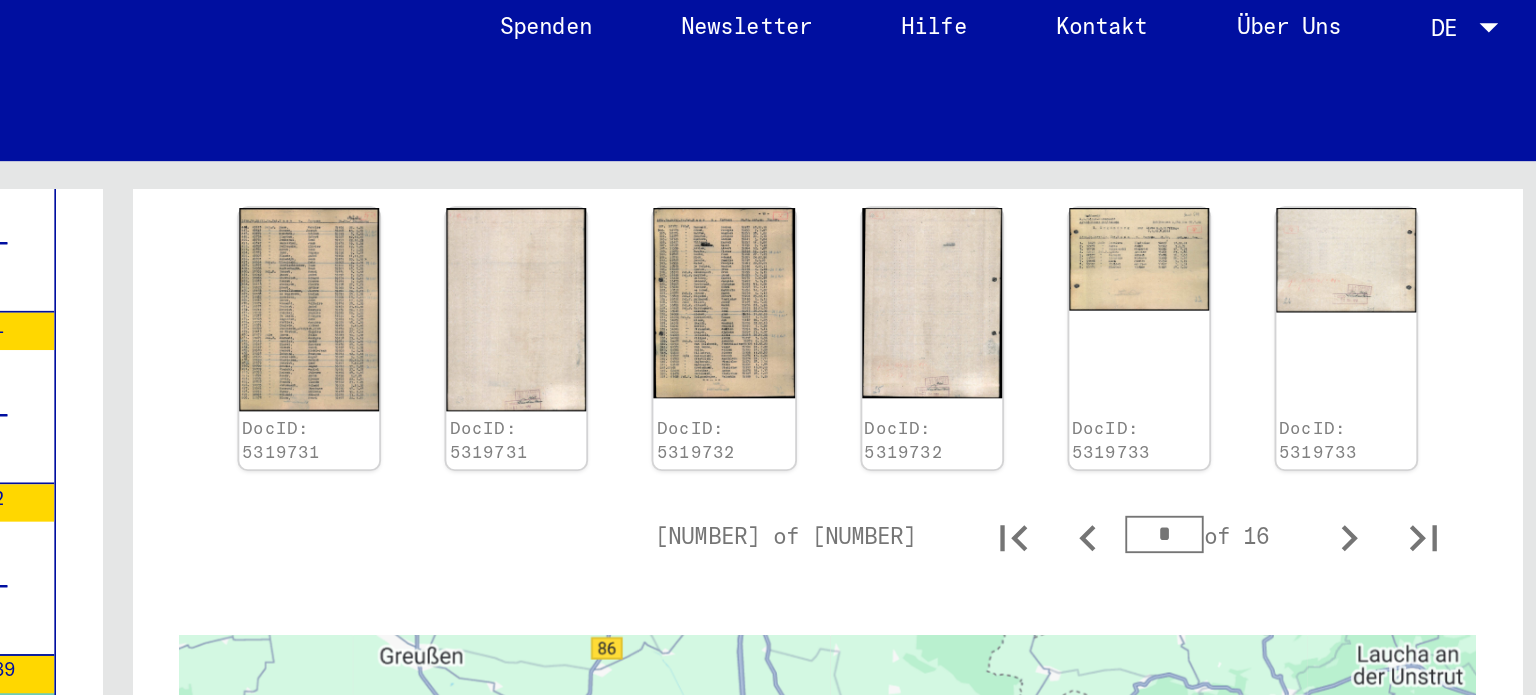 type 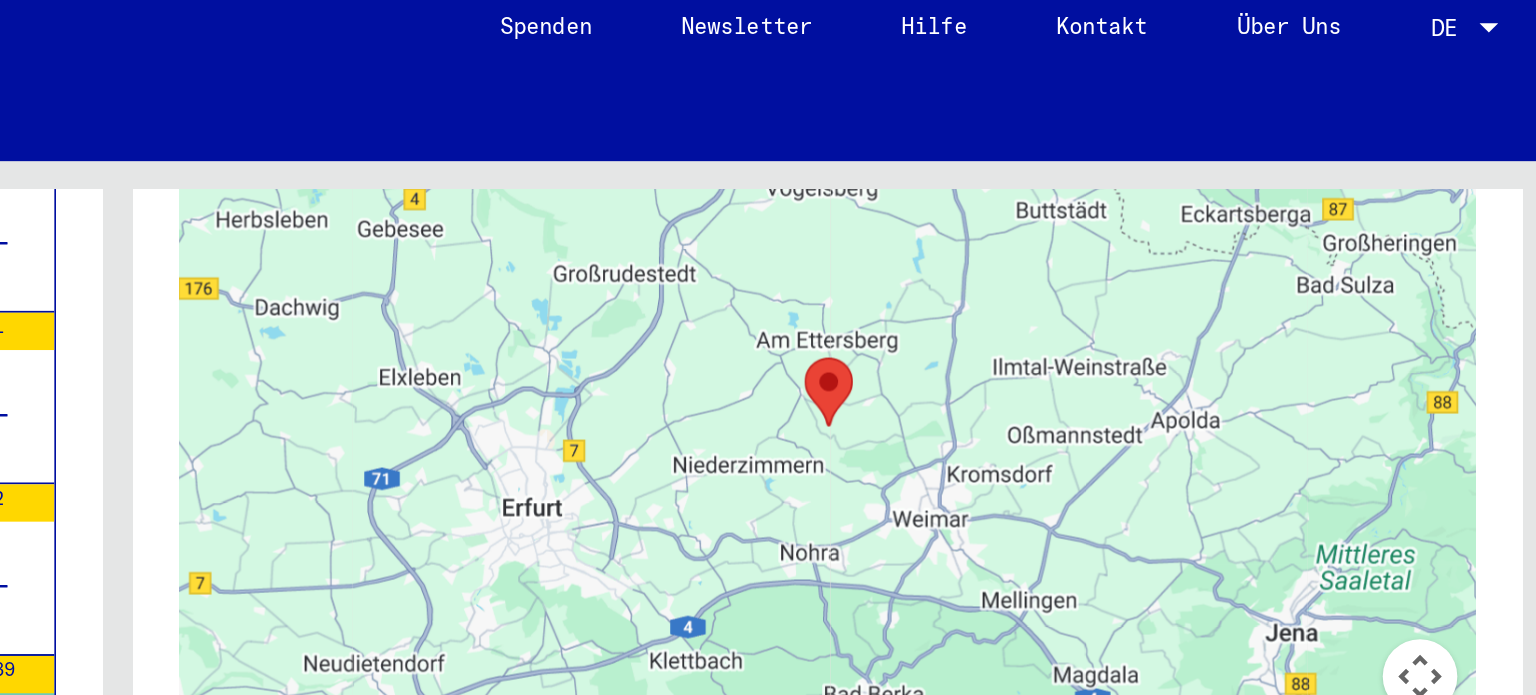 scroll, scrollTop: 1963, scrollLeft: 0, axis: vertical 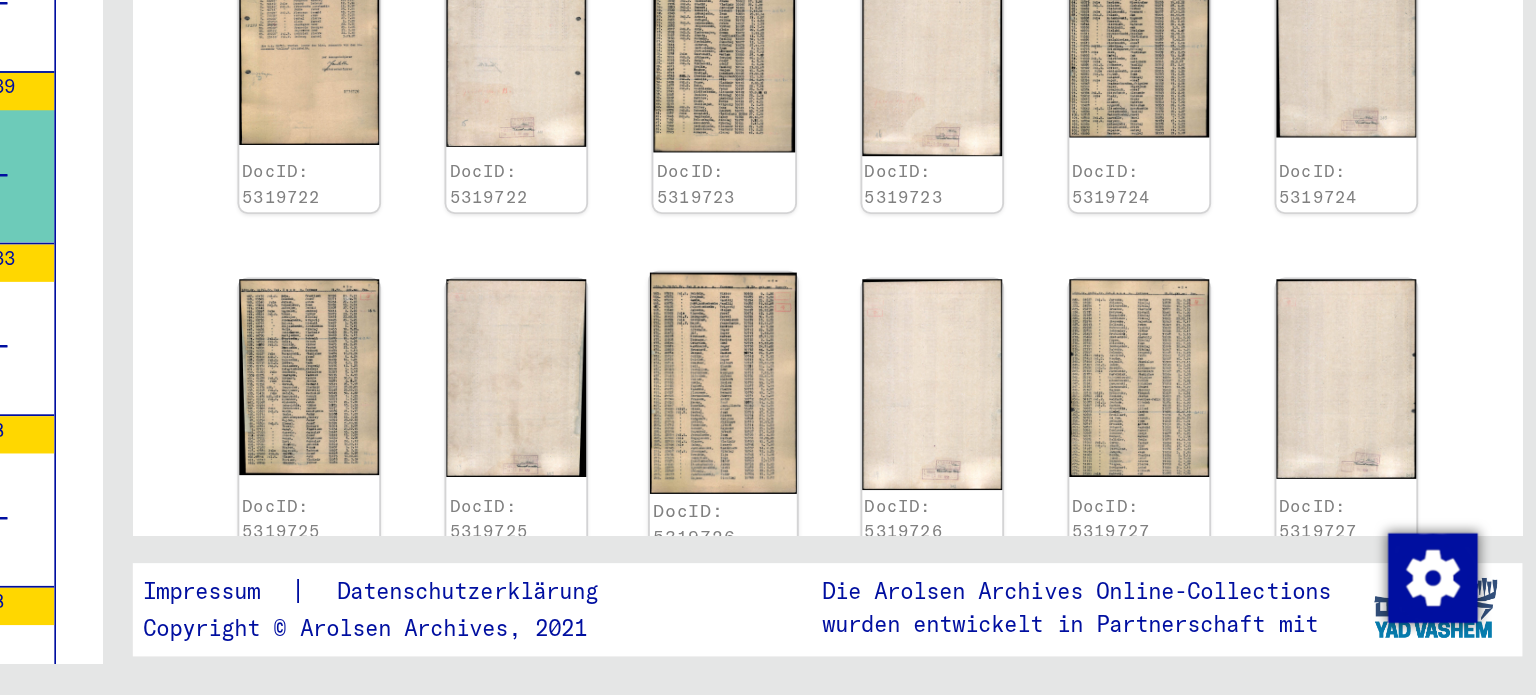click 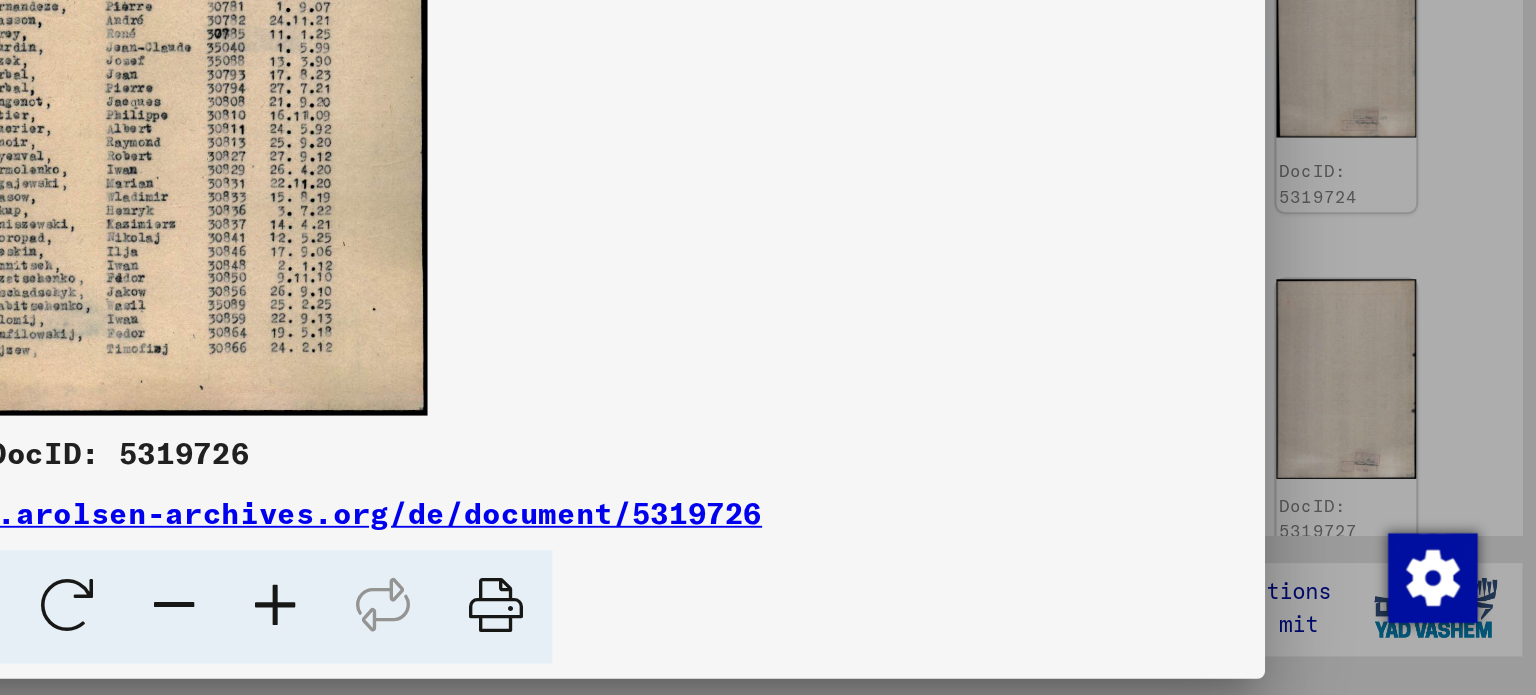 scroll, scrollTop: 0, scrollLeft: 0, axis: both 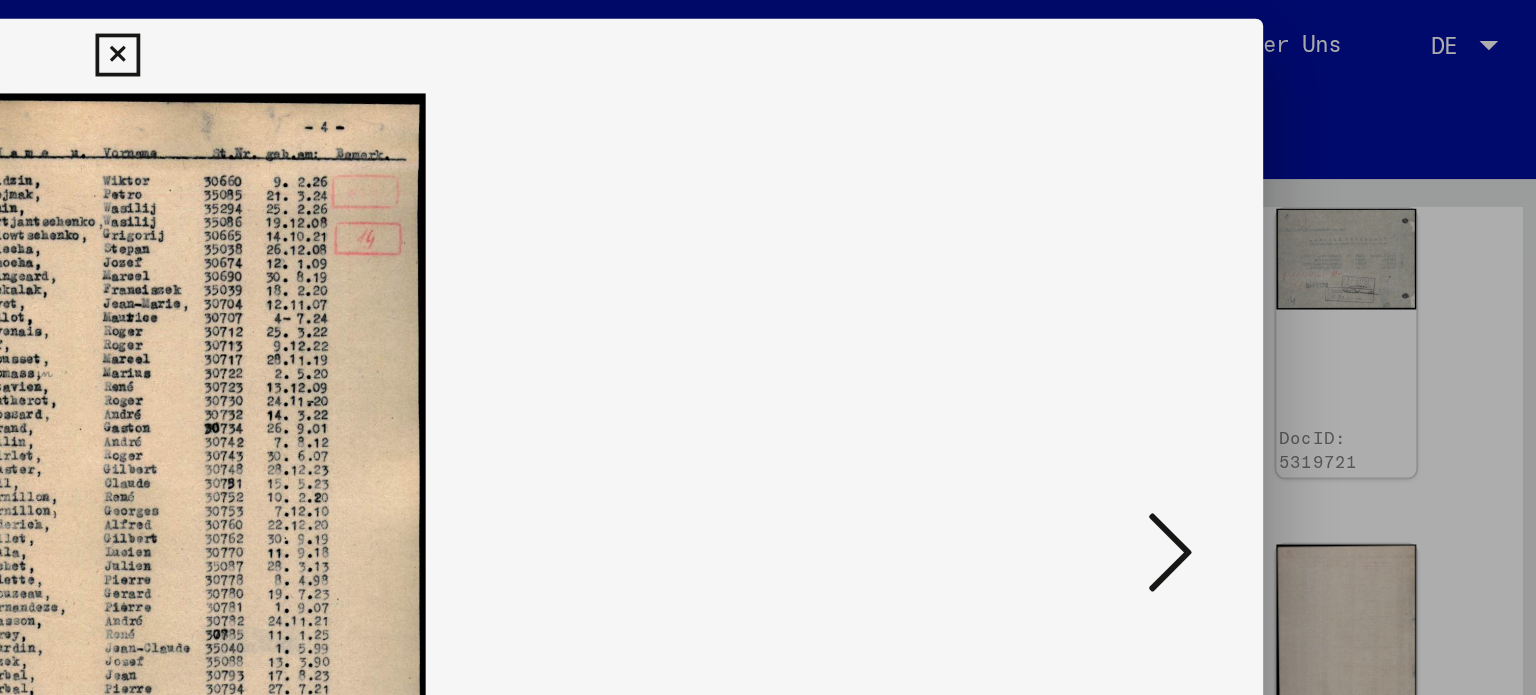 type 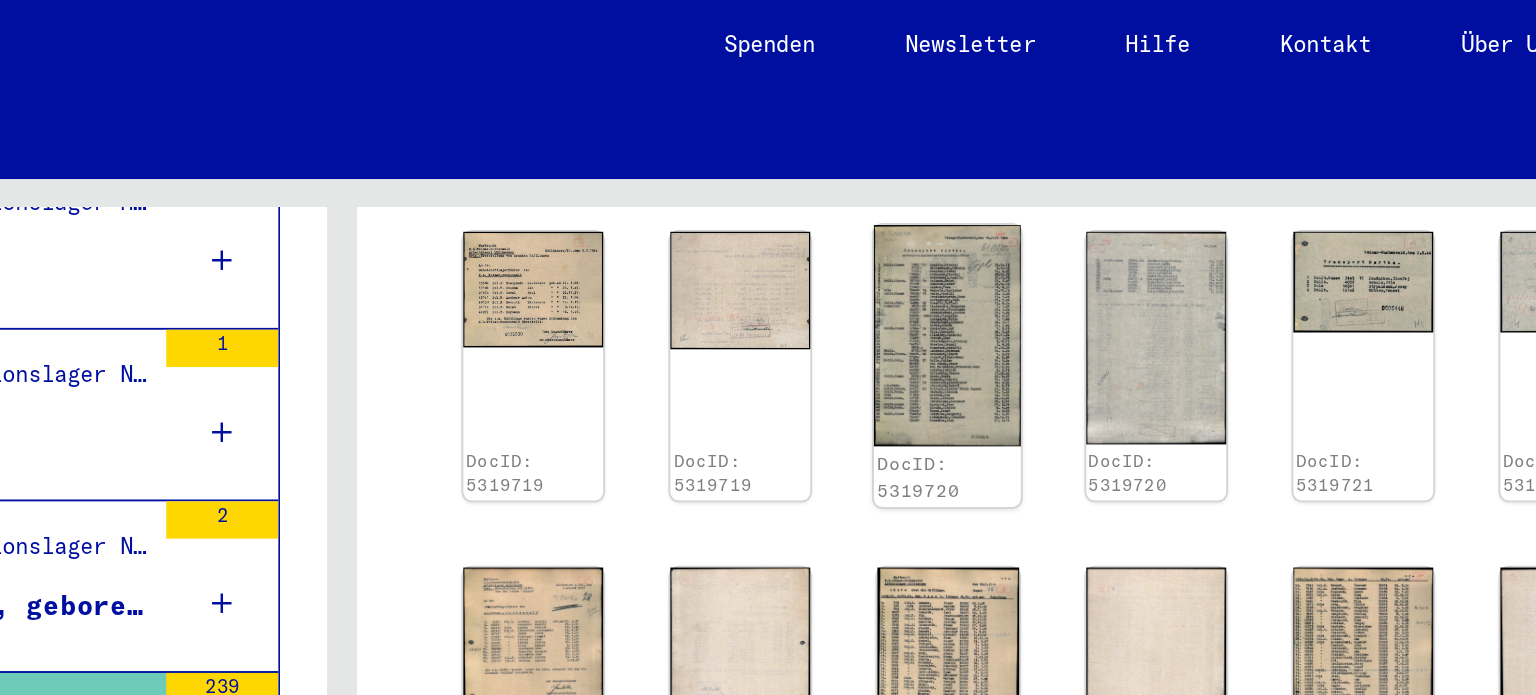 scroll, scrollTop: 691, scrollLeft: 0, axis: vertical 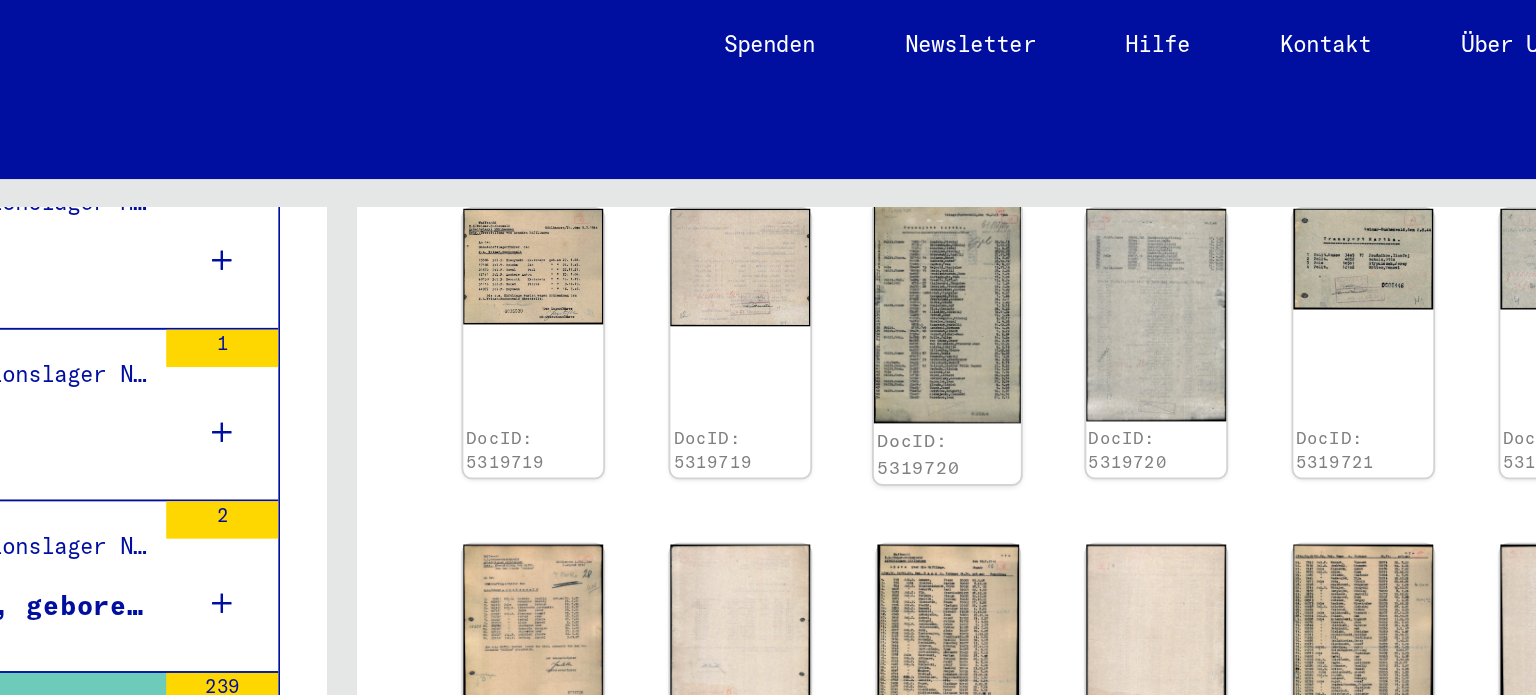click 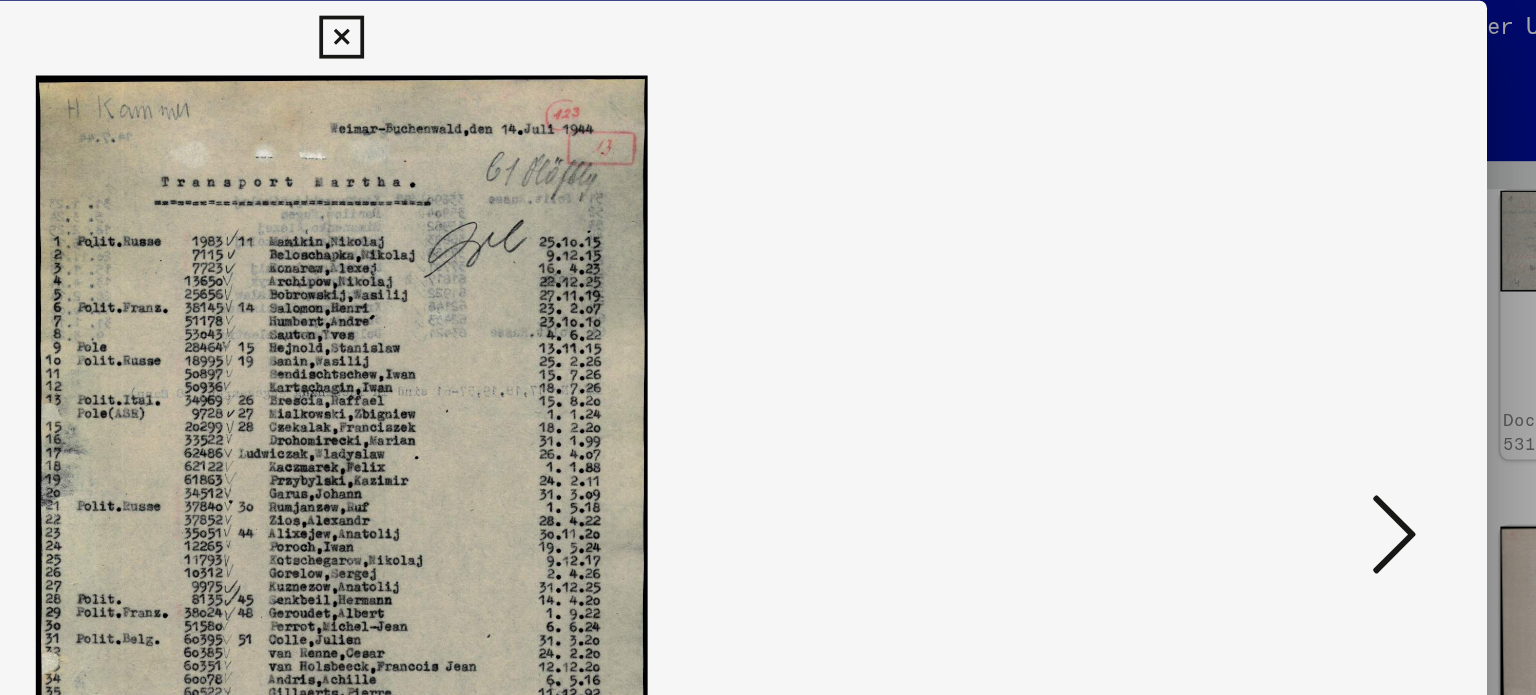 type 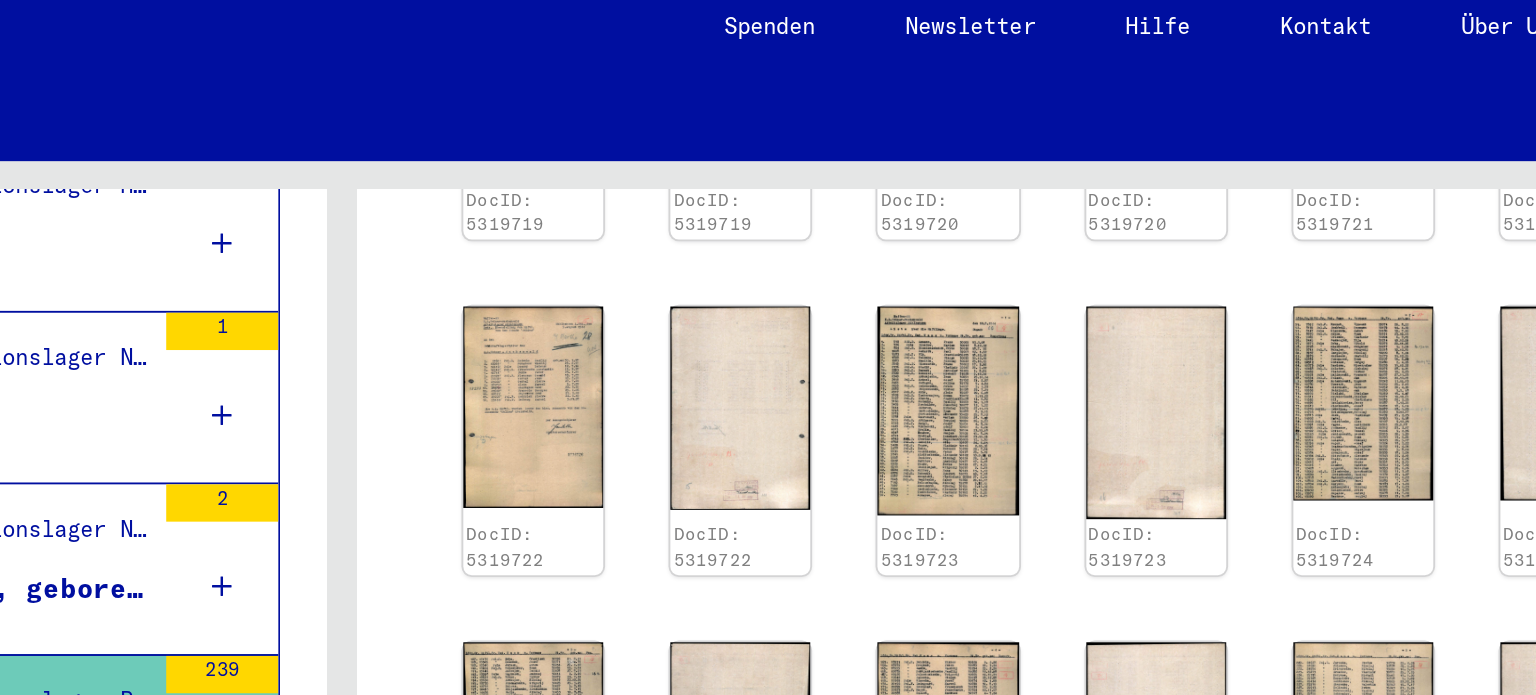 scroll, scrollTop: 811, scrollLeft: 0, axis: vertical 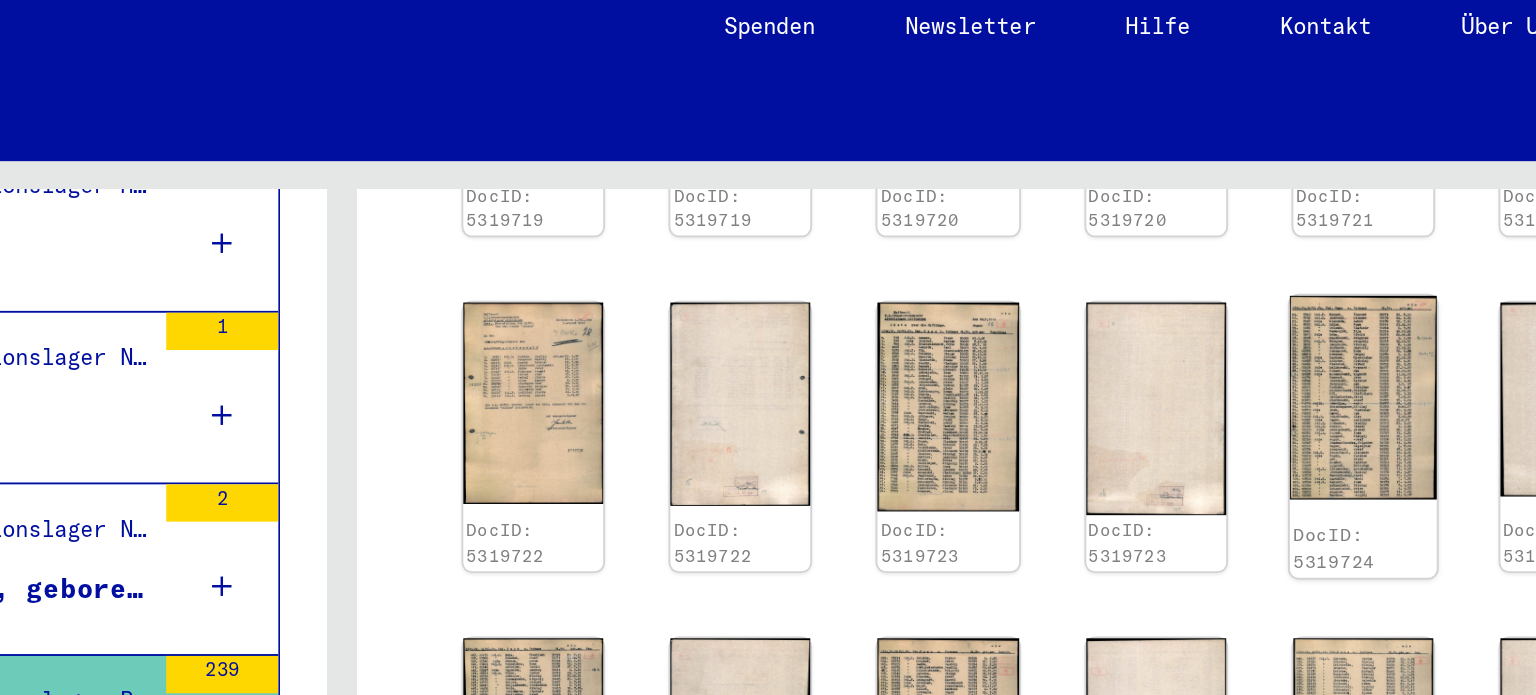 click 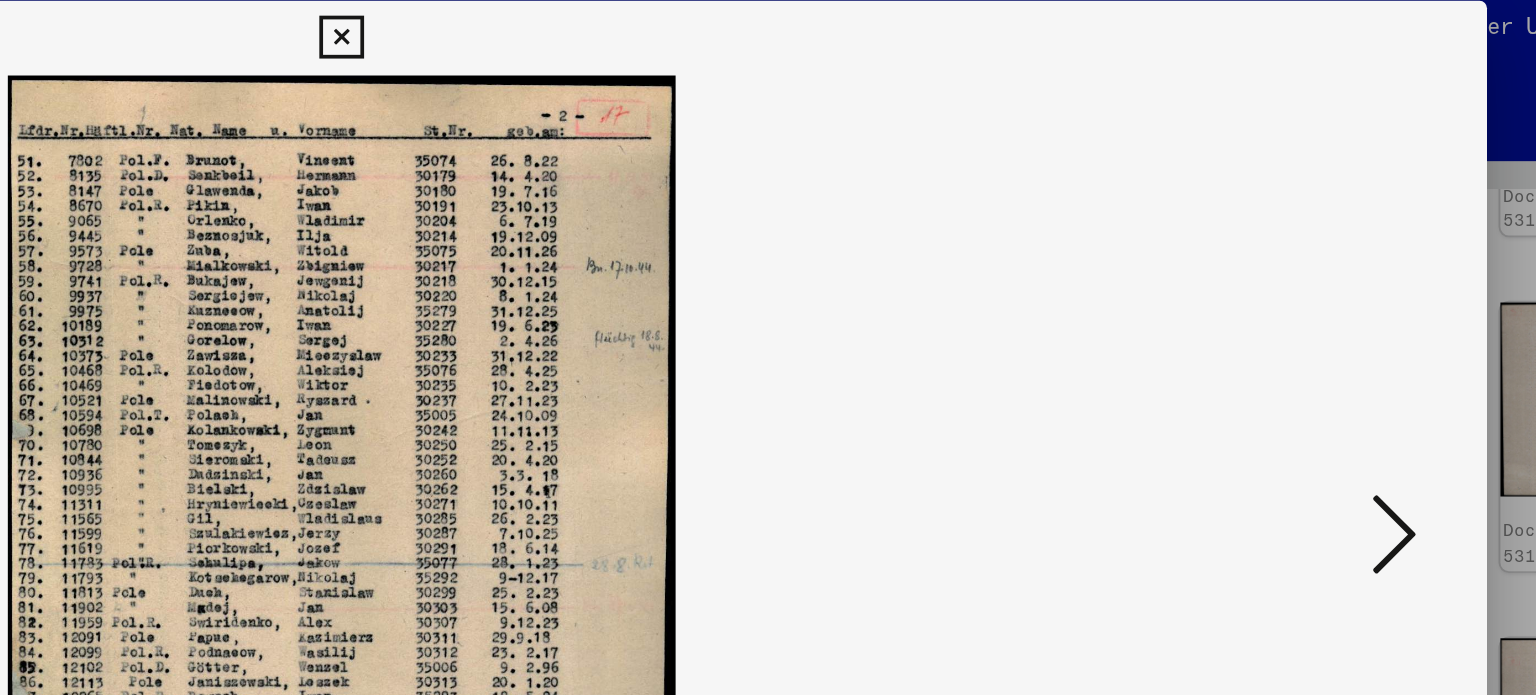 type 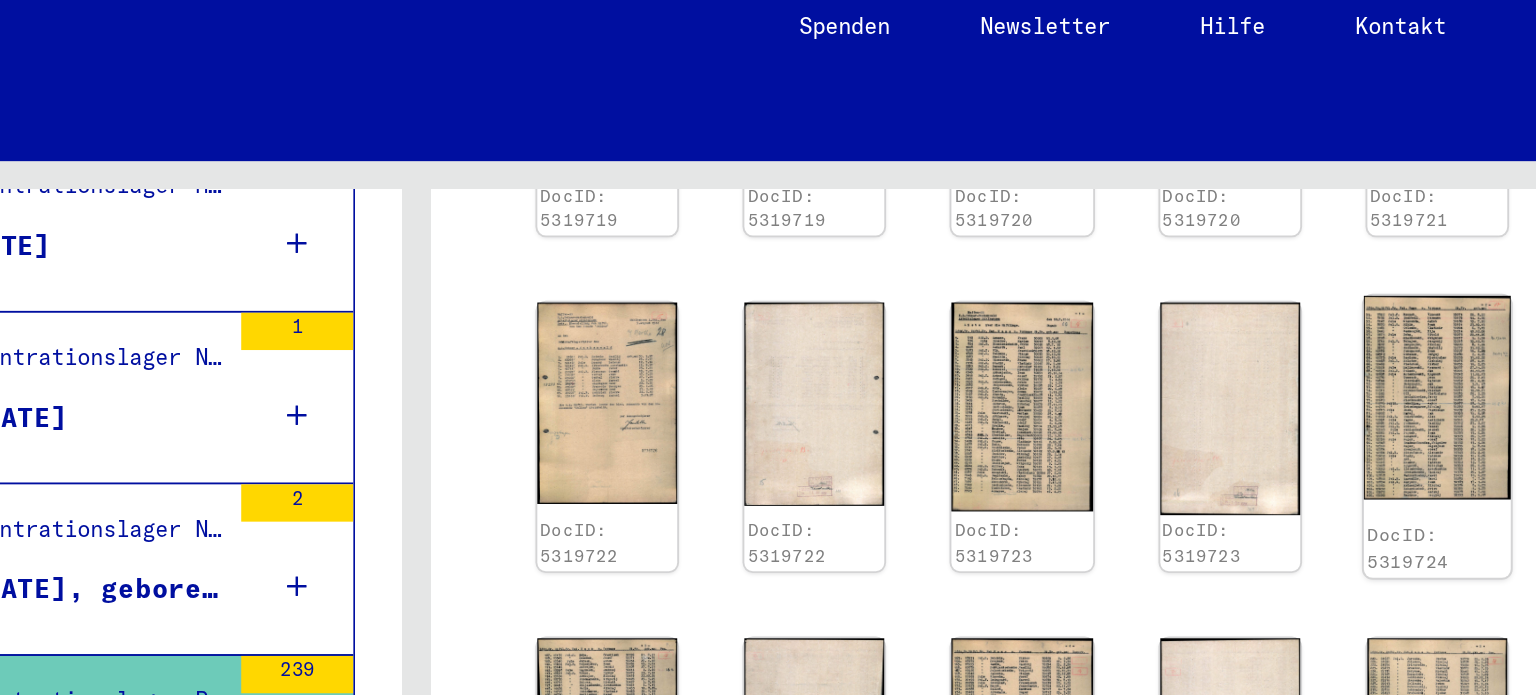 click on "DocID: 5319719 DocID: 5319719 DocID: 5319720 DocID: 5319720 DocID: 5319721 DocID: 5319721 DocID: 5319722 DocID: 5319722 DocID: 5319723 DocID: 5319723 DocID: 5319724 DocID: 5319724 DocID: 5319725 DocID: 5319725 DocID: 5319726 DocID: 5319726 DocID: 5319727 DocID: 5319727 DocID: 5319728 DocID: 5319728 DocID: 5319729 DocID: 5319729 DocID: 5319730 DocID: 5319730 DocID: 5319731 DocID: 5319731 DocID: 5319732 DocID: 5319732 DocID: 5319733 DocID: 5319733" 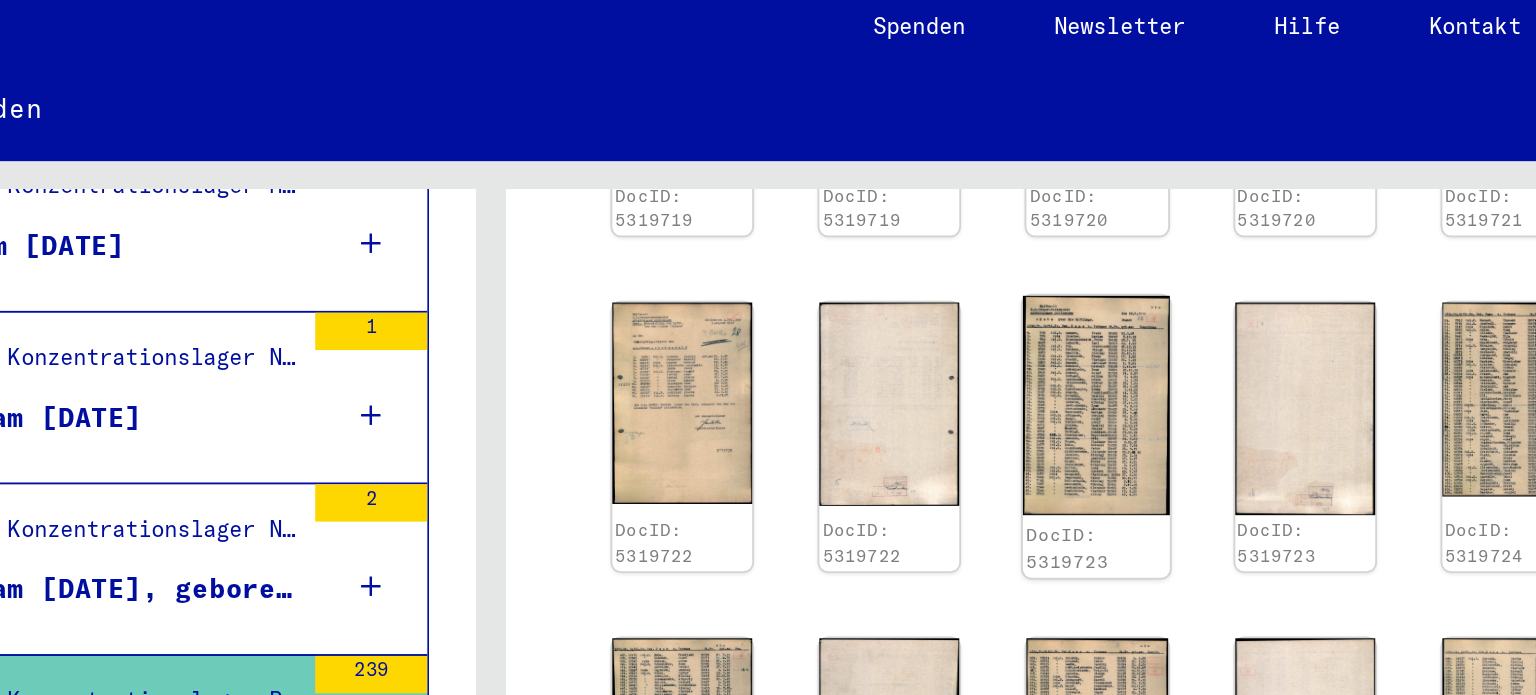 click 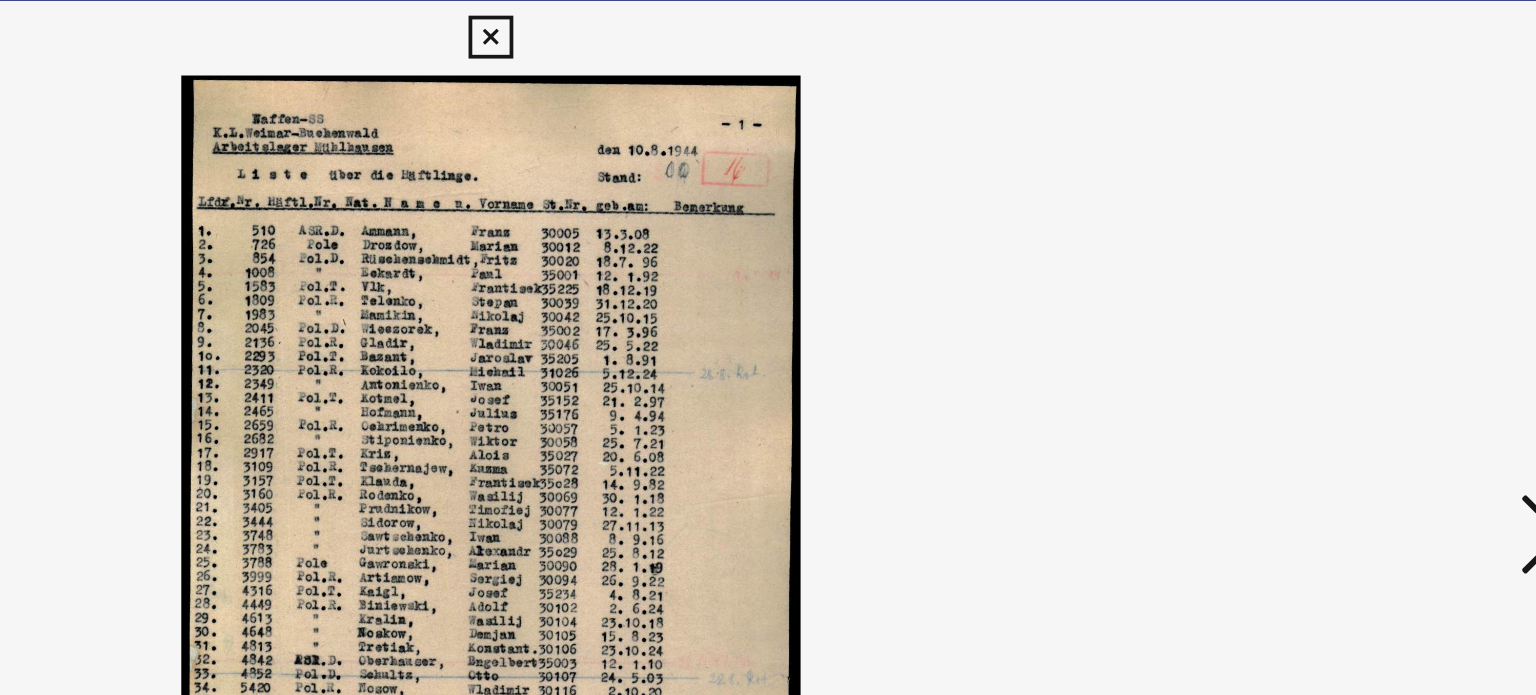 type 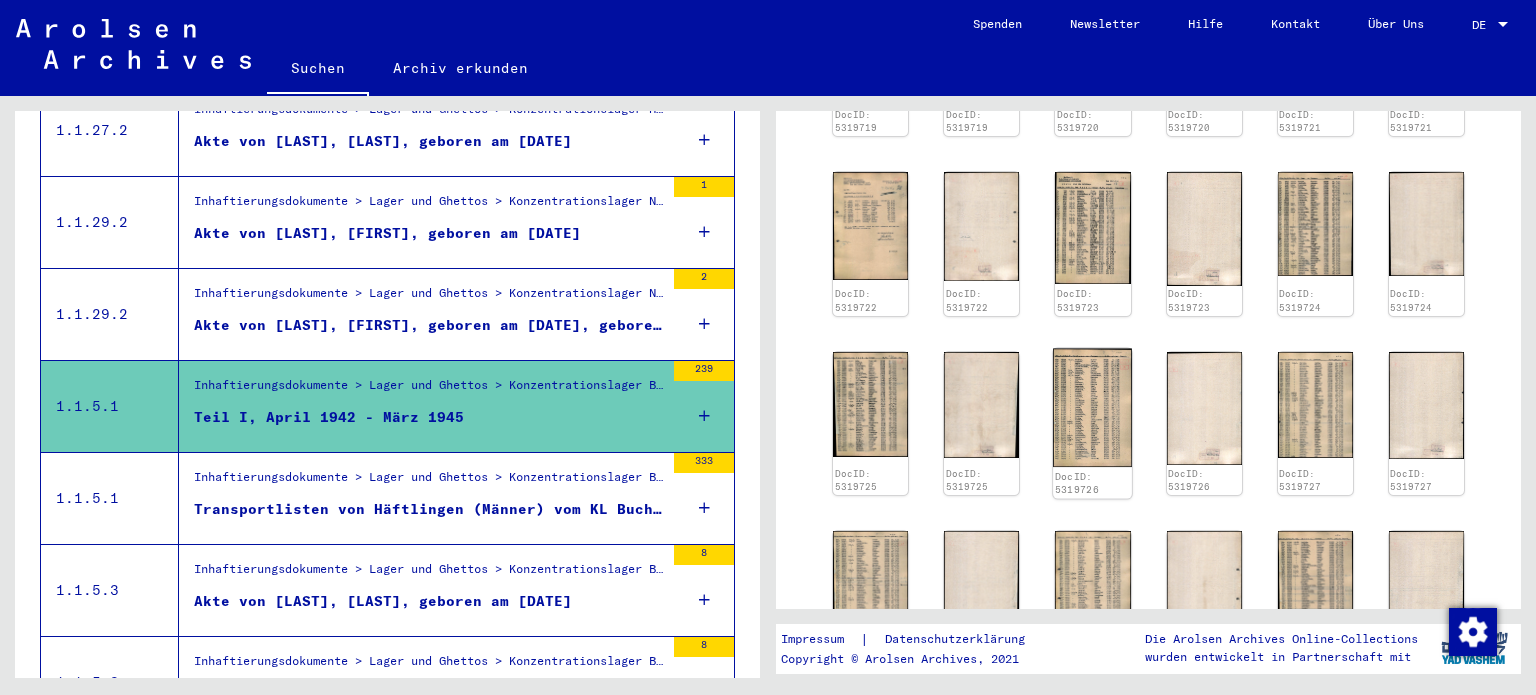 click 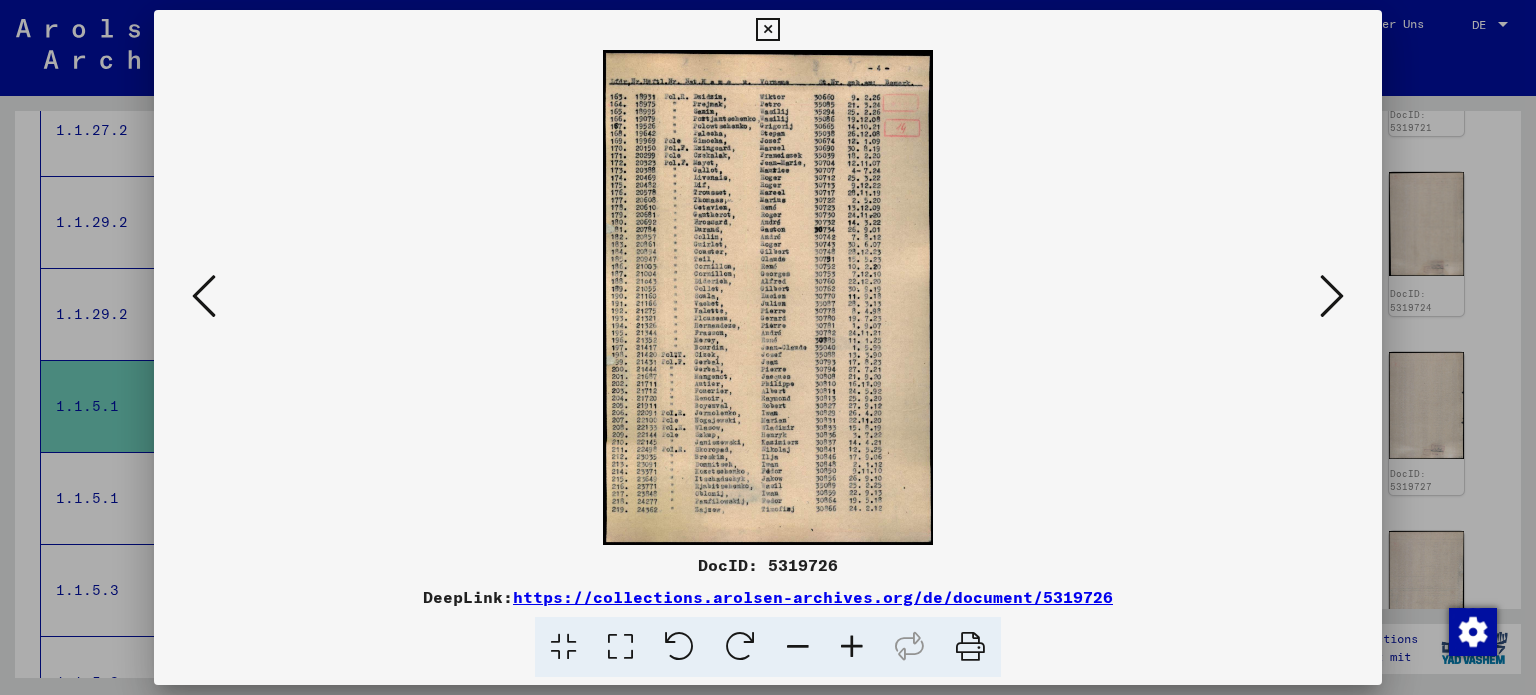 type 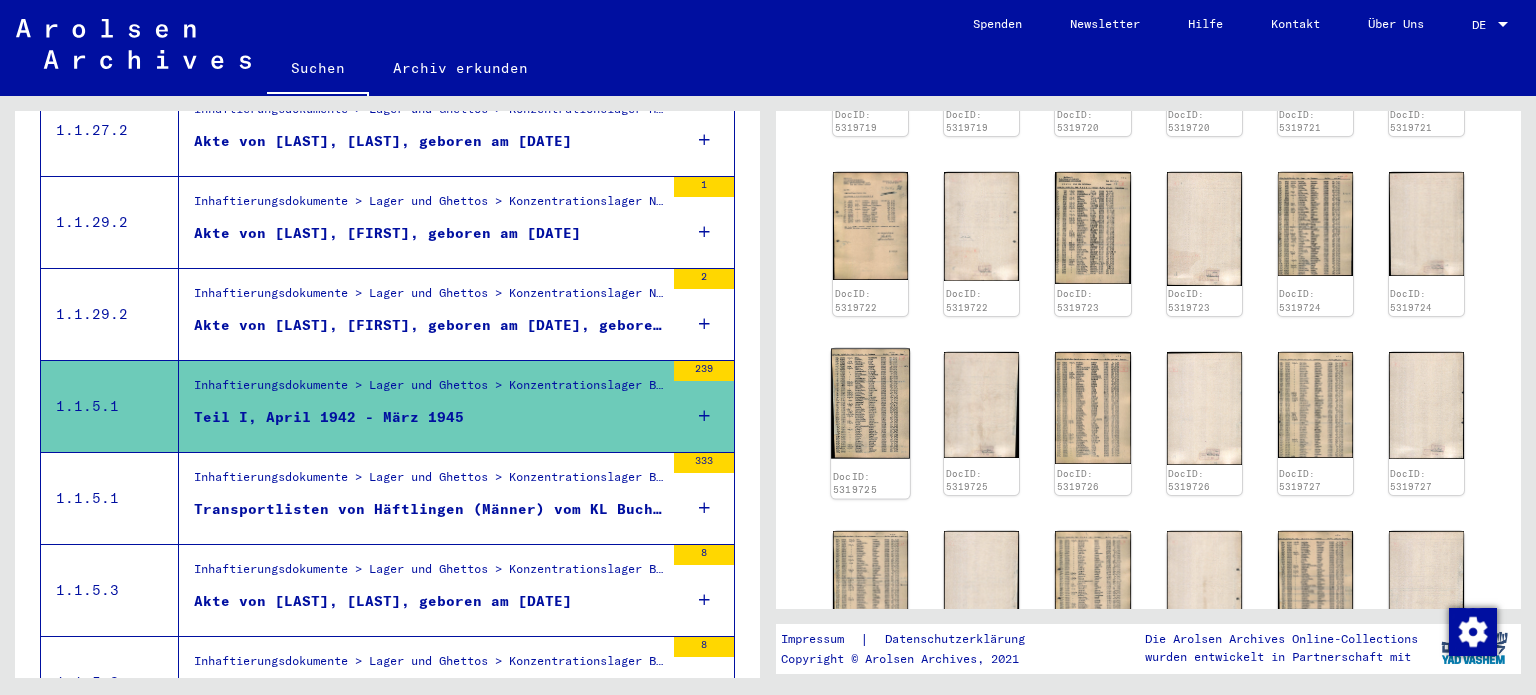 click 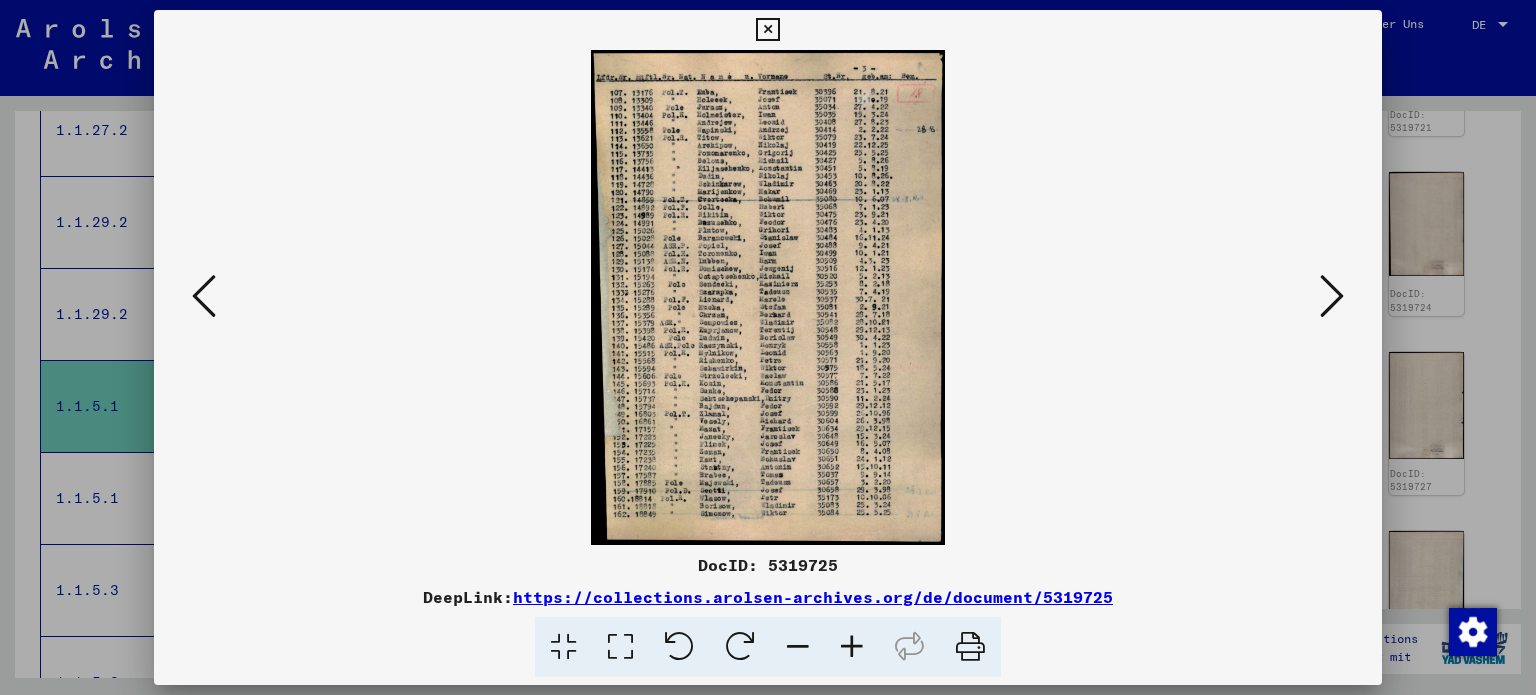 type 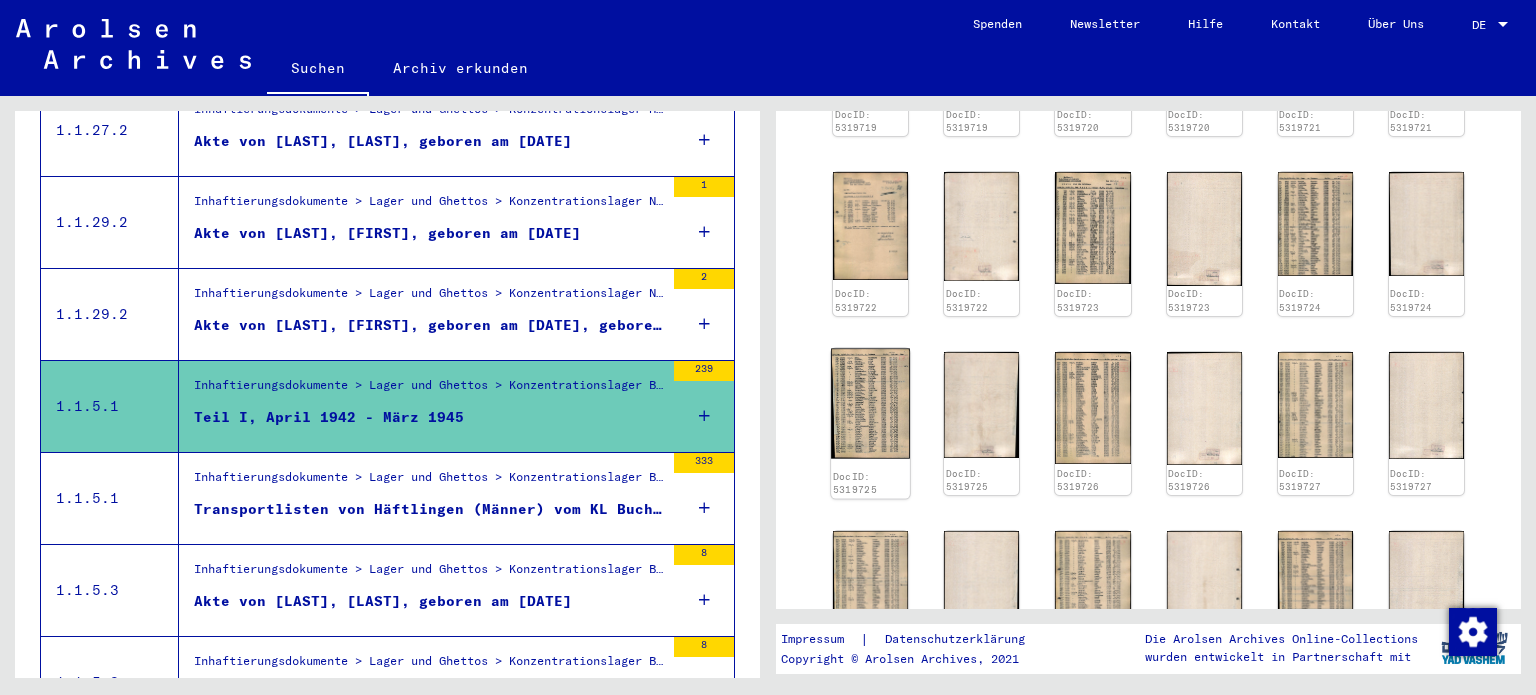scroll, scrollTop: 851, scrollLeft: 0, axis: vertical 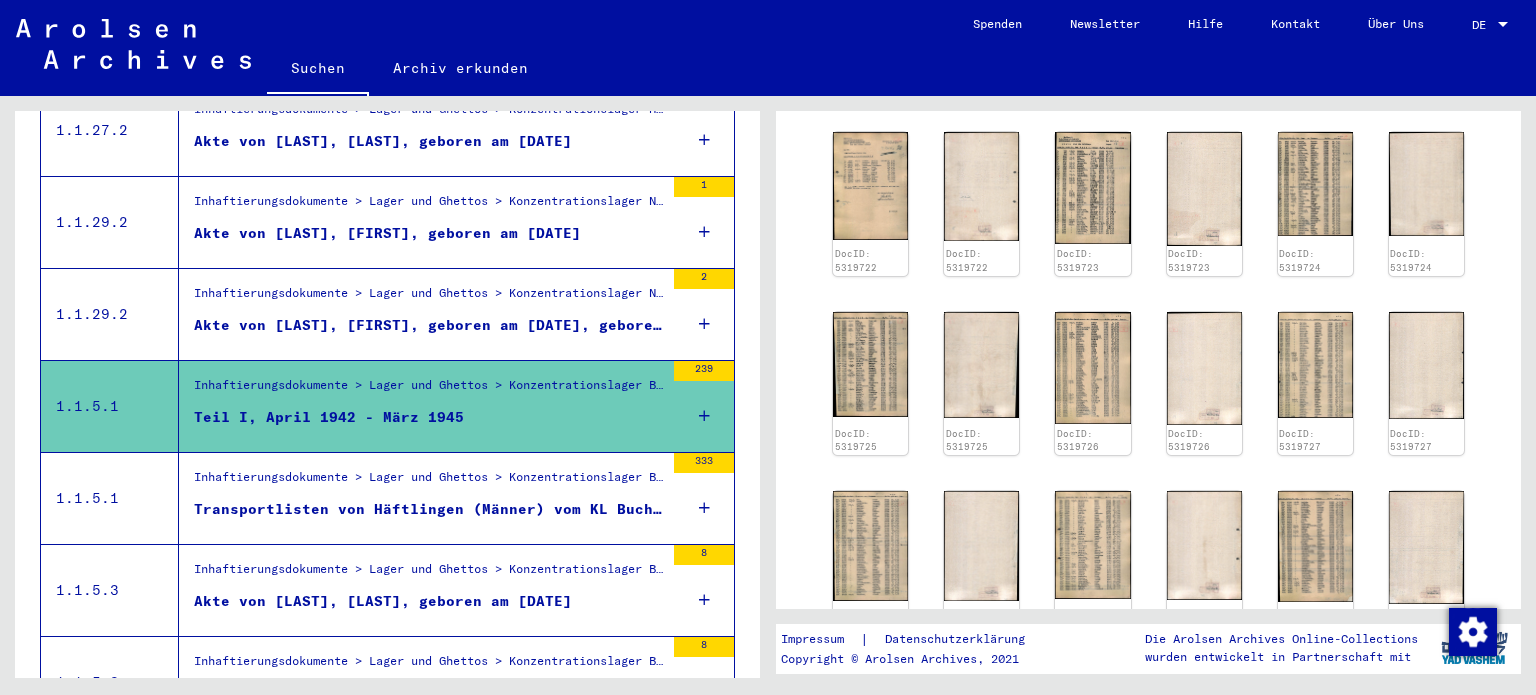 click on "Inhaftierungsdokumente > Lager und Ghettos > Konzentrationslager Buchenwald > Listenmaterial Buchenwald" at bounding box center [429, 482] 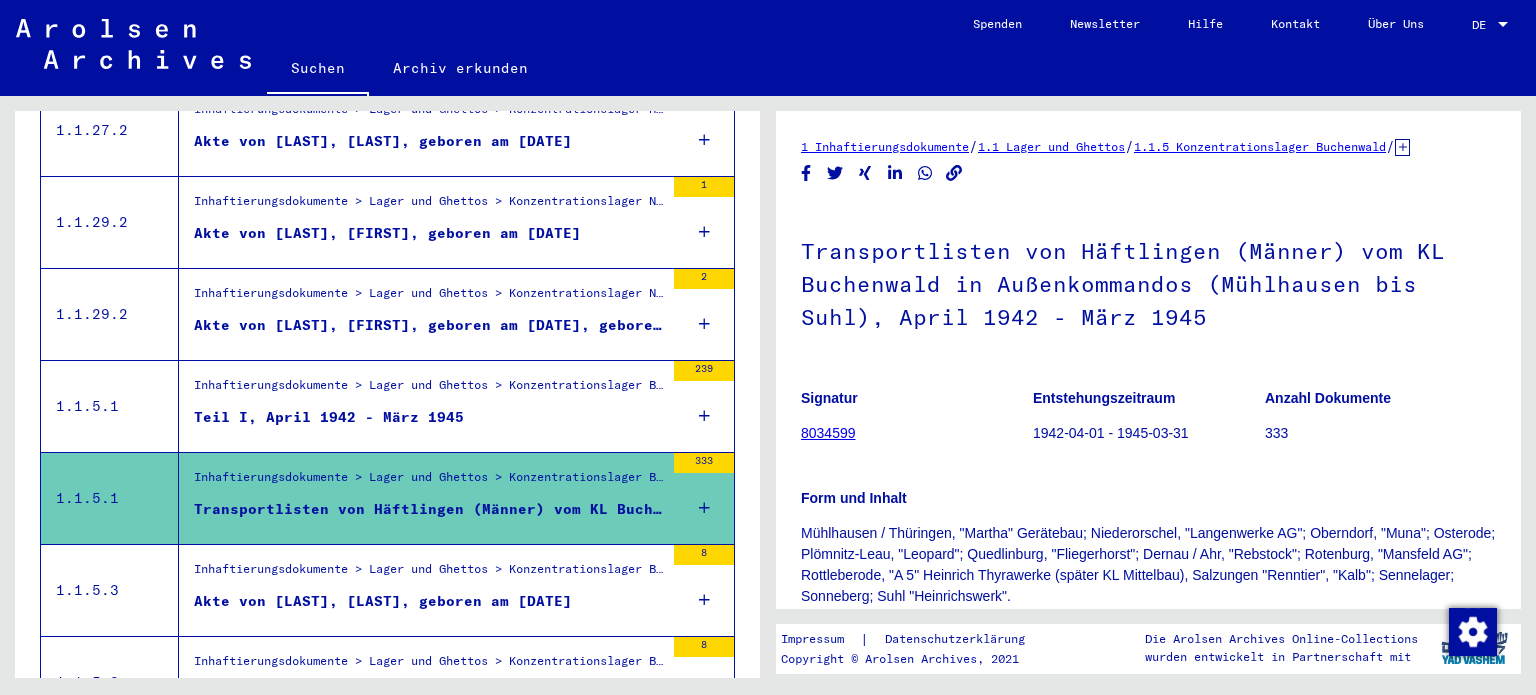scroll, scrollTop: 1030, scrollLeft: 0, axis: vertical 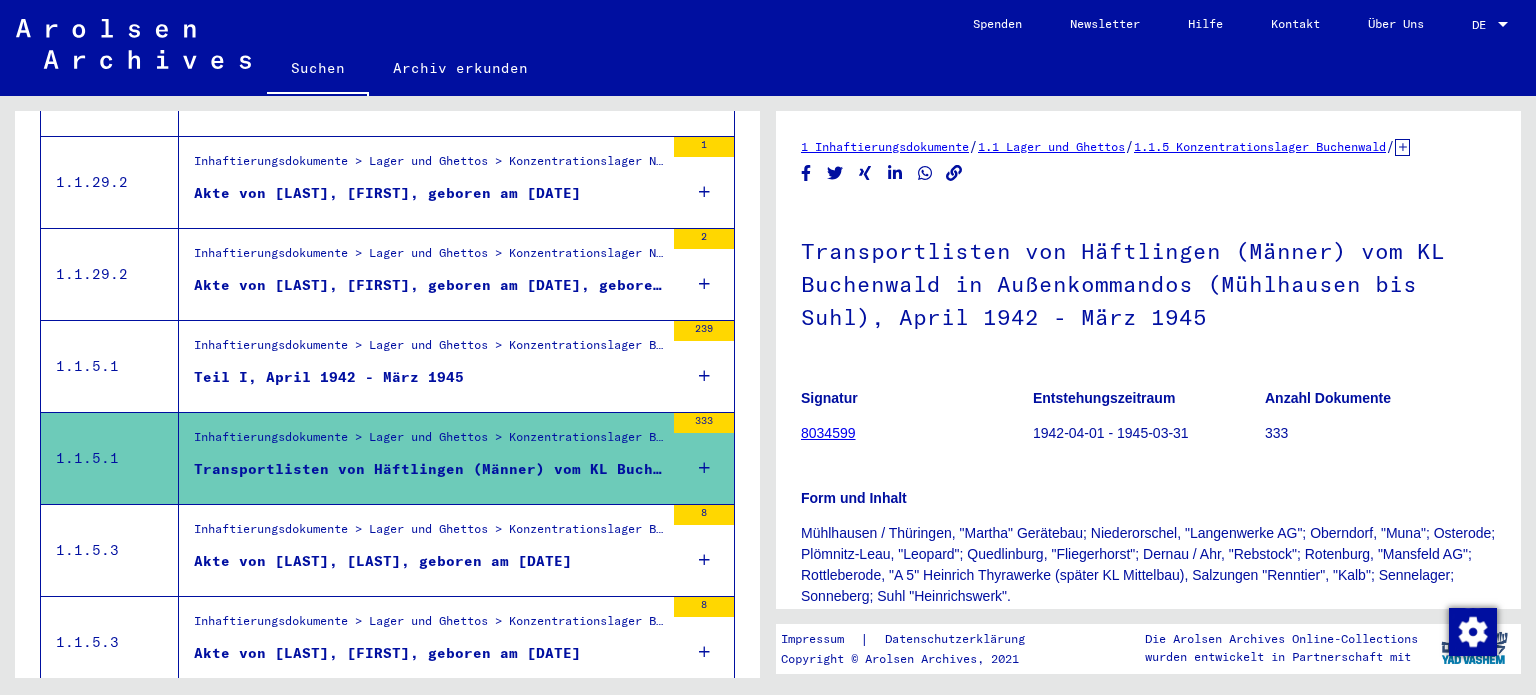 click on "Form und Inhalt Mühlhausen / Thüringen, "Martha" Gerätebau; Niederorschel, "Langenwerke AG"; Oberndorf, "Muna"; Osterode; Plömnitz-Leau, "Leopard"; Quedlinburg, "Fliegerhorst"; Dernau / Ahr, "[LAST]"; Rotenburg, "Mansfeld AG"; Rottleberode, "A 5" Heinrich Thyrawerke (später KL Mittelbau), Salzungen "Renntier", "Kalb"; Sennelager; Sonneberg; Suhl "Heinrichswerk". Teil I: Die in den den Listen vorhandenen Informationen variieren. Folgende Informationen sind vorhanden: Haftgrund, Häftlingsnummer, Blocknummer, Name, Vorname, Geburtsdatum, Geburtsort, Stamm-Nummer, Beruf oder Funktion, Facharbeiterstatus, Diagnose. Teil II: Die in den den Listen vorhandenen Informationen variieren. Folgende Informationen sind vorhanden: Häftlingsnummer, Name, Vorname, Haftgrund, Blocknummer, Geburtsdatum, Todesdatum, Beruf, Diagnose." 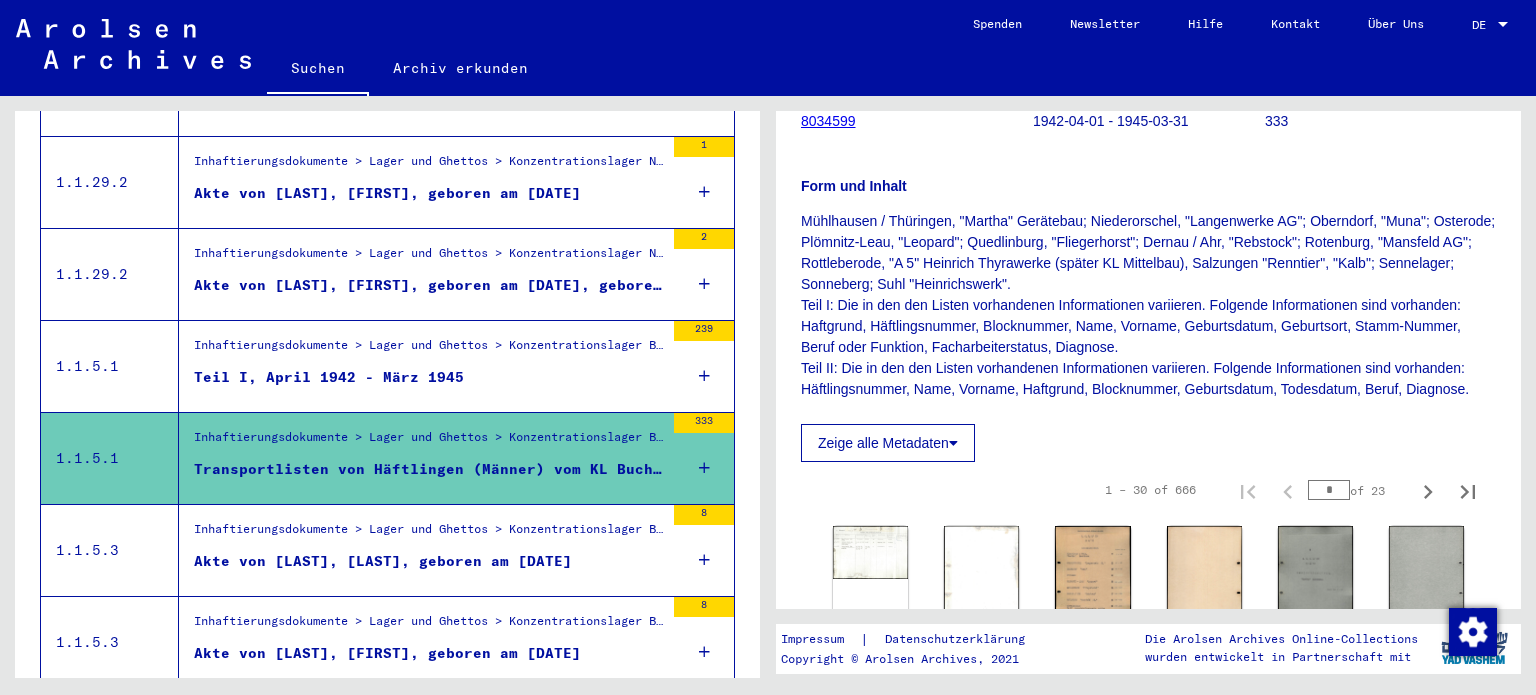 scroll, scrollTop: 280, scrollLeft: 0, axis: vertical 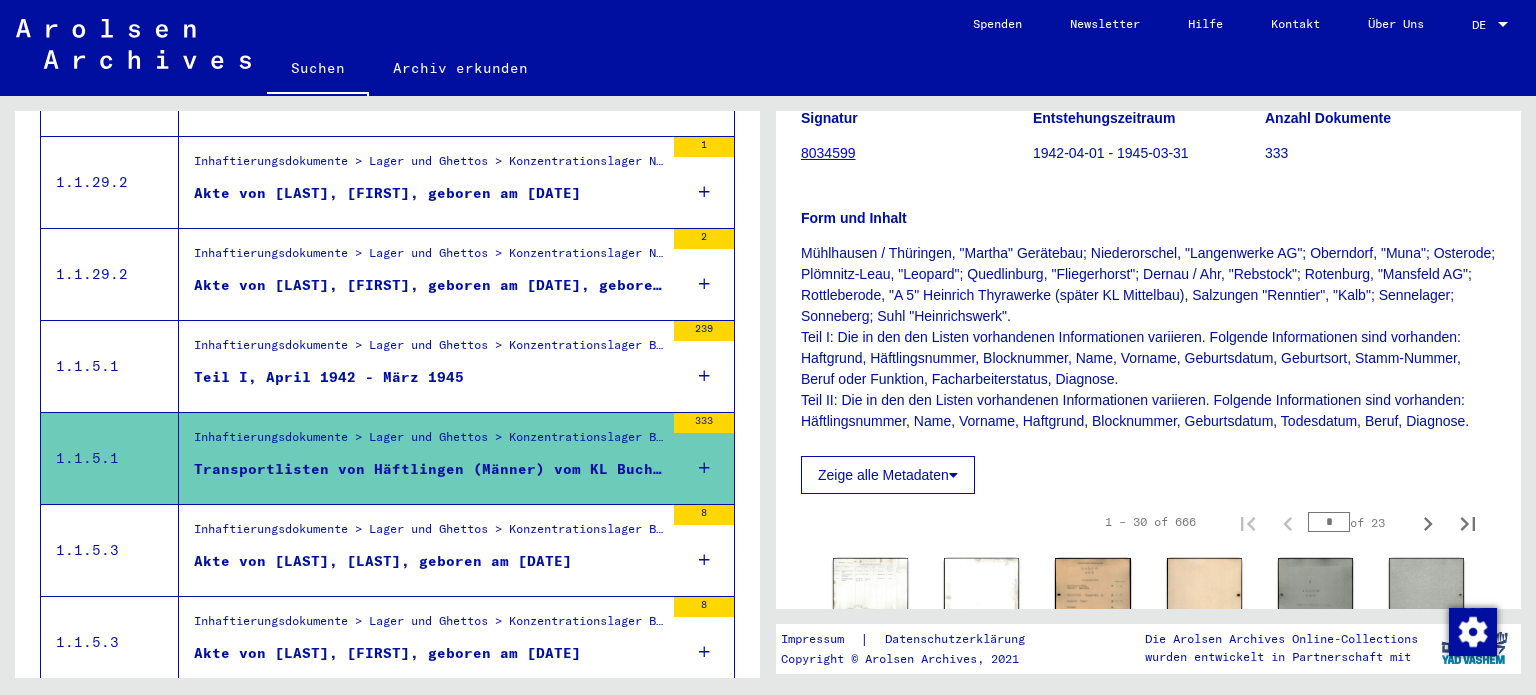 click on "Mühlhausen / Thüringen, "Martha" Gerätebau; Niederorschel, "Langenwerke AG"; Oberndorf, "Muna"; Osterode; Plömnitz-Leau, "Leopard"; Quedlinburg, "Fliegerhorst"; Dernau / Ahr, "[LAST]"; Rotenburg, "Mansfeld AG"; Rottleberode, "A 5" Heinrich Thyrawerke (später KL Mittelbau). Die in den den Listen vorhandenen Informationen variieren. Folgende Informationen sind vorhanden: Haftgrund, Häftlingsnummer, Blocknummer, Name, Vorname, Geburtsdatum, Geburtsort, Stamm-Nummer, Beruf oder Funktion, Facharbeiterstatus, Diagnose. Teil II: Die in den den Listen vorhandenen Informationen variieren. Folgende Informationen sind vorhanden: Häftlingsnummer, Name, Vorname, Haftgrund, Blocknummer, Geburtsdatum, Todesdatum, Beruf, Diagnose." 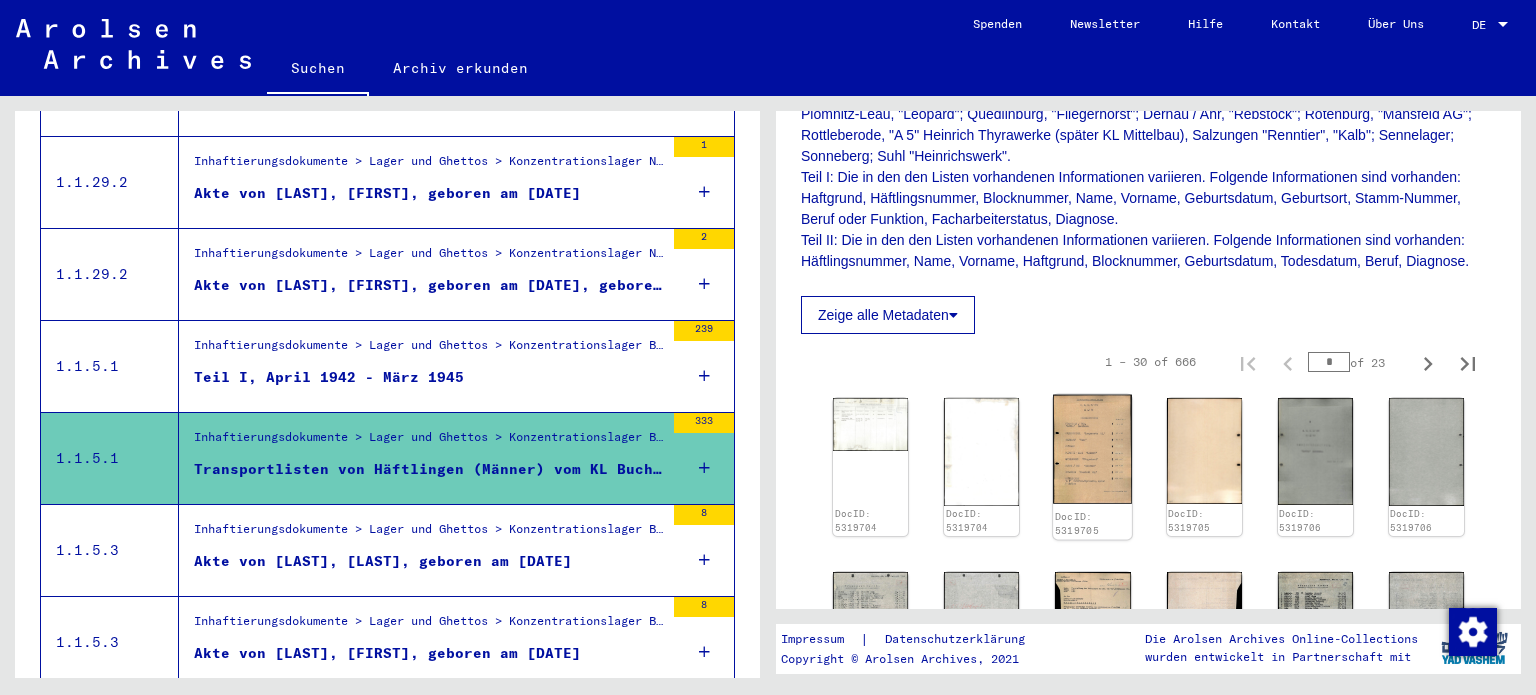 scroll, scrollTop: 480, scrollLeft: 0, axis: vertical 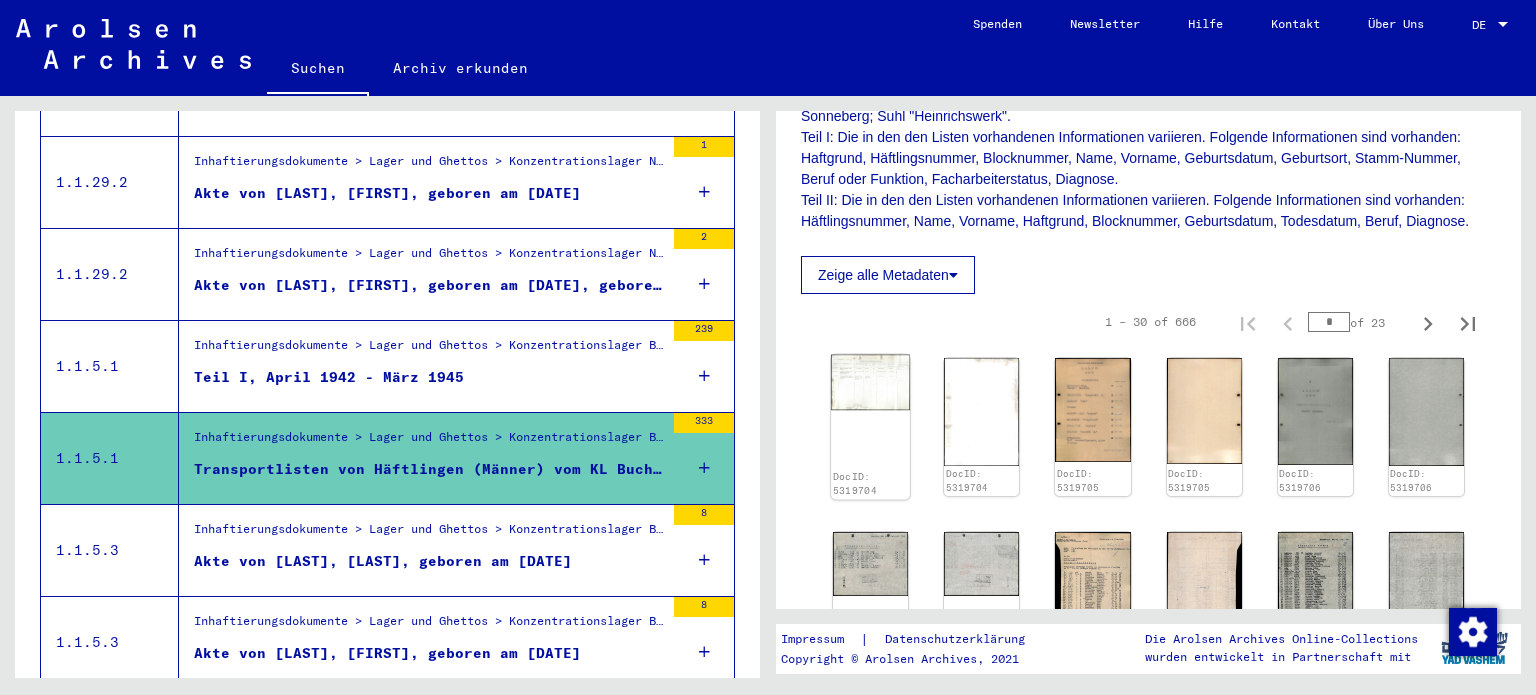 click 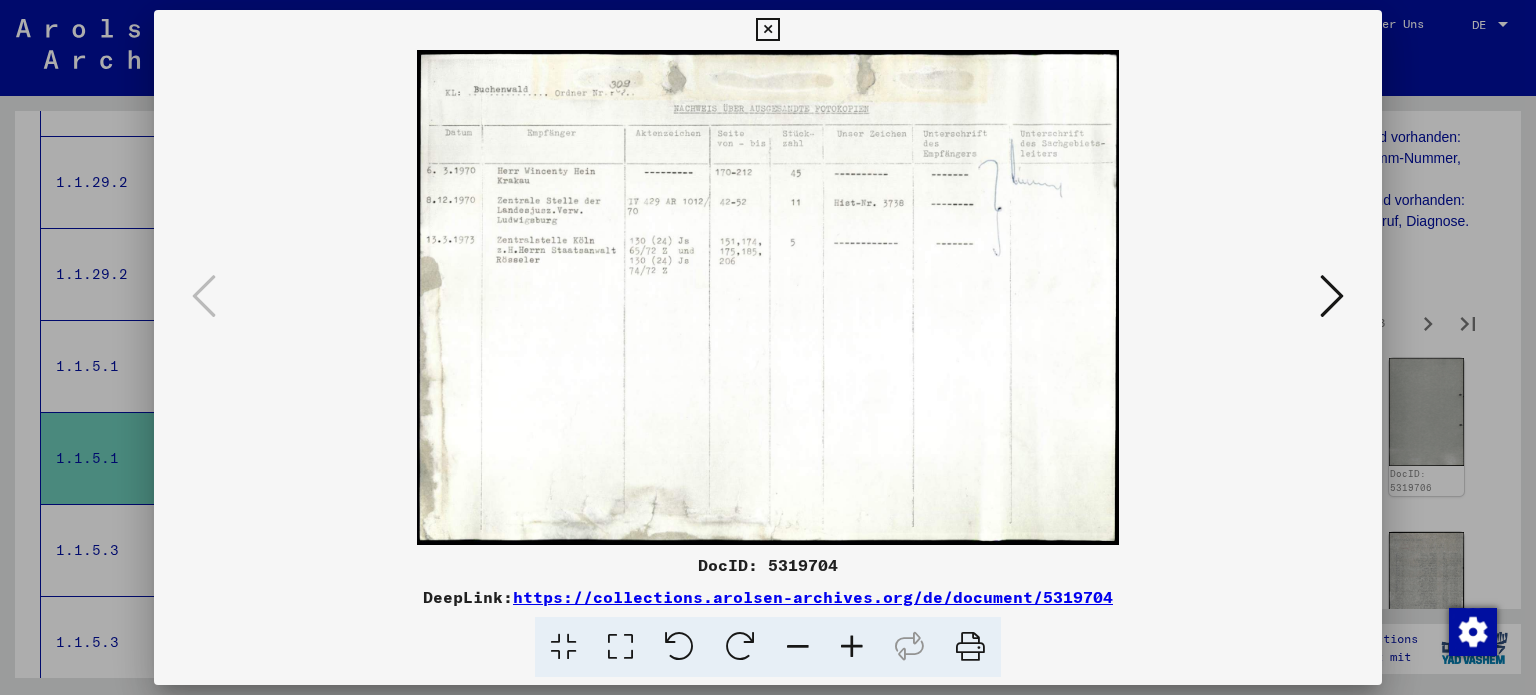 type 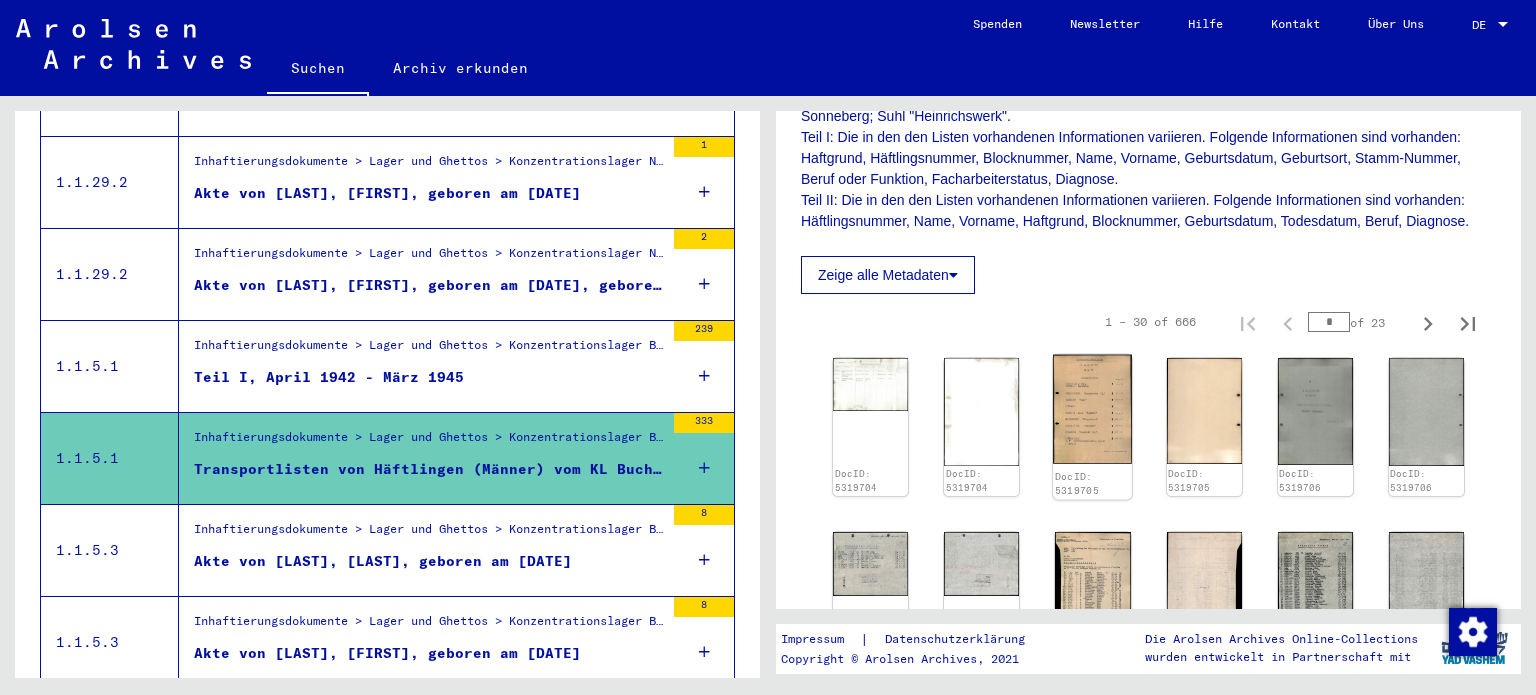 click 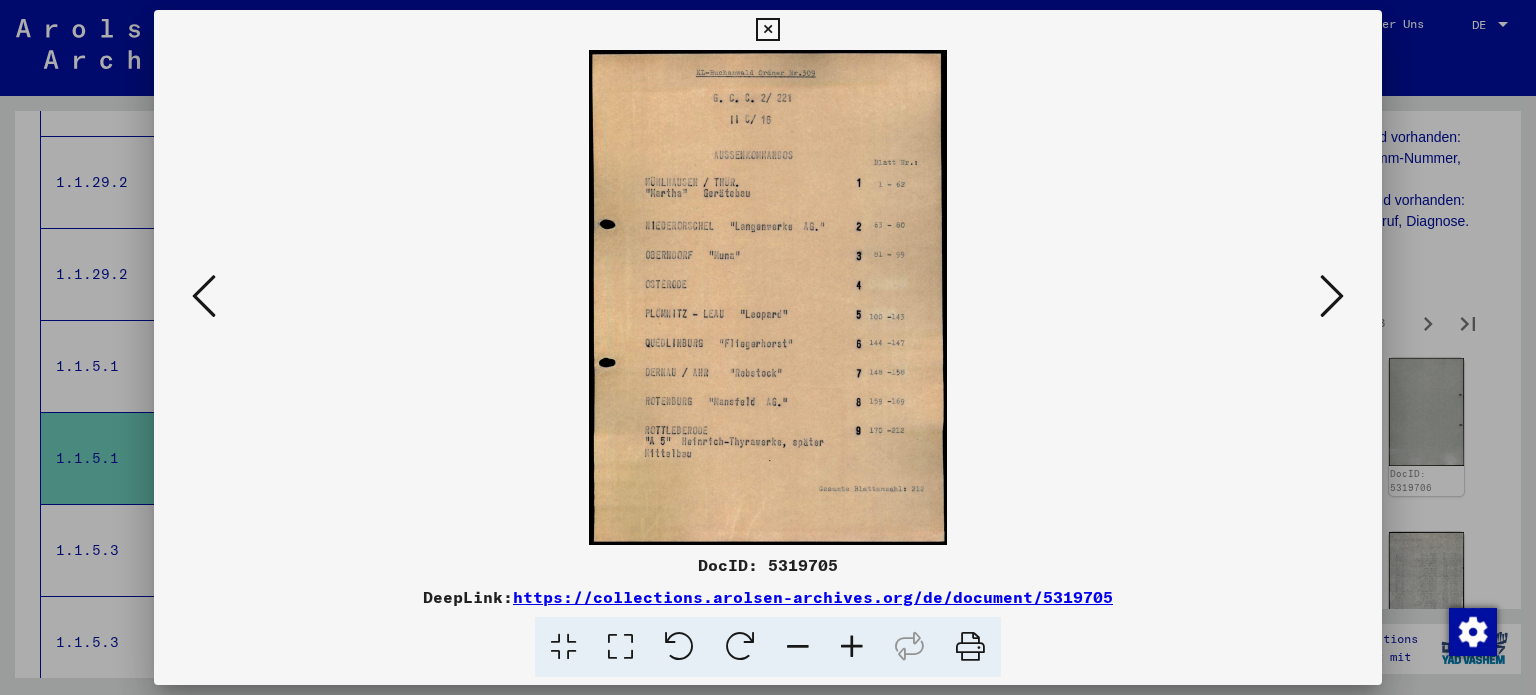 type 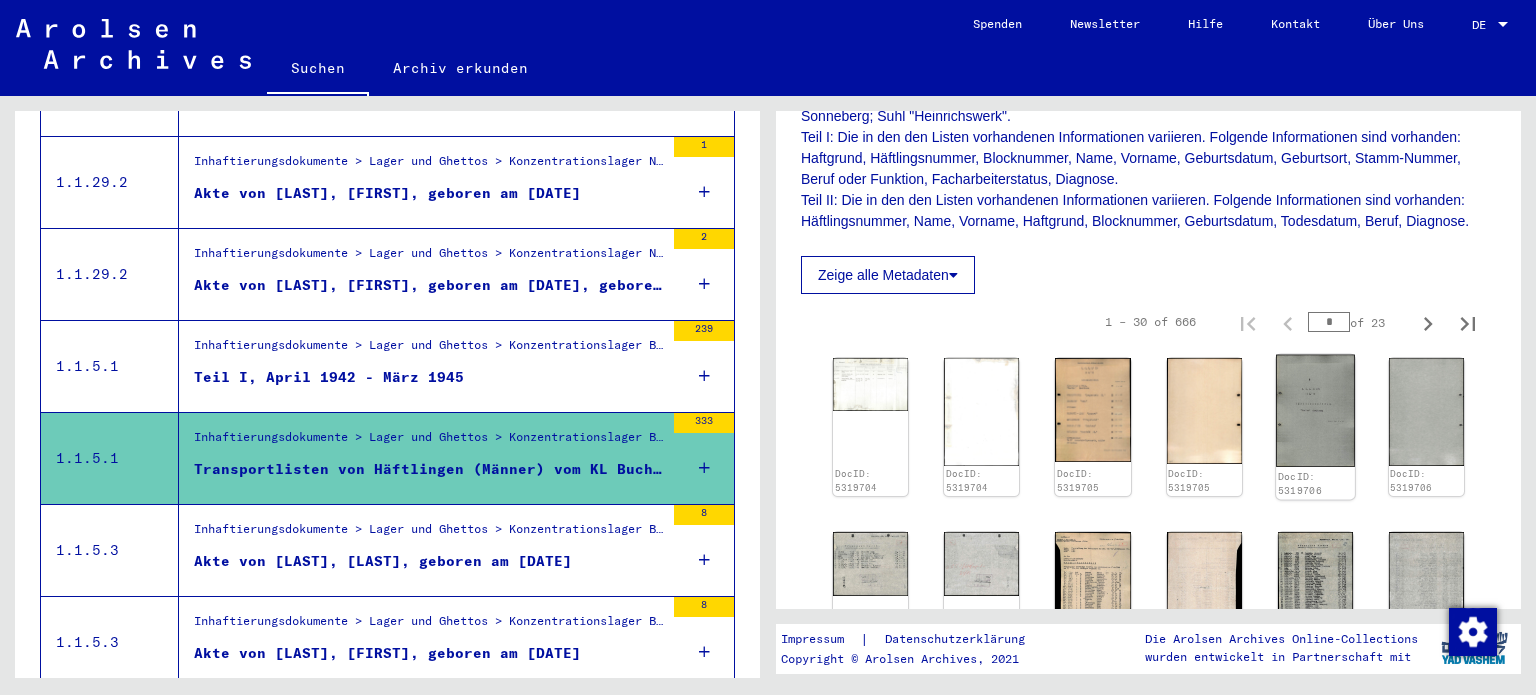 click 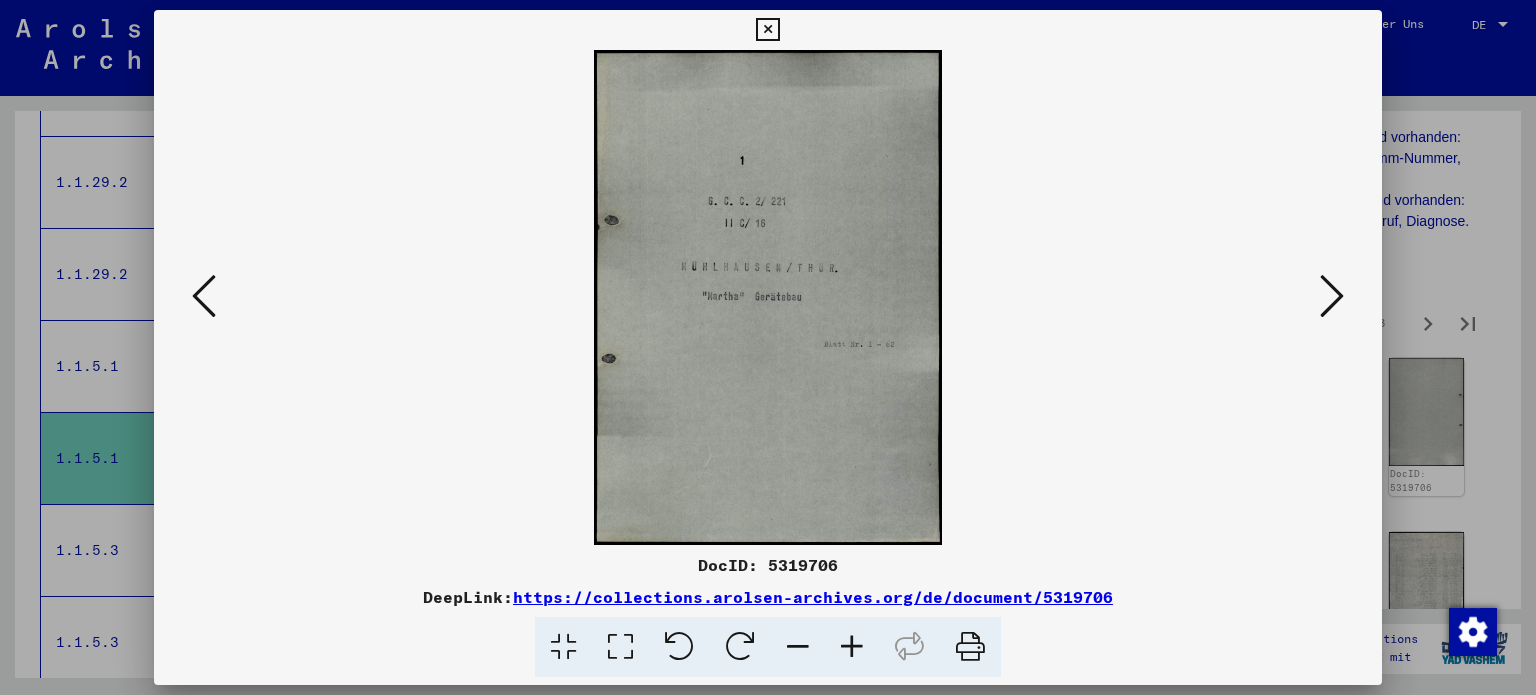 type 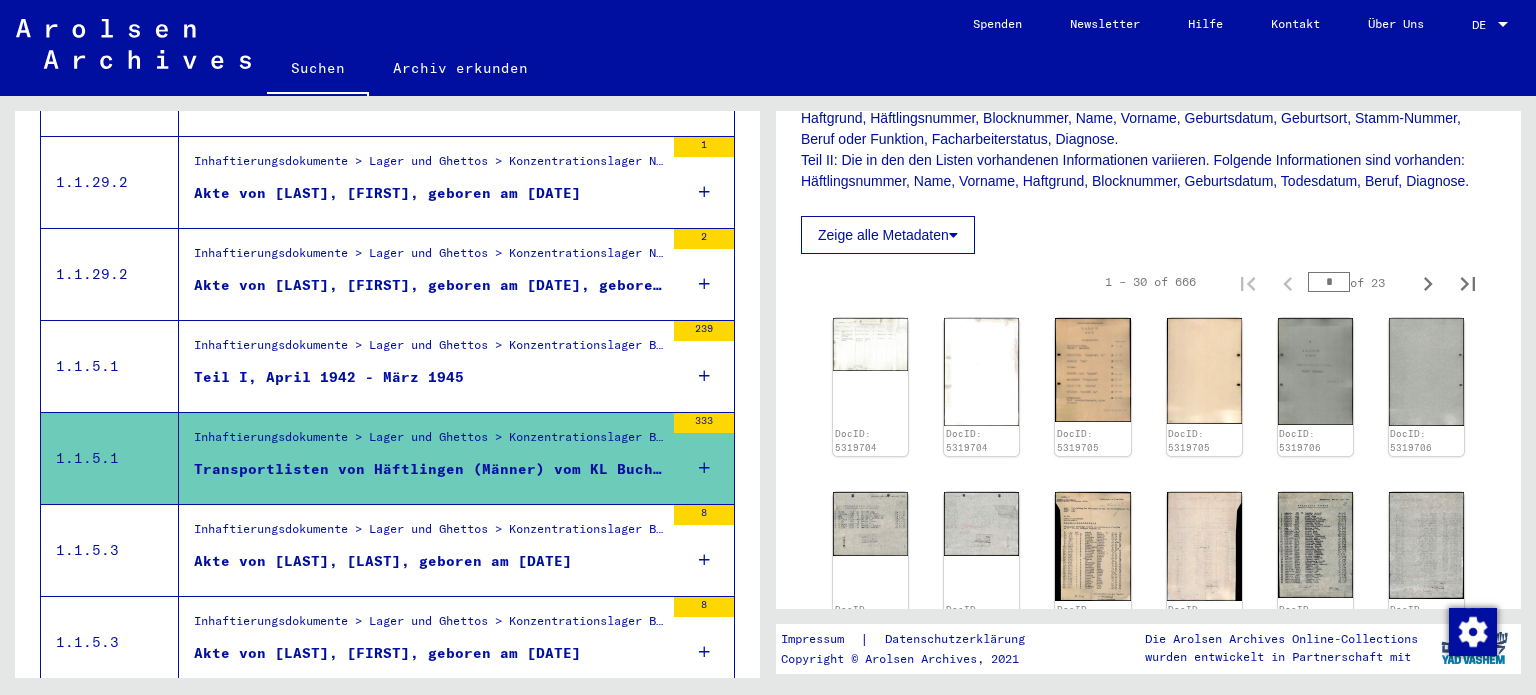 scroll, scrollTop: 560, scrollLeft: 0, axis: vertical 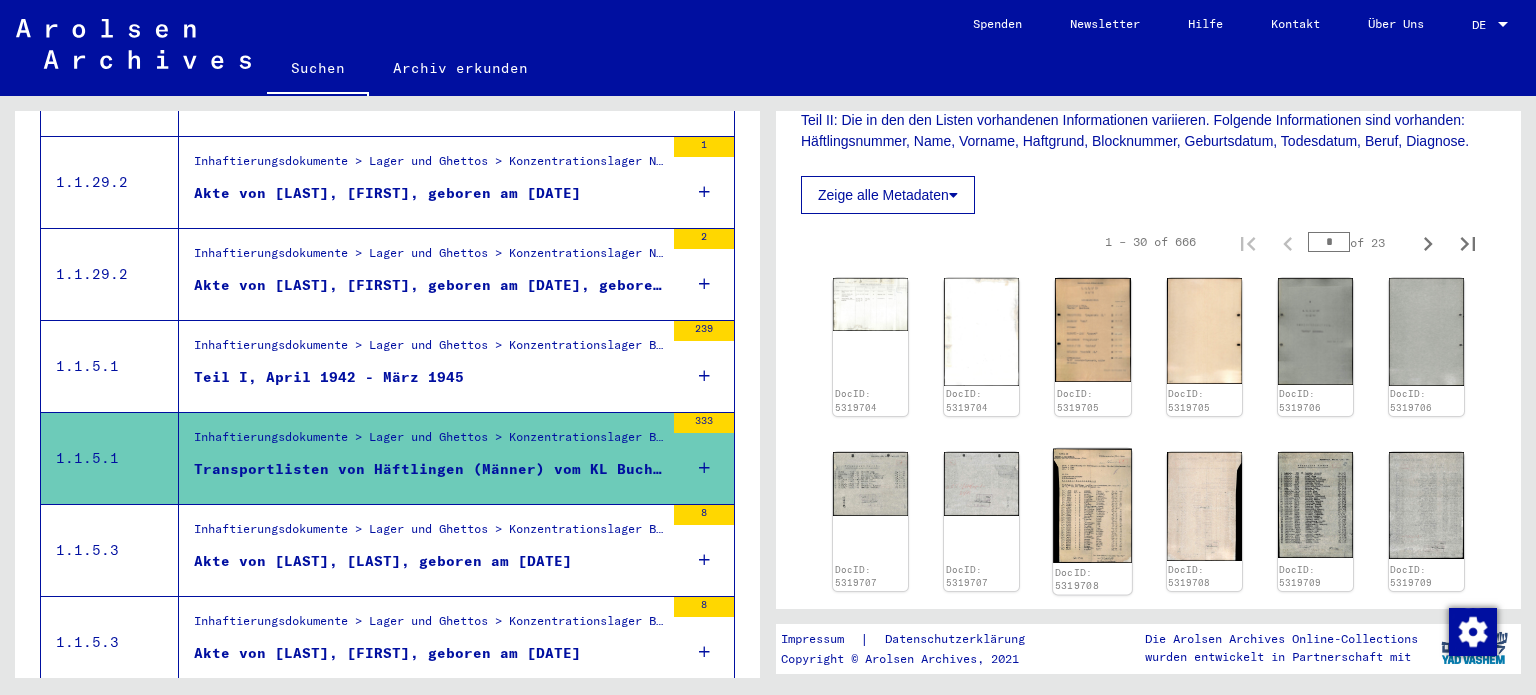click 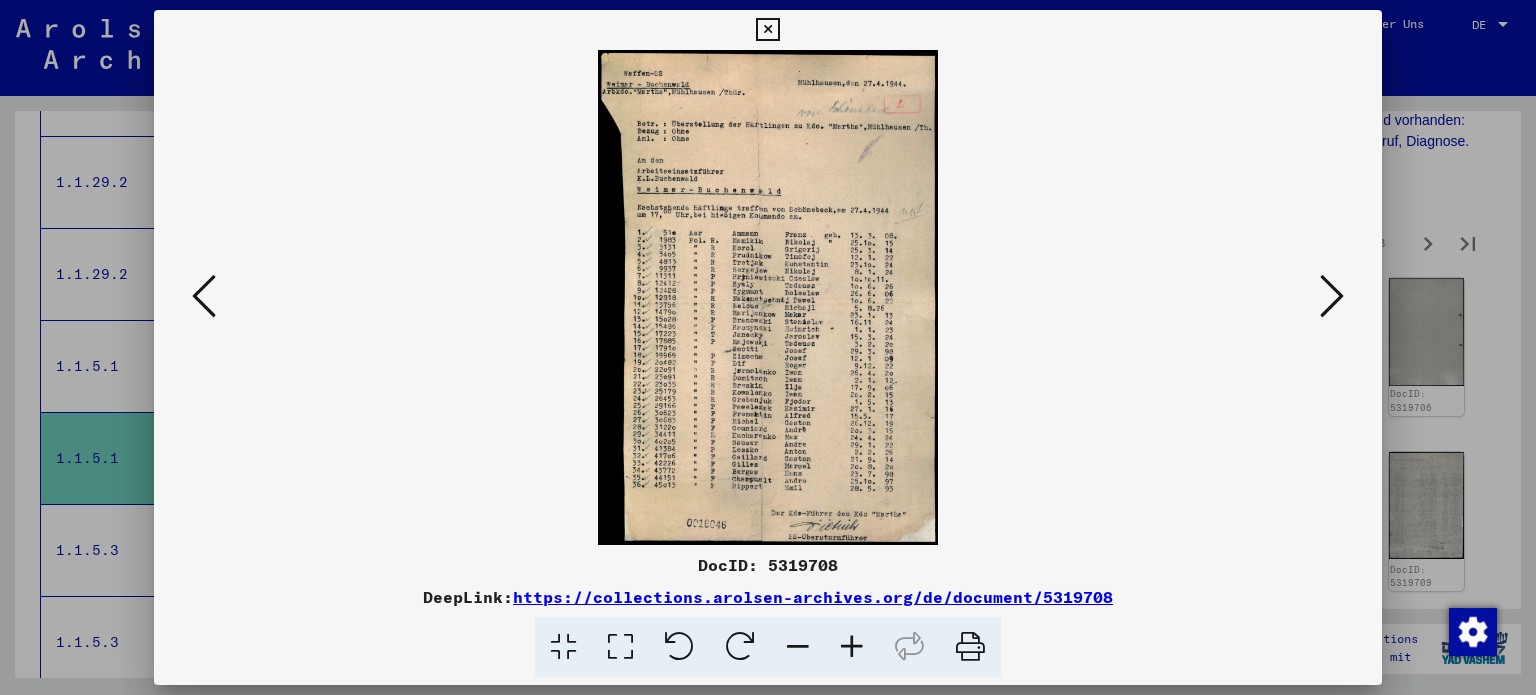 type 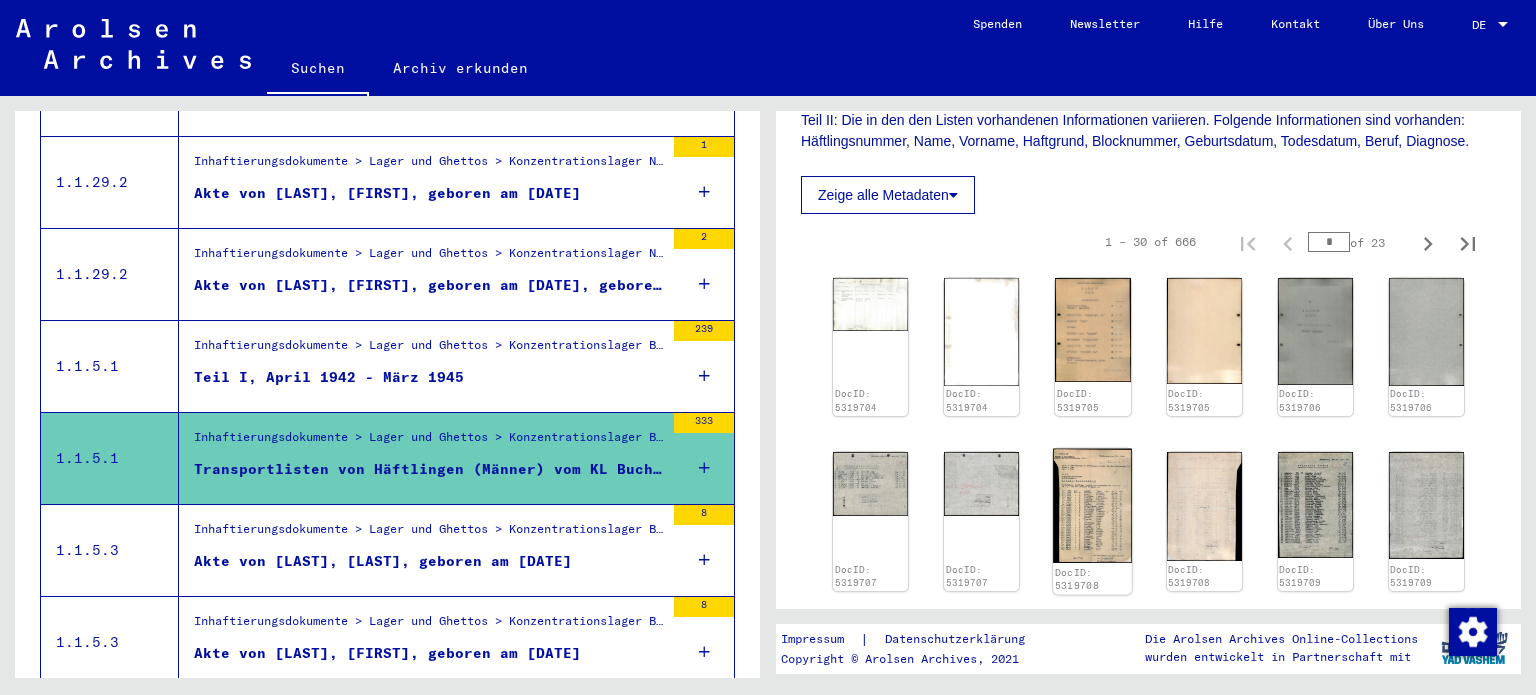 scroll, scrollTop: 600, scrollLeft: 0, axis: vertical 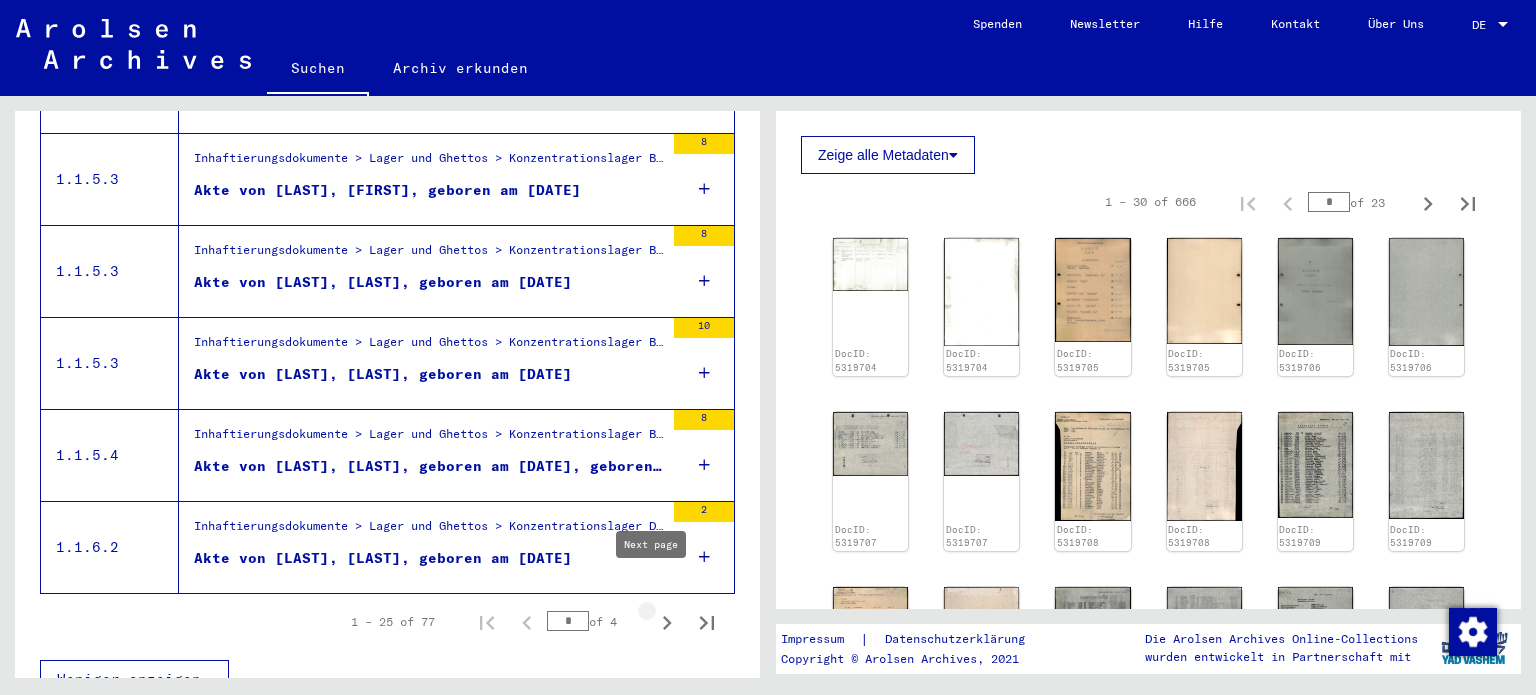 click 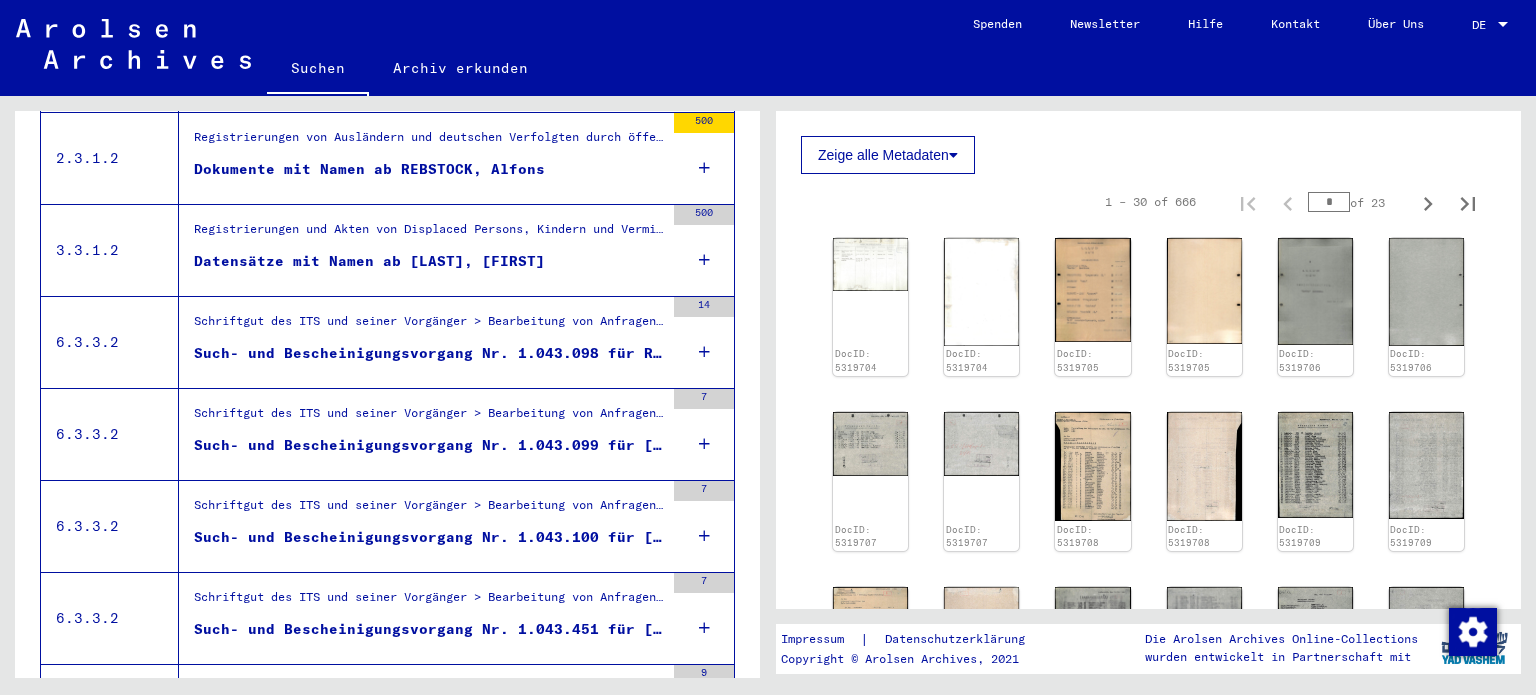 scroll, scrollTop: 611, scrollLeft: 0, axis: vertical 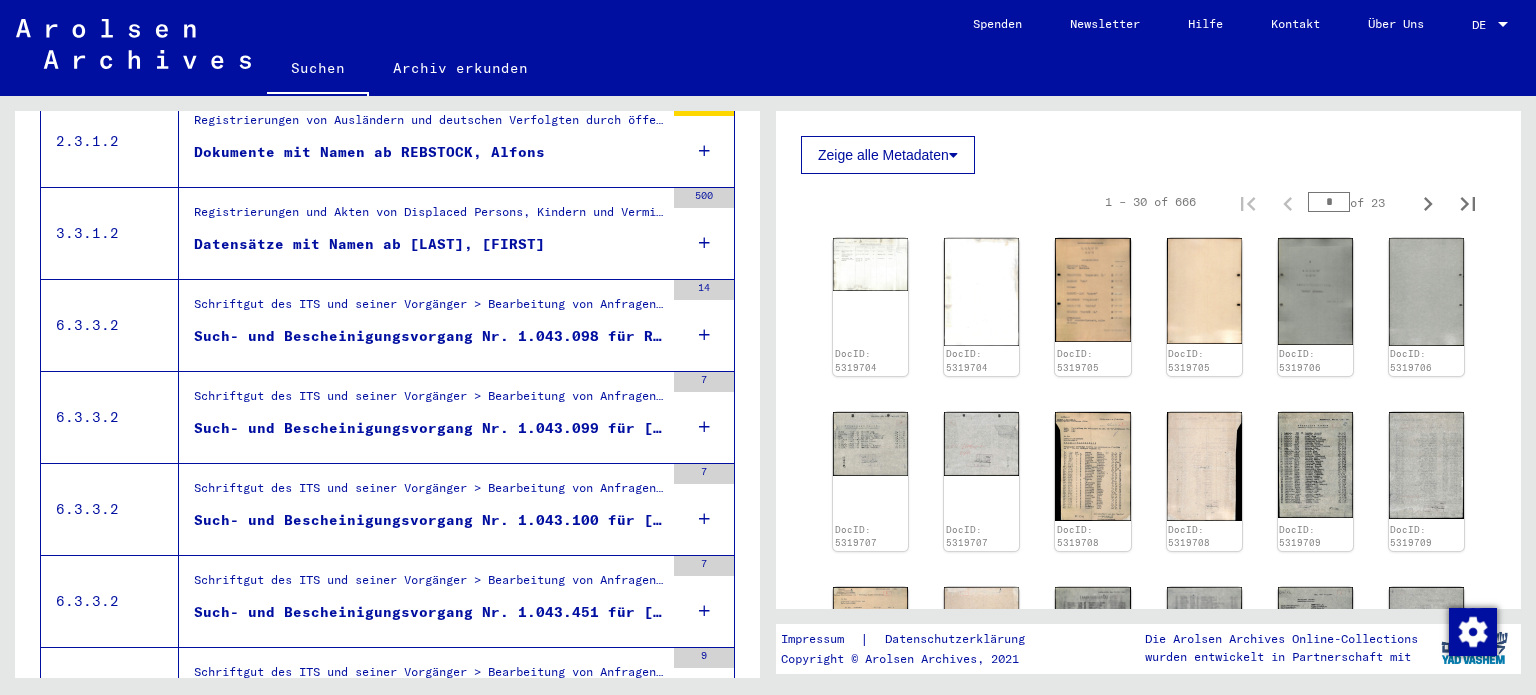 click on "Such- und Bescheinigungsvorgang Nr. 1.043.098 für REBSTOCK, BITSCHI" at bounding box center [429, 336] 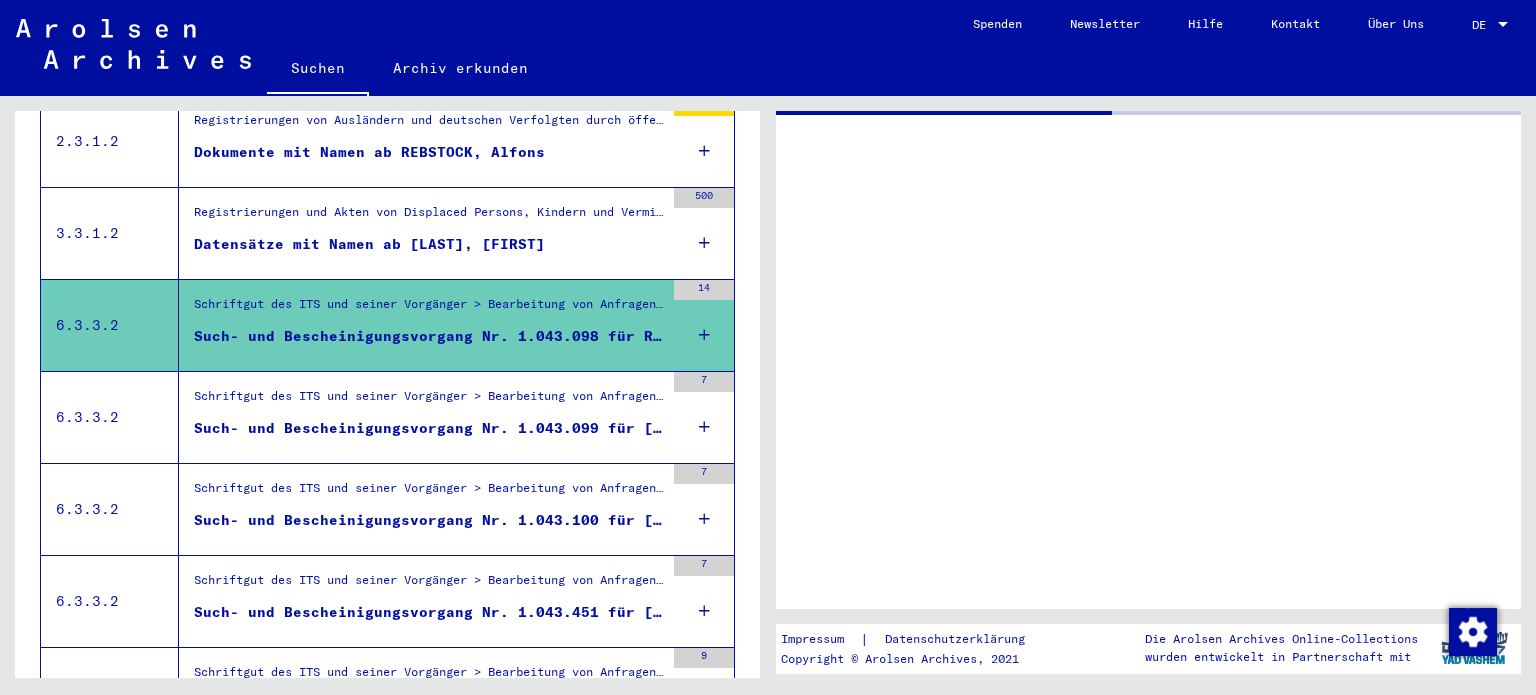 scroll, scrollTop: 0, scrollLeft: 0, axis: both 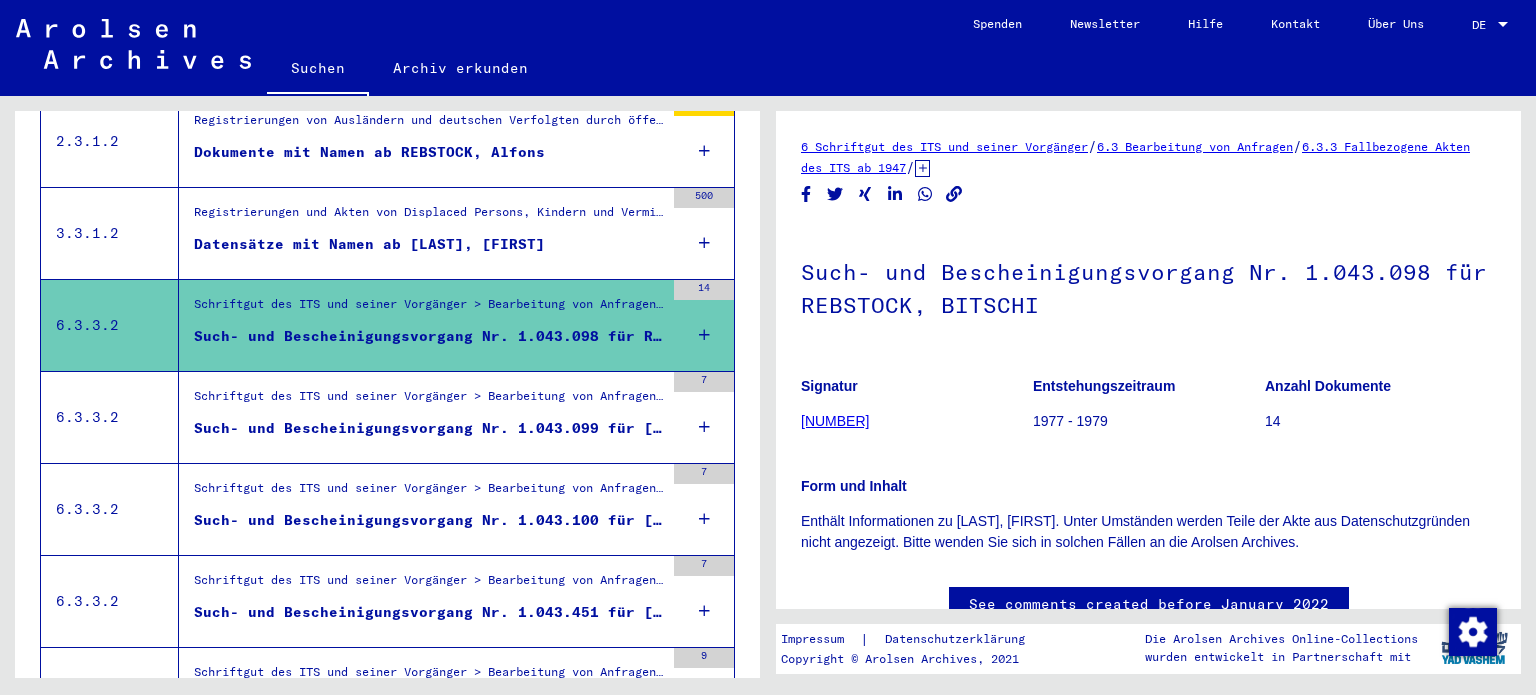 click on "Such- und Bescheinigungsvorgang Nr. 1.043.098 für REBSTOCK, BITSCHI" 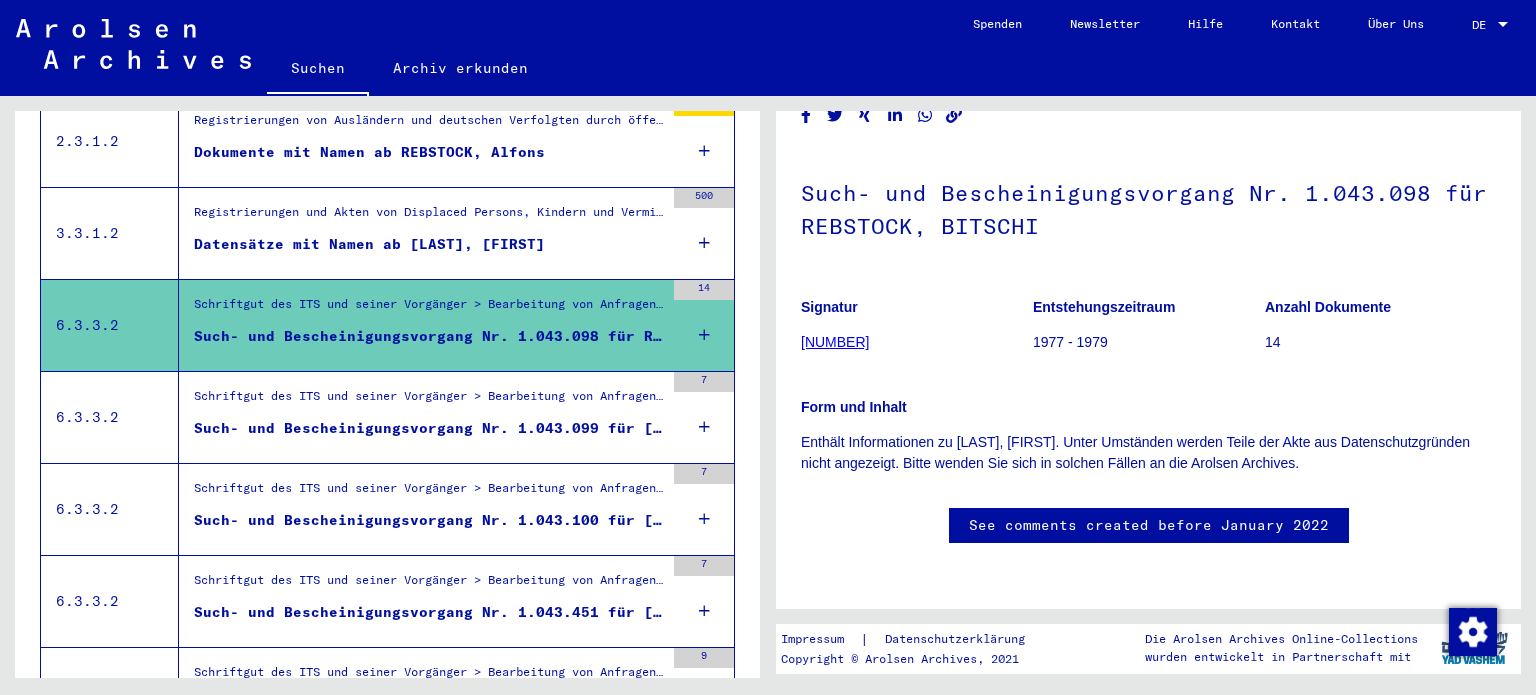 scroll, scrollTop: 0, scrollLeft: 0, axis: both 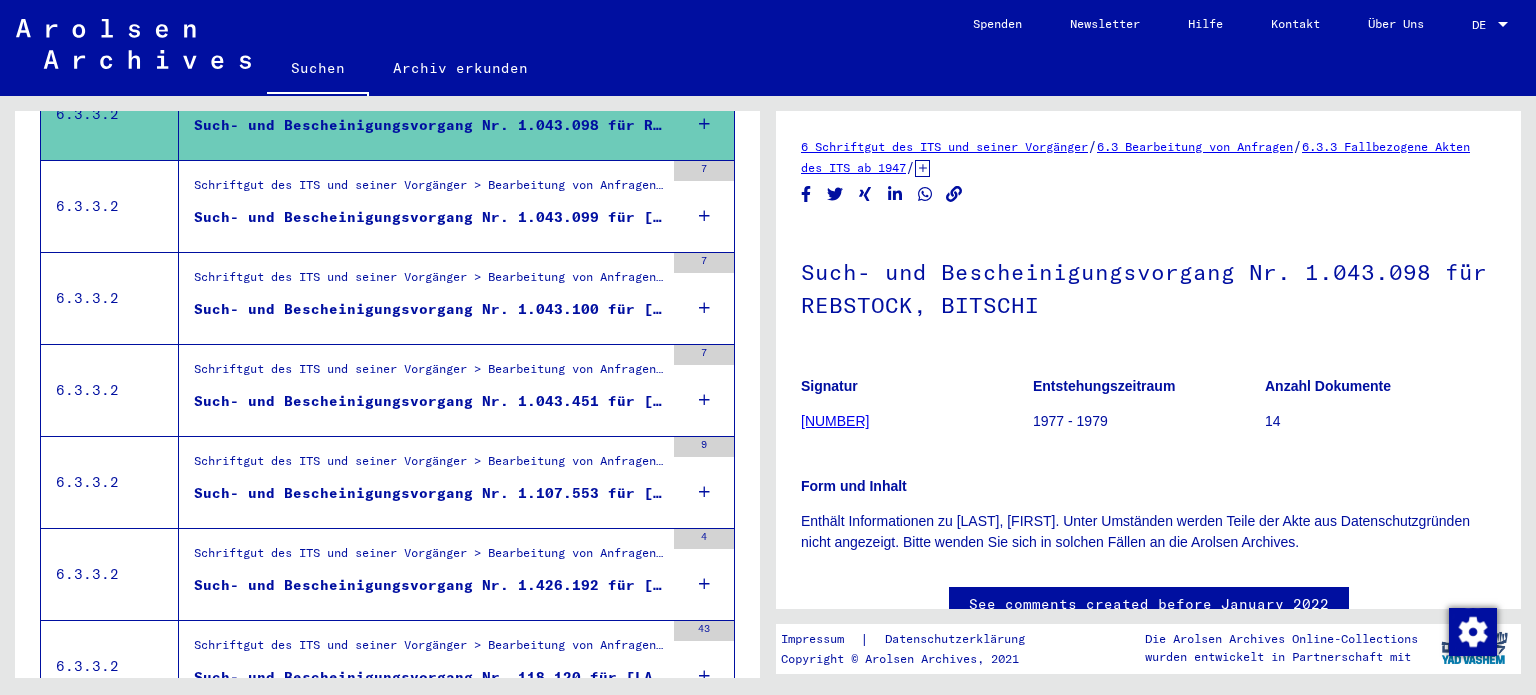 click on "Such- und Bescheinigungsvorgang Nr. 1.107.553 für [LAST], [LAST] geboren [DATE]" at bounding box center (429, 493) 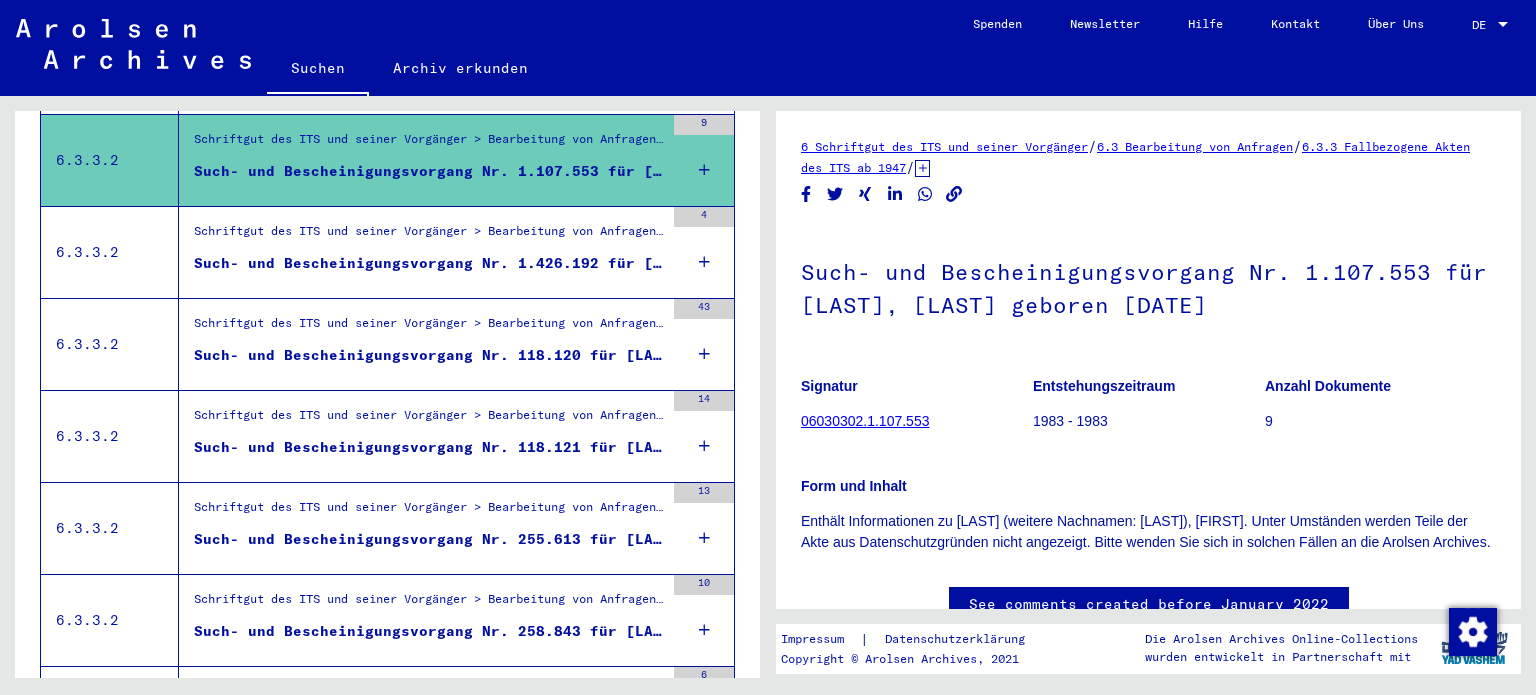 scroll, scrollTop: 1214, scrollLeft: 0, axis: vertical 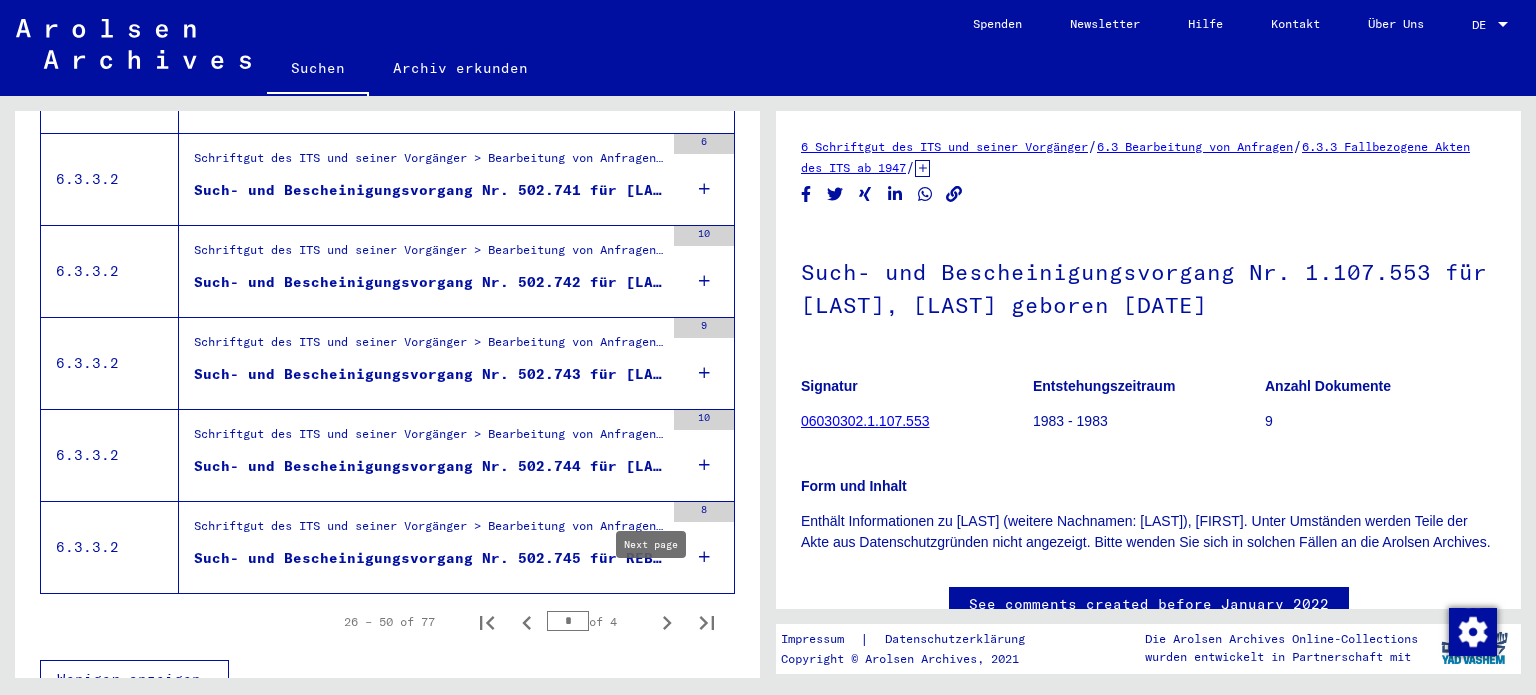 click 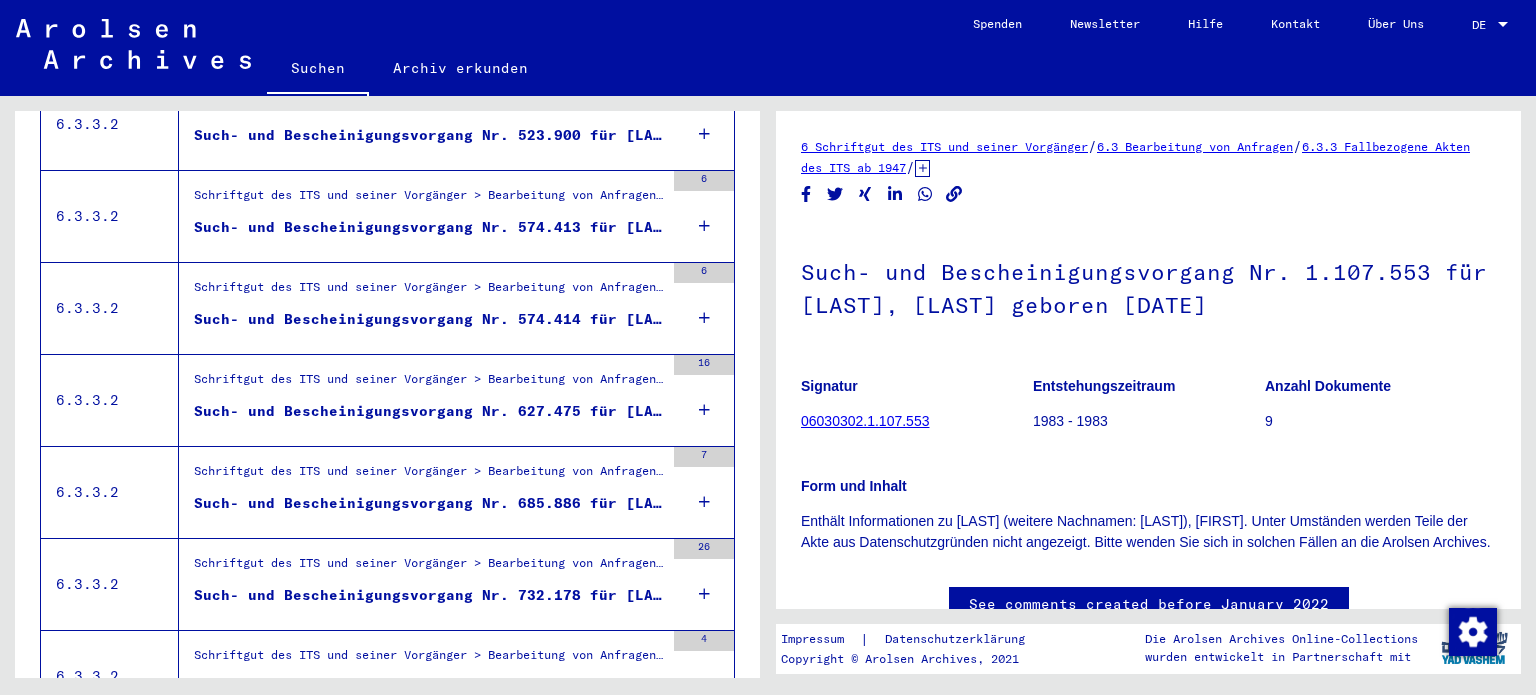 scroll, scrollTop: 2229, scrollLeft: 0, axis: vertical 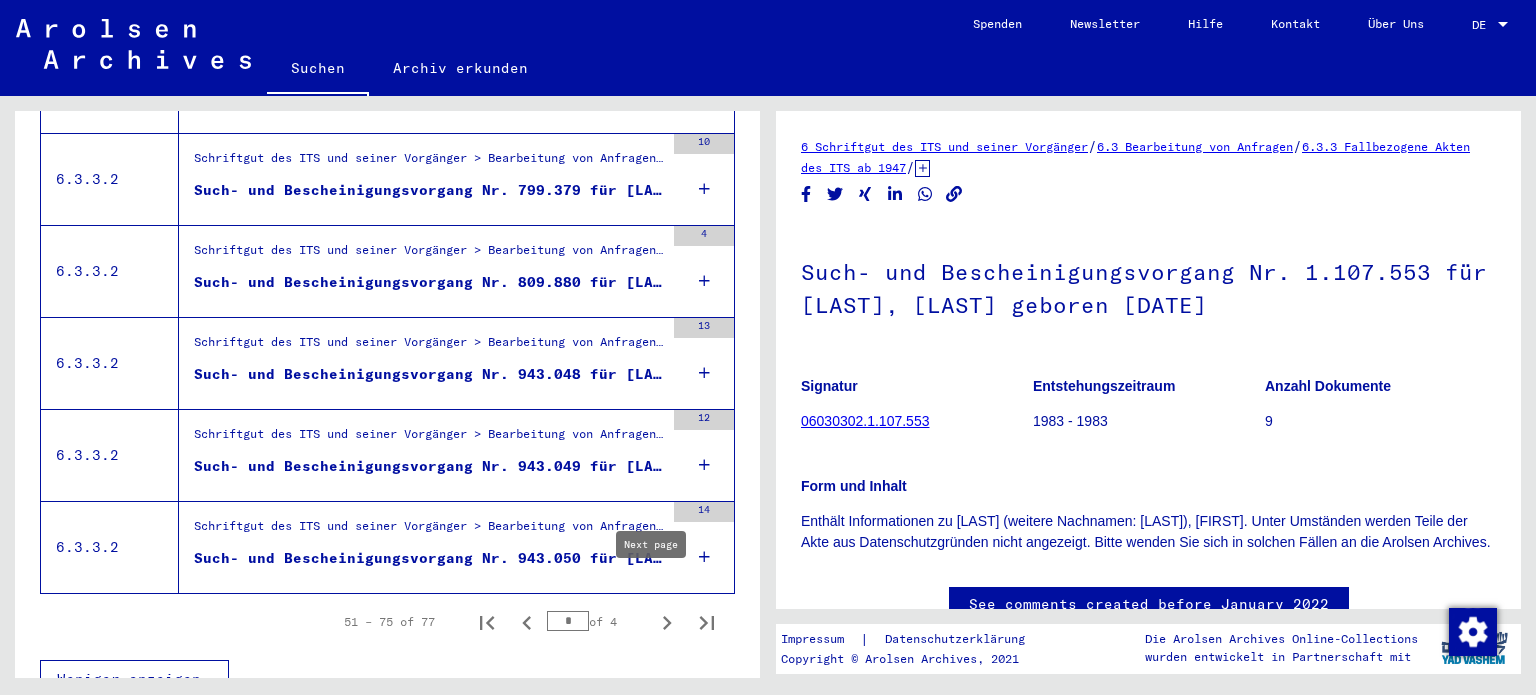 click 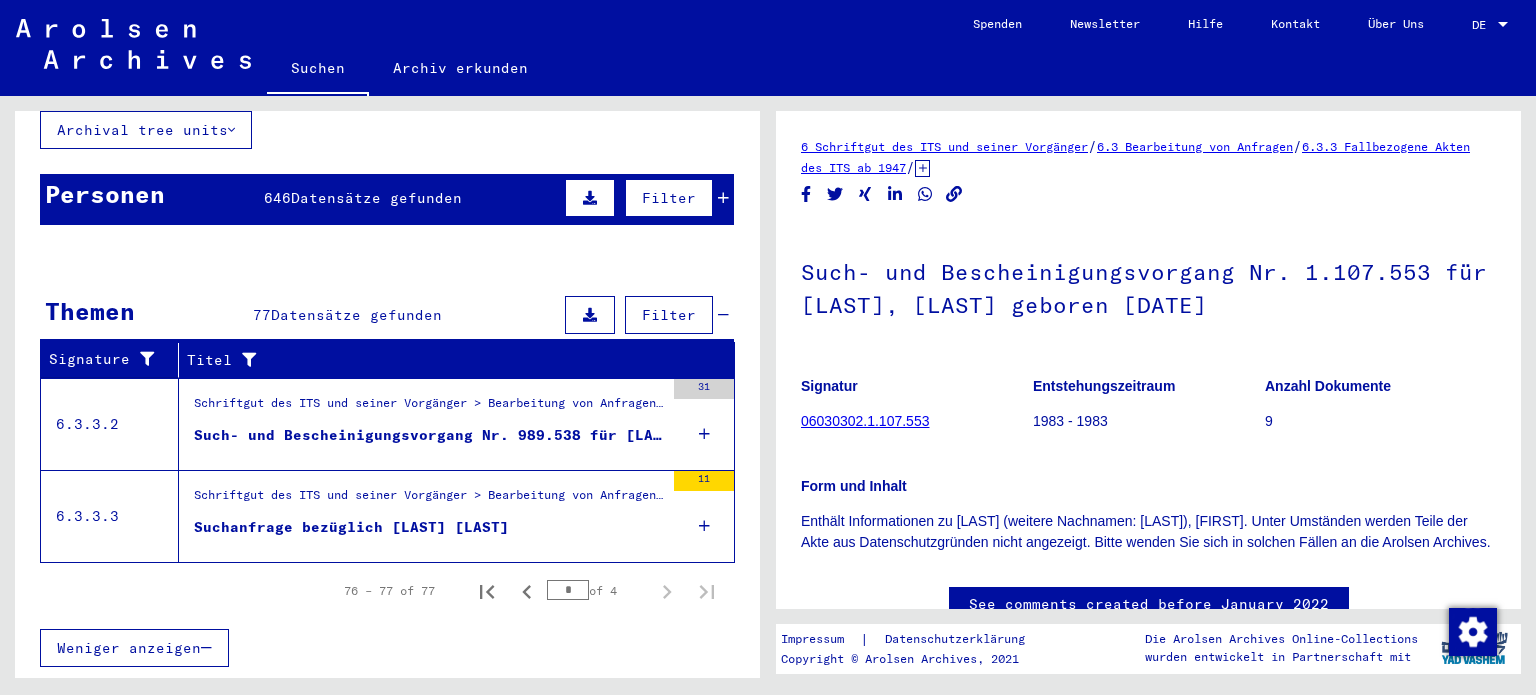 scroll, scrollTop: 118, scrollLeft: 0, axis: vertical 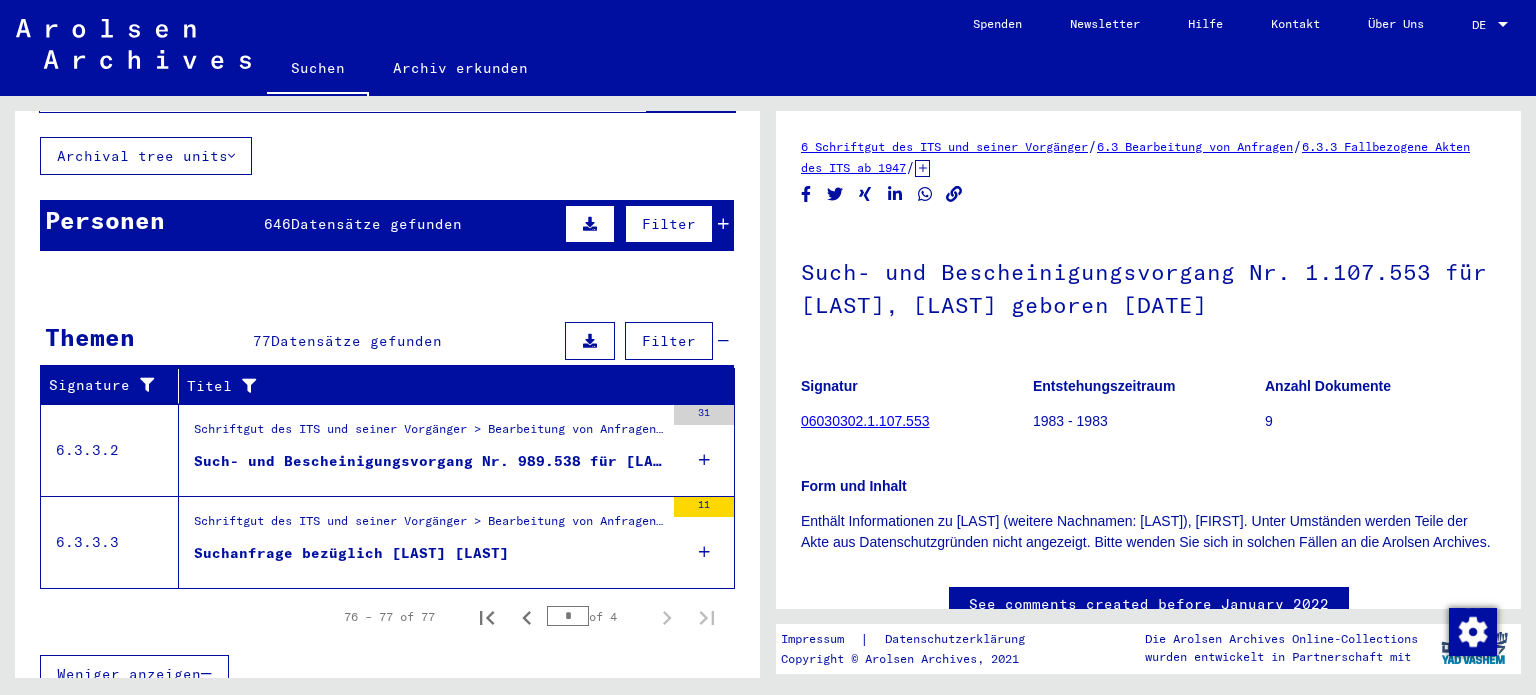 drag, startPoint x: 560, startPoint y: 591, endPoint x: 513, endPoint y: 585, distance: 47.38143 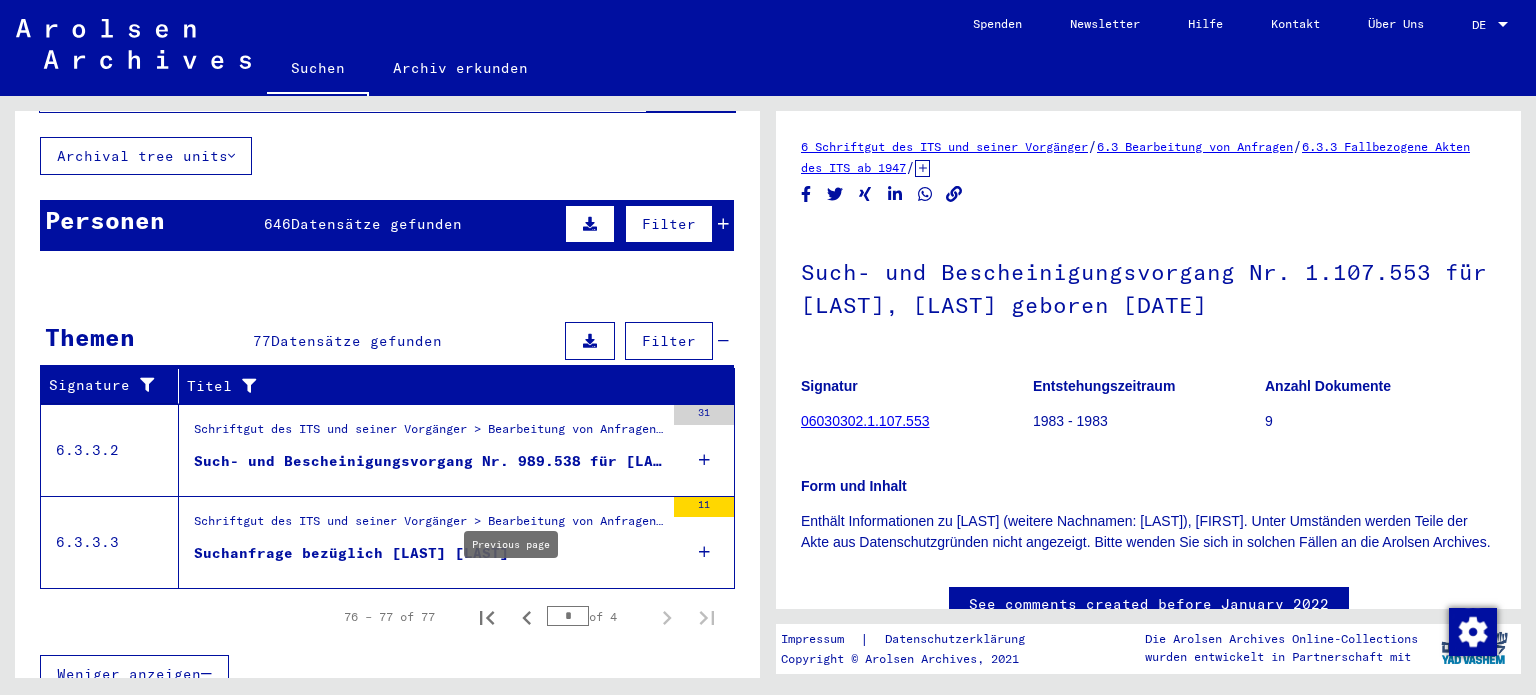 type on "*" 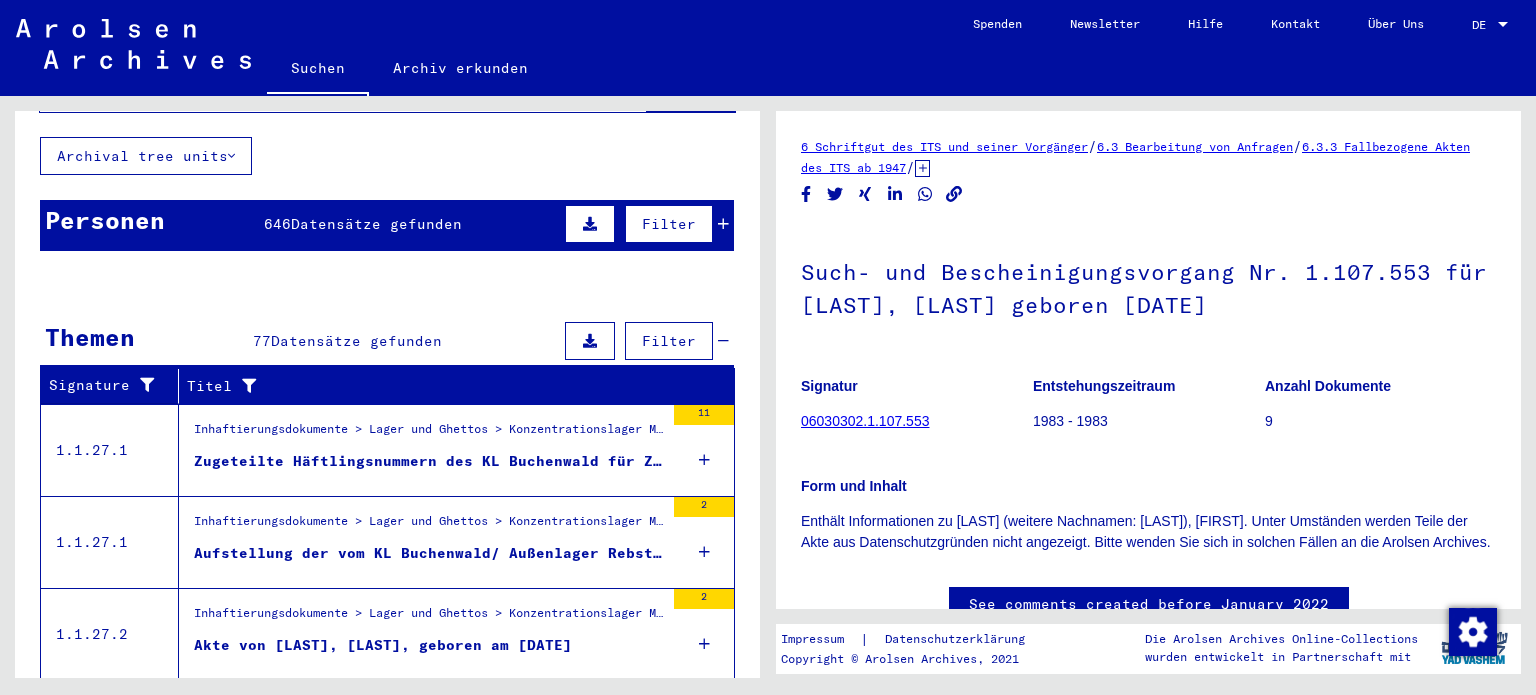 click on "Zugeteilte Häftlingsnummern des KL Buchenwald für Zugänge aus den KL      Natzweiler (Außenlager Rebstock), 27.09.1944 und KL Dachau, 30.09.1944" at bounding box center [429, 461] 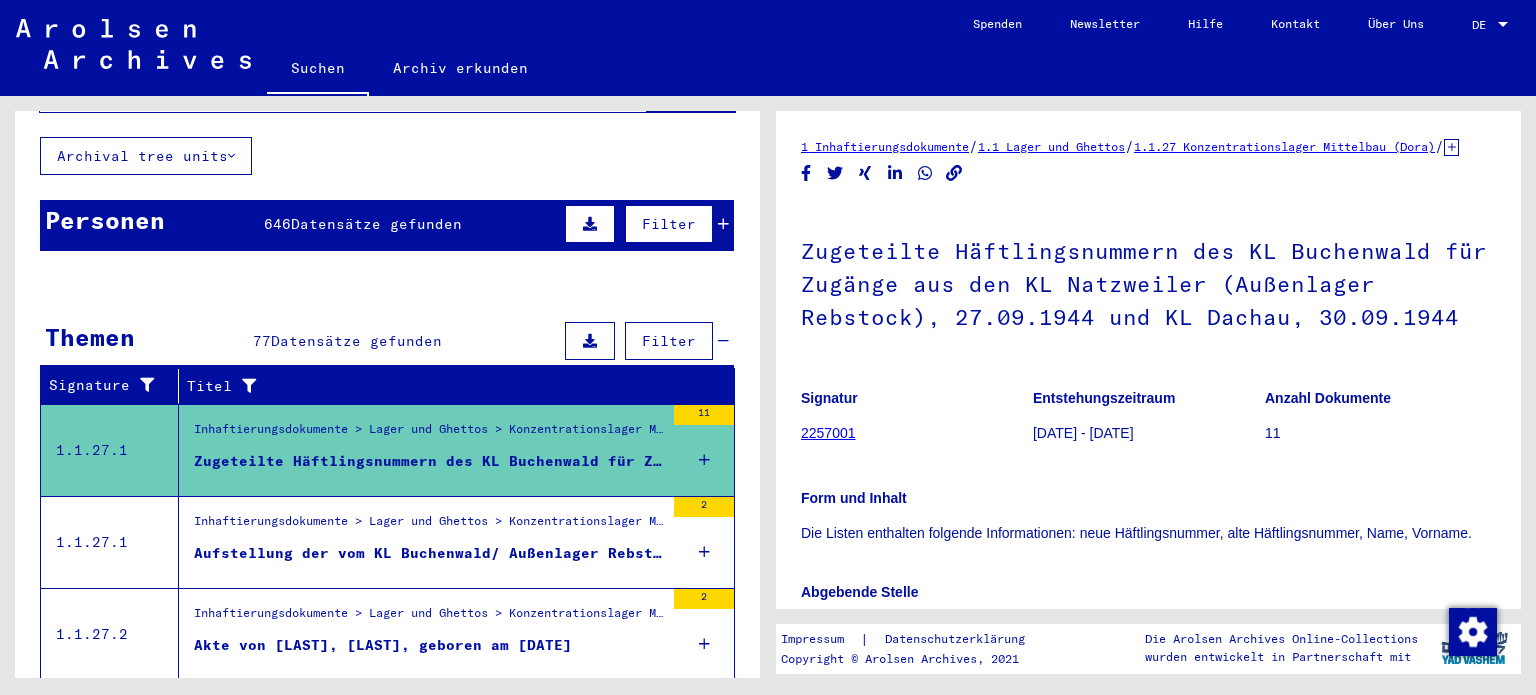 click on "Form und Inhalt Die Listen enthalten folgende Informationen: neue Häftlingsnummer, alte      Häftlingsnummer, Name, Vorname." 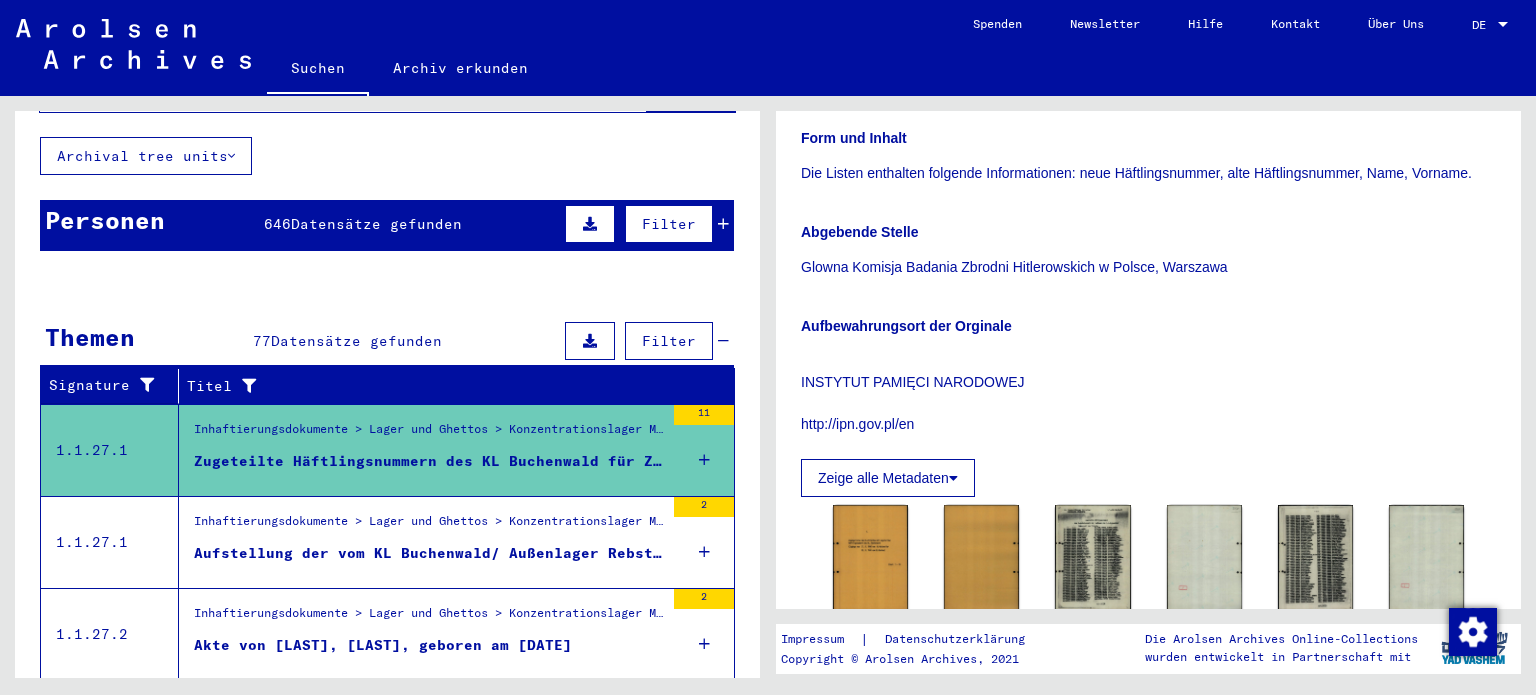 scroll, scrollTop: 520, scrollLeft: 0, axis: vertical 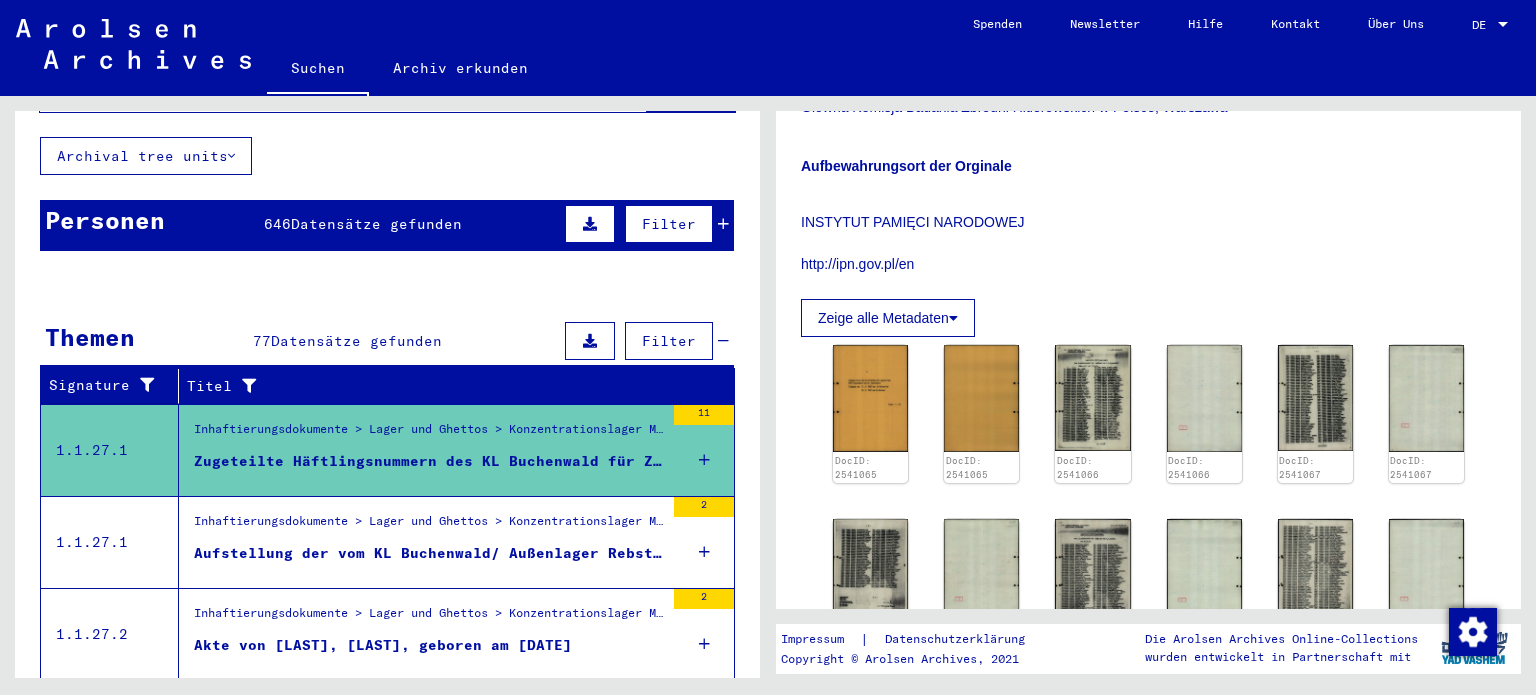 click on "Zeige alle Metadaten" 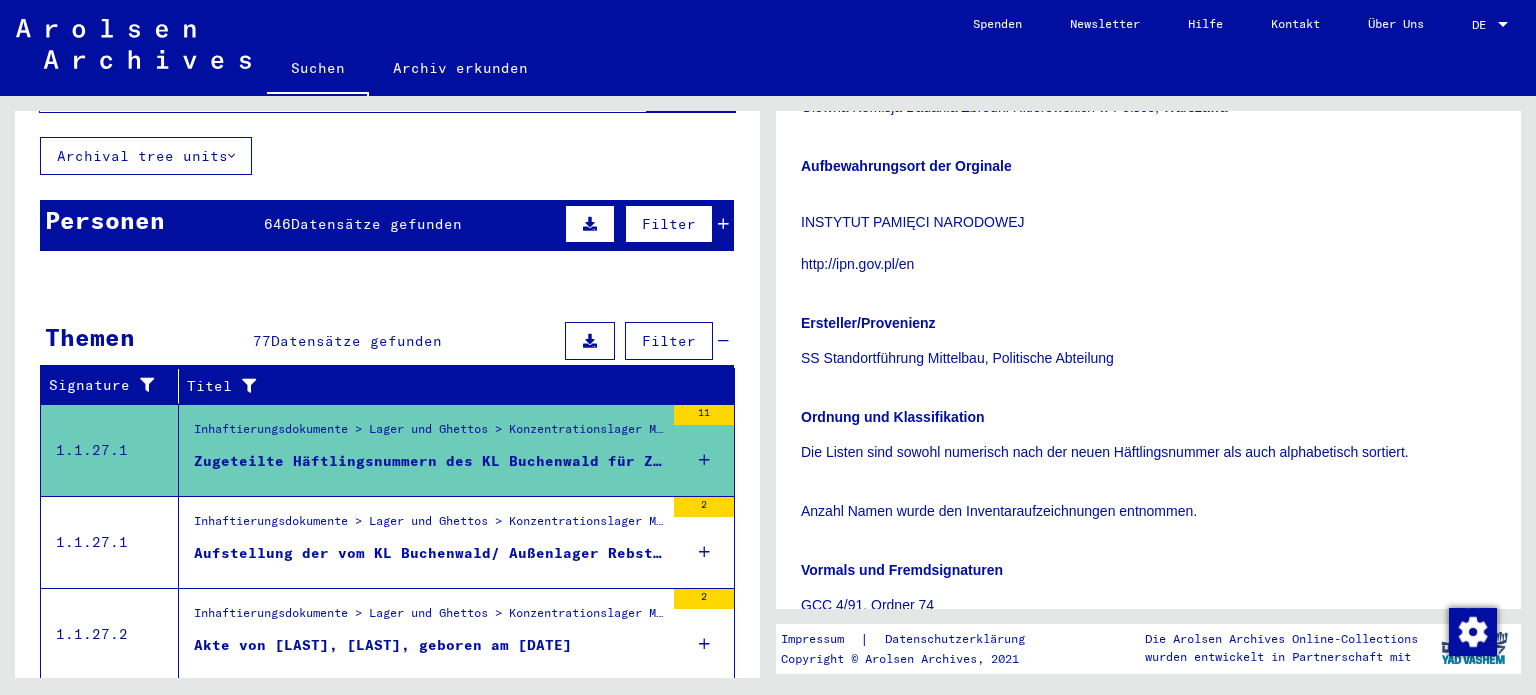 click on "Ersteller/Provenienz SS Standortführung Mittelbau, Politische Abteilung Ordnung und Klassifikation        Die Listen sind sowohl numerisch nach der neuen Häftlingsnummer als auch        alphabetisch sortiert.      Anzahl Namen wurde den Inventaraufzeichnungen entnommen. Vormals und Fremdsignaturen GCC 4/91, Ordner 74 Sprache Deutsch Physische Beschaffenheit Film/Rückvergrößerung Sach-Thematischer Index Zugänge in das Lager fullDetails.archiveInfo.attributes.tearmsofUse Diese Dokumente wurden den Arolsen Archives von anderen Einrichtungen in Kopie übergeben. (Die Nutzung bezieht sich auf die Anfragenbearbeitung, die Nutzung durch die interessierte Öffentlichkeit im Lesesaal sowie auf die Onlinestellung ) Das Eigentumsrecht an den Dokumenten verbleibt bei der abgebenden Stelle. Für die Genehmigung einer weitergehenden Nutzung durch Dritte (beispielsweise Veröffentlichung von Dokumenten) wenden Sie sich bitte an die abgebende Stelle Weniger anzeigen" at bounding box center [1148, 708] 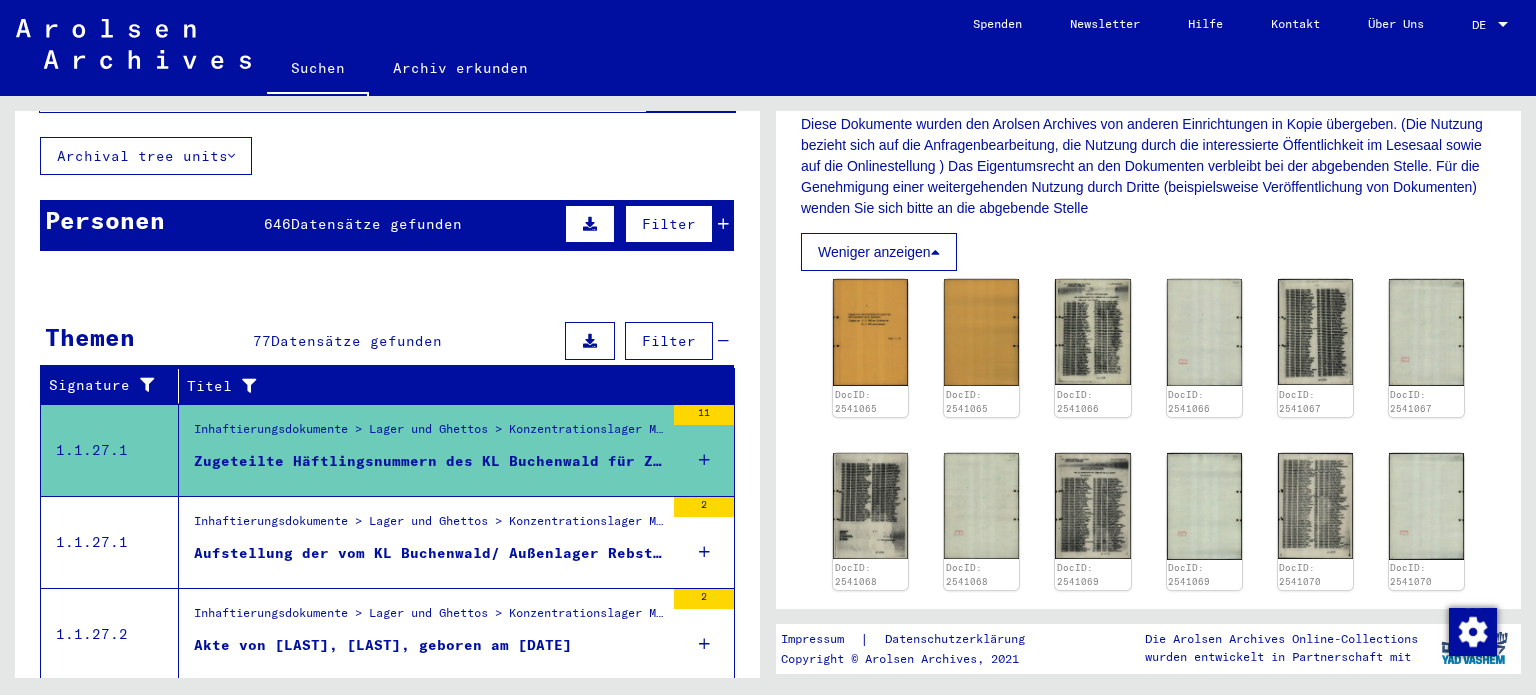 scroll, scrollTop: 1440, scrollLeft: 0, axis: vertical 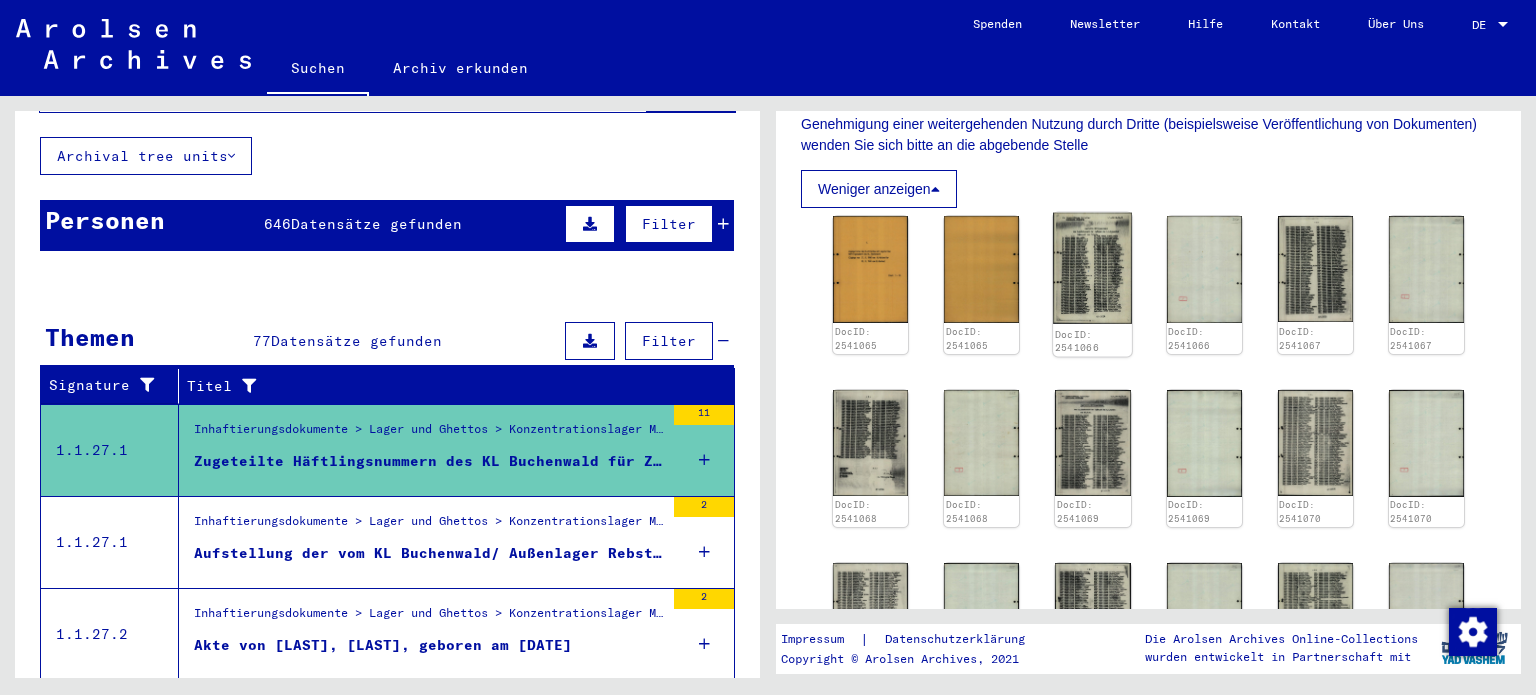 click 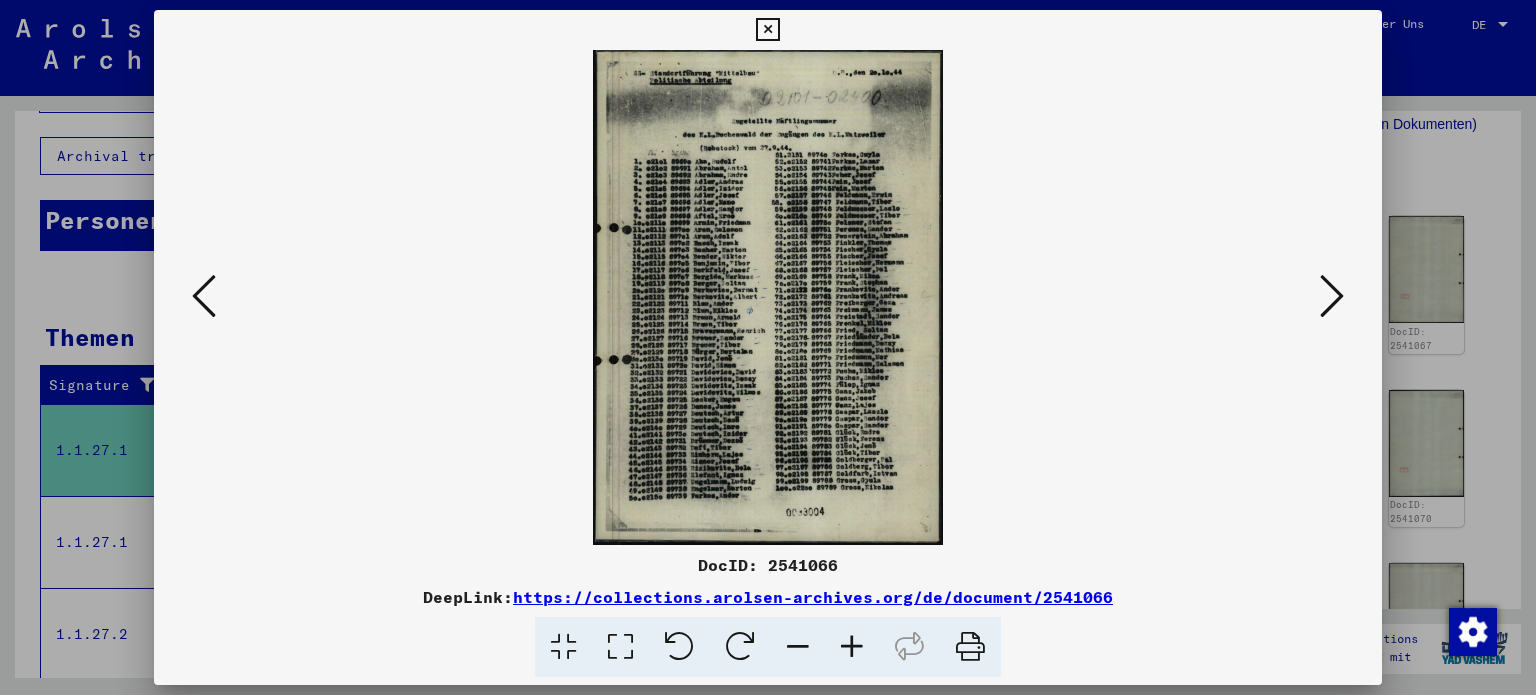 type 